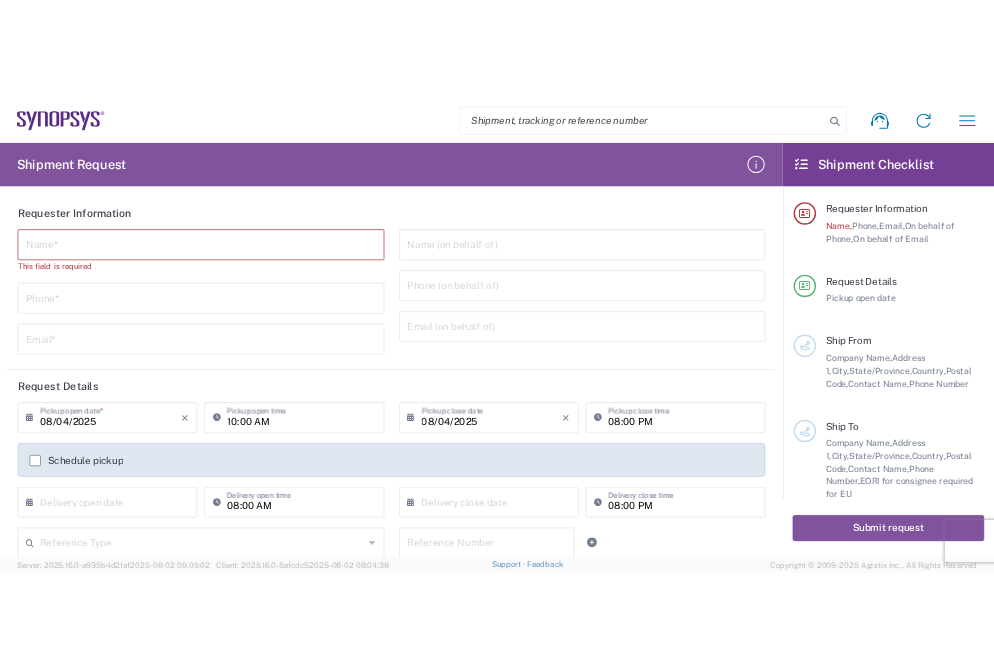 scroll, scrollTop: 0, scrollLeft: 0, axis: both 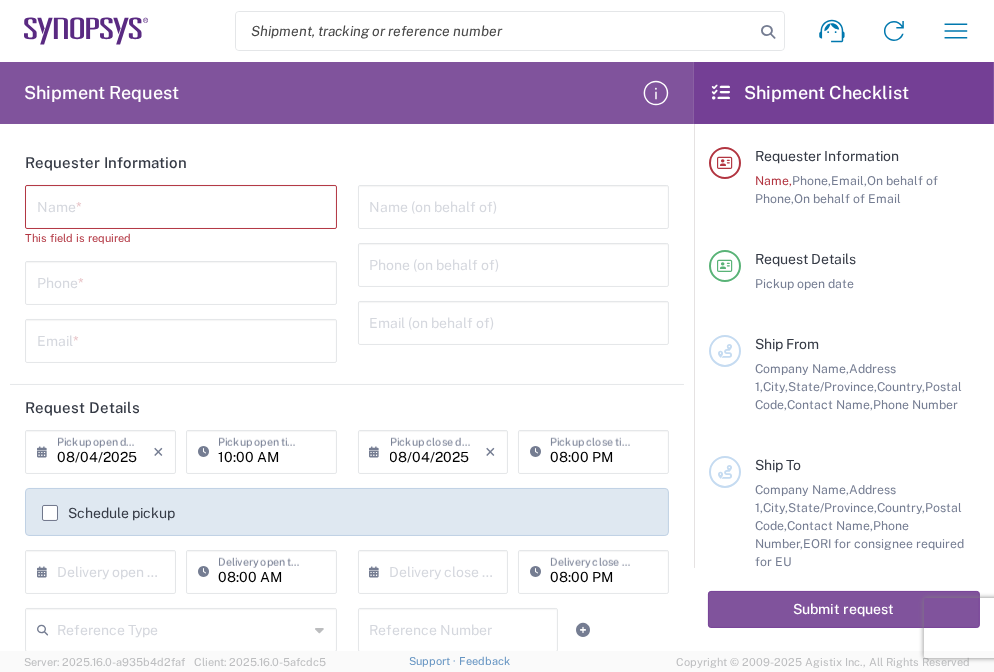 click at bounding box center (181, 205) 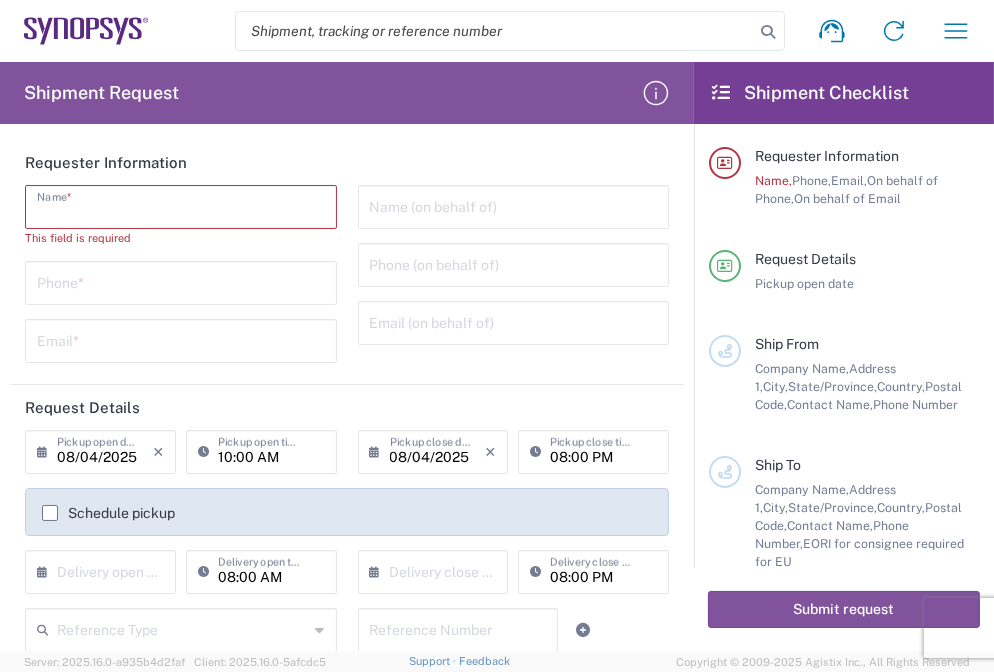 paste on "Vita Huang" 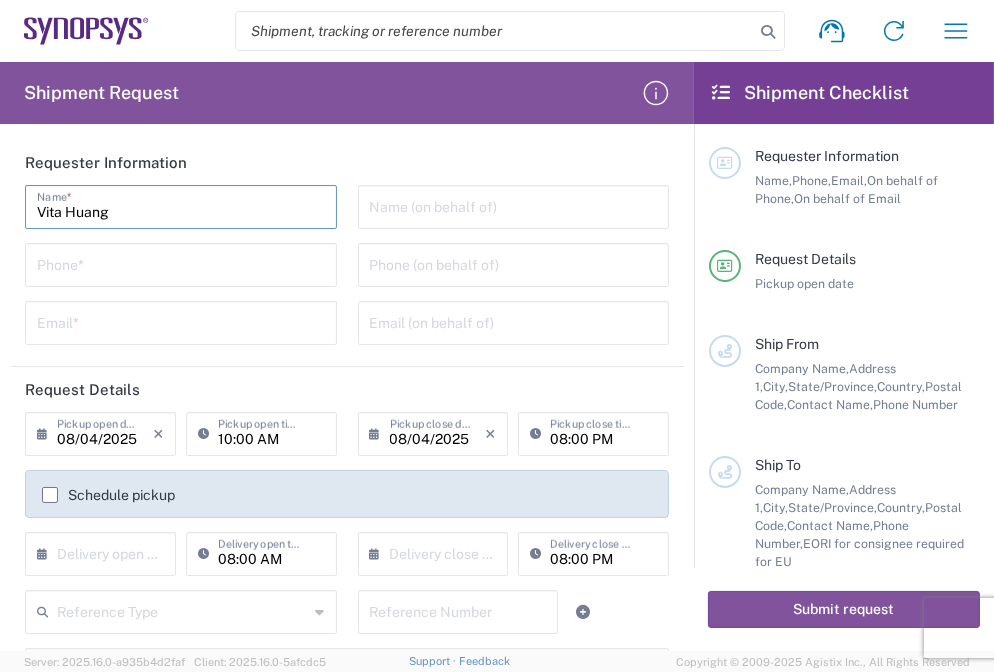 type on "Vita Huang" 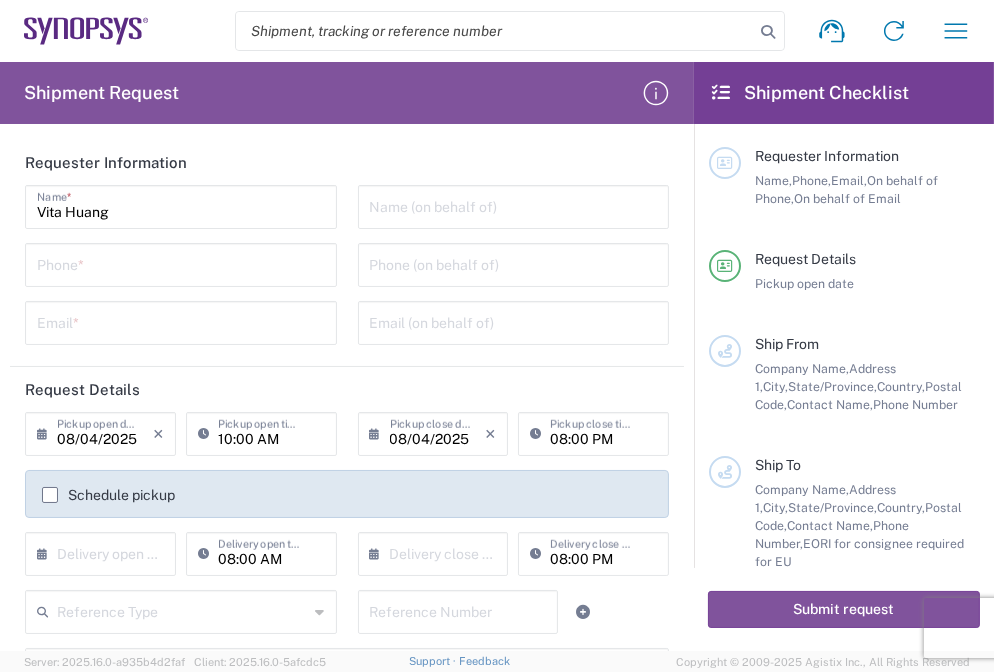 click at bounding box center (181, 263) 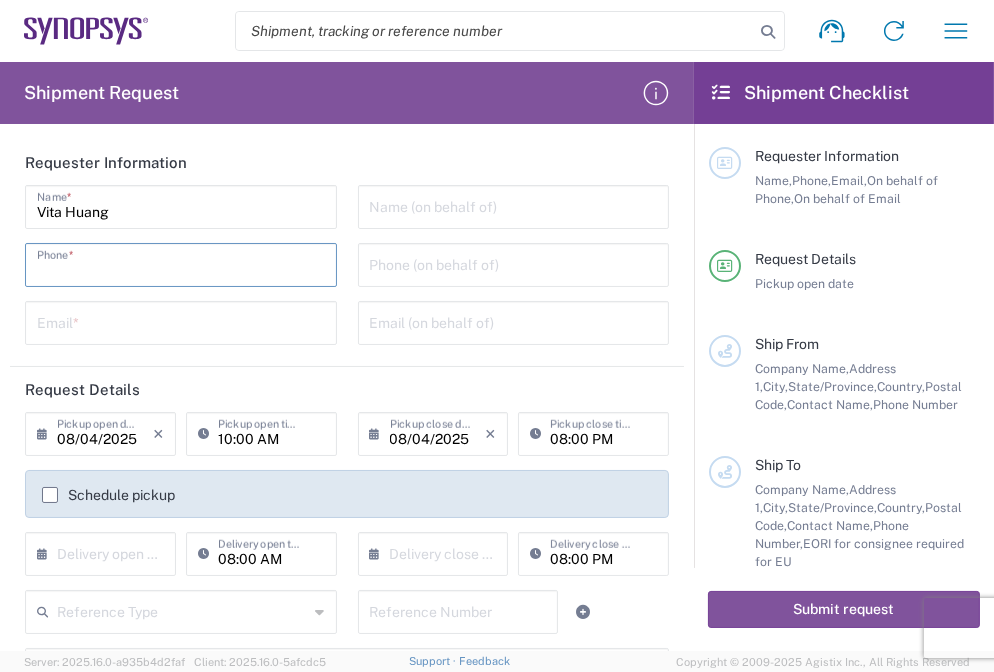 paste on "[PHONE]" 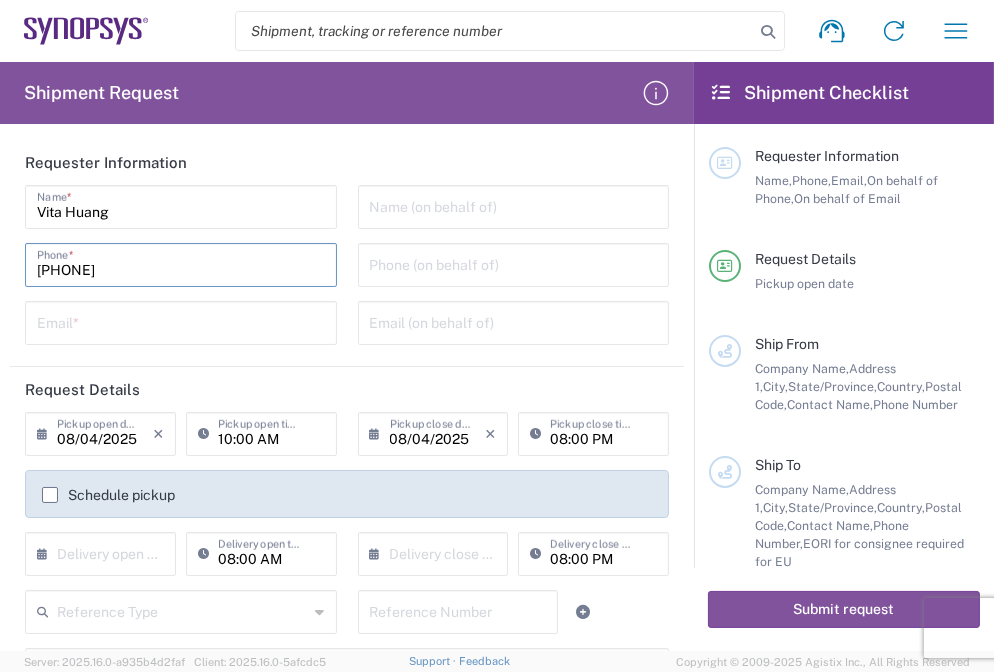 type on "[PHONE]" 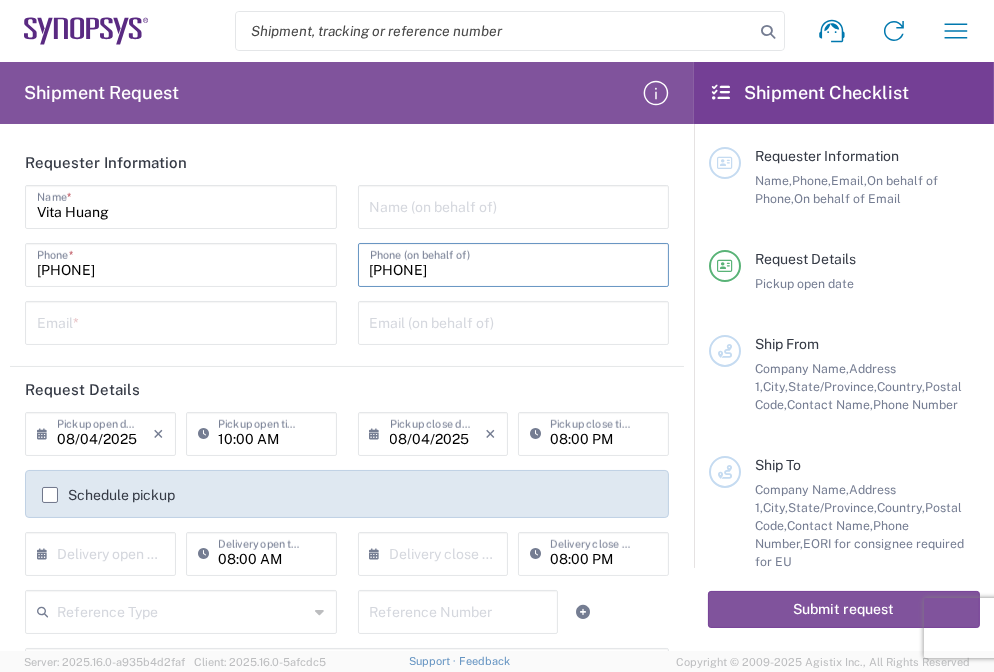 type on "[PHONE]" 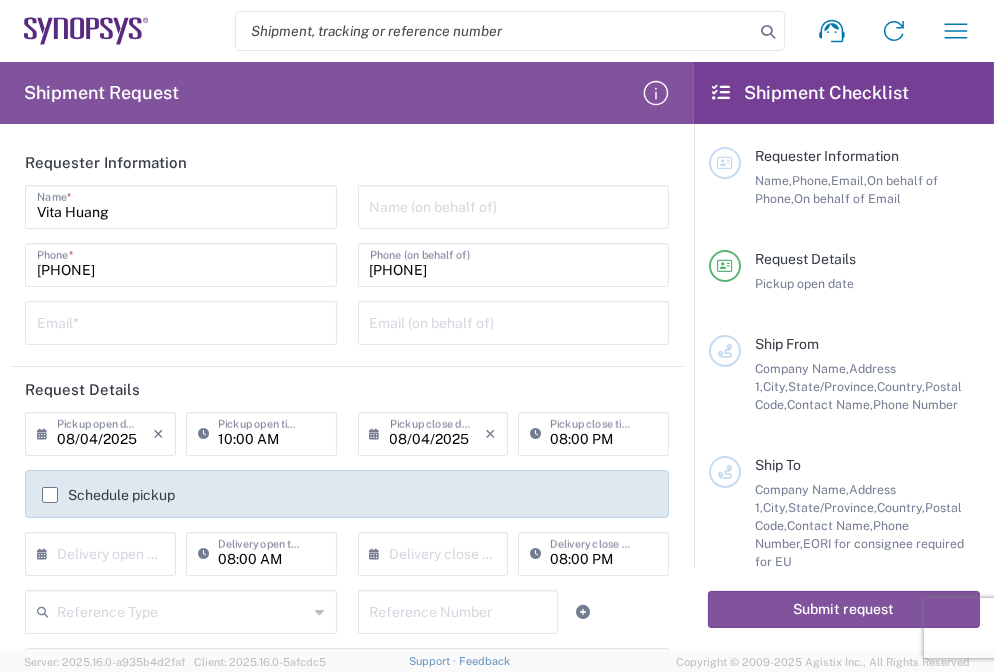 drag, startPoint x: 161, startPoint y: 329, endPoint x: 188, endPoint y: 328, distance: 27.018513 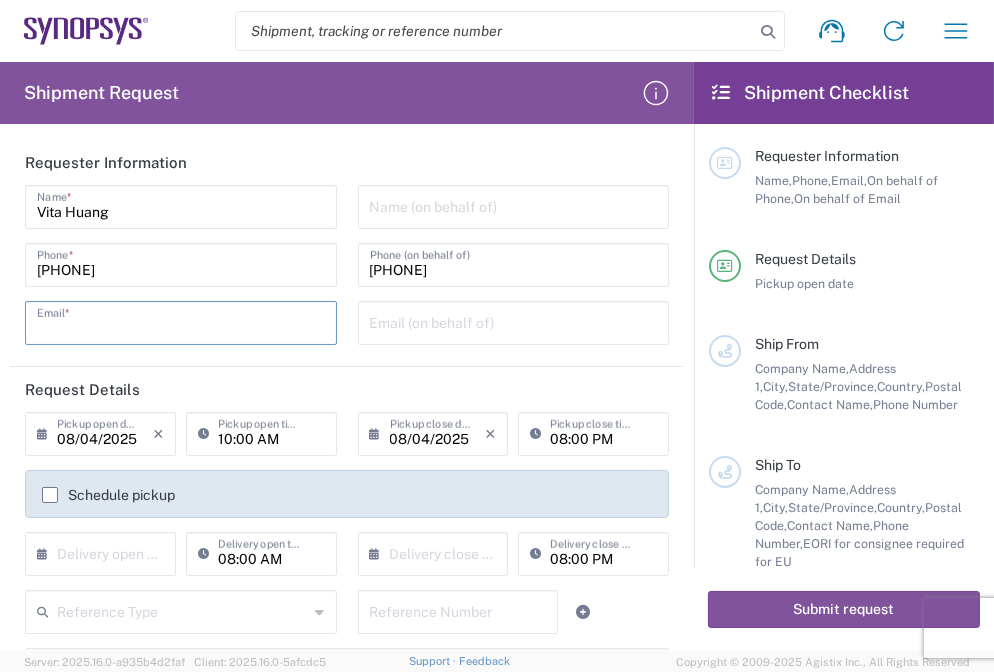 paste on "[EMAIL]" 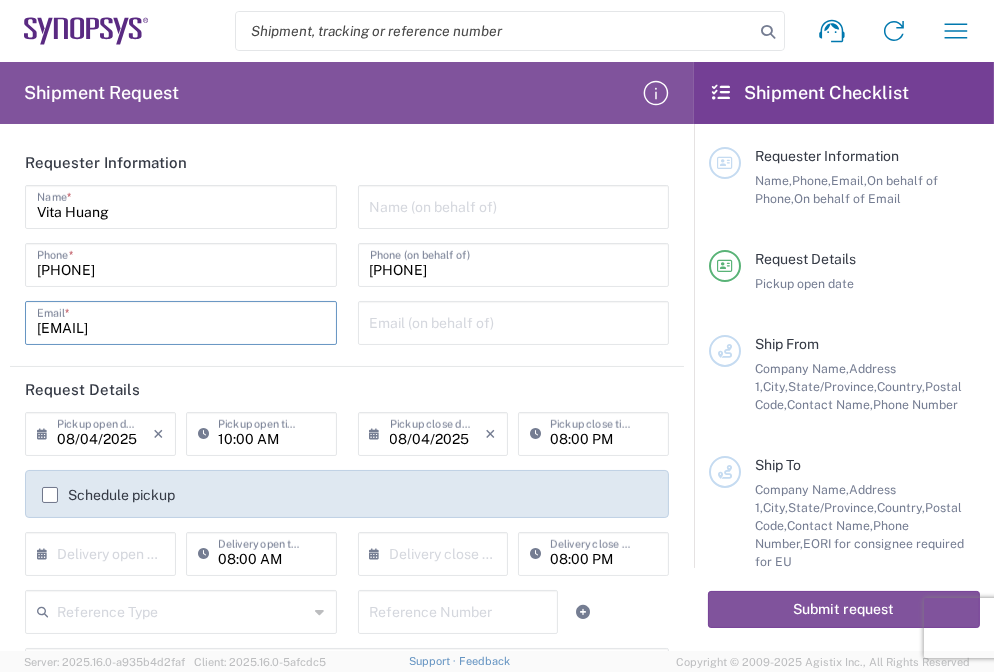 type on "[EMAIL]" 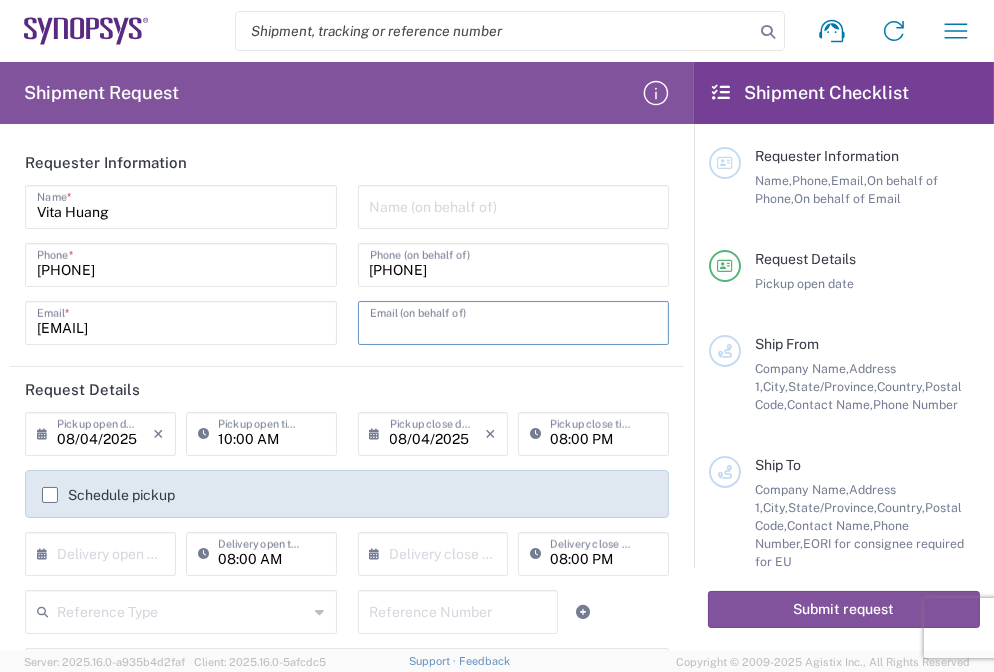 paste on "[EMAIL]" 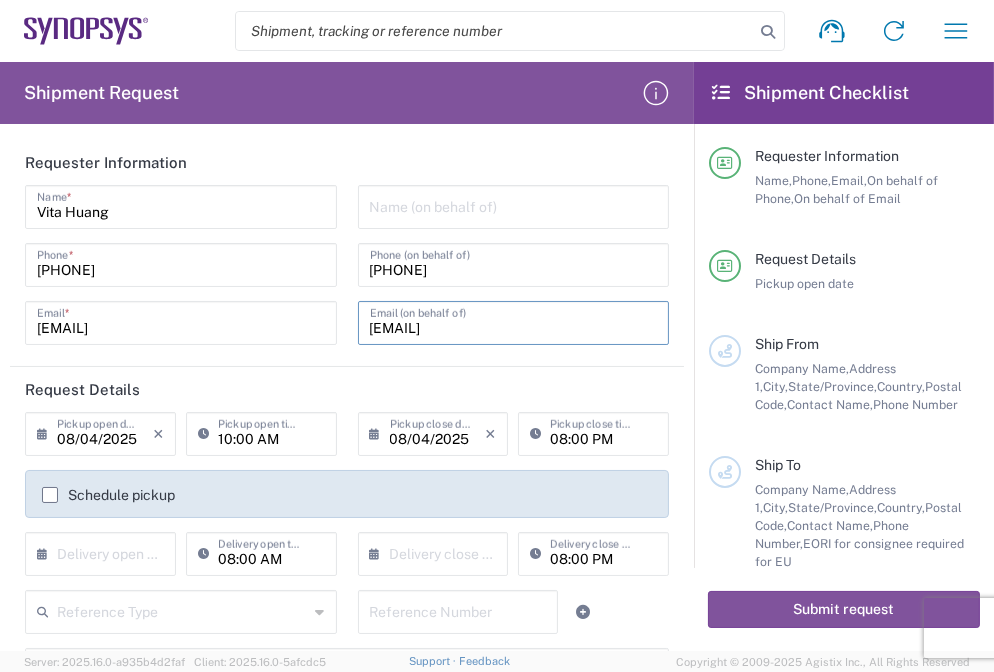 type on "[EMAIL]" 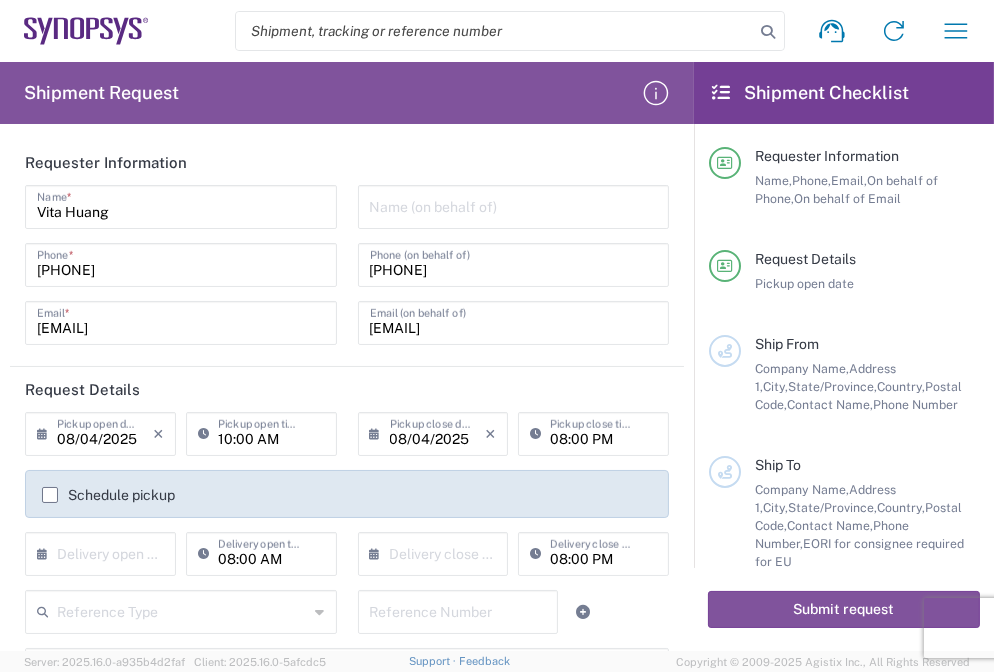 click at bounding box center (514, 205) 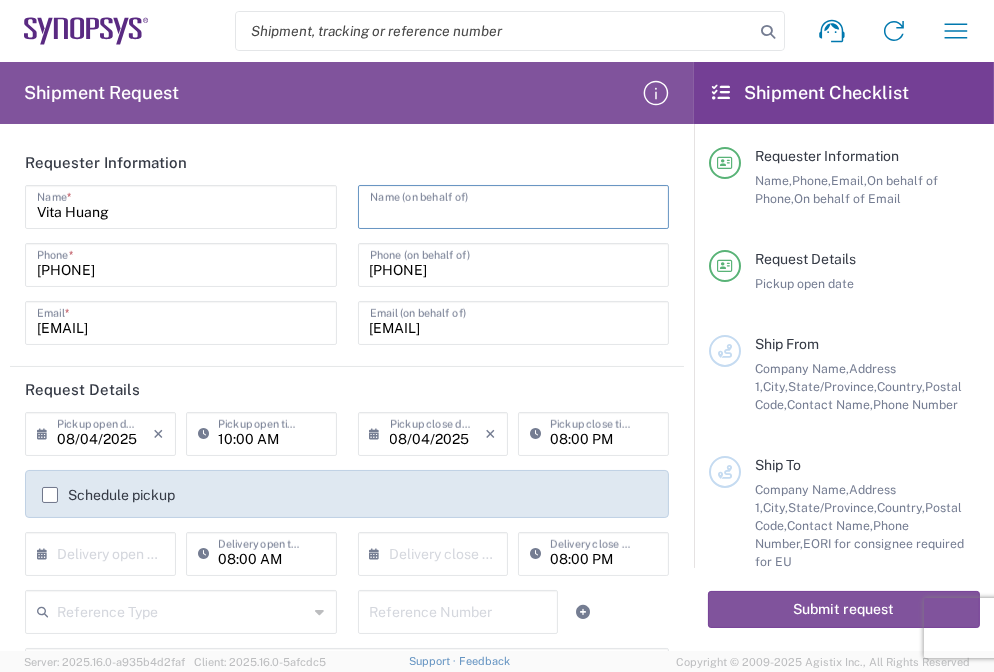 paste on "E-Elements Technology Co., Ltd" 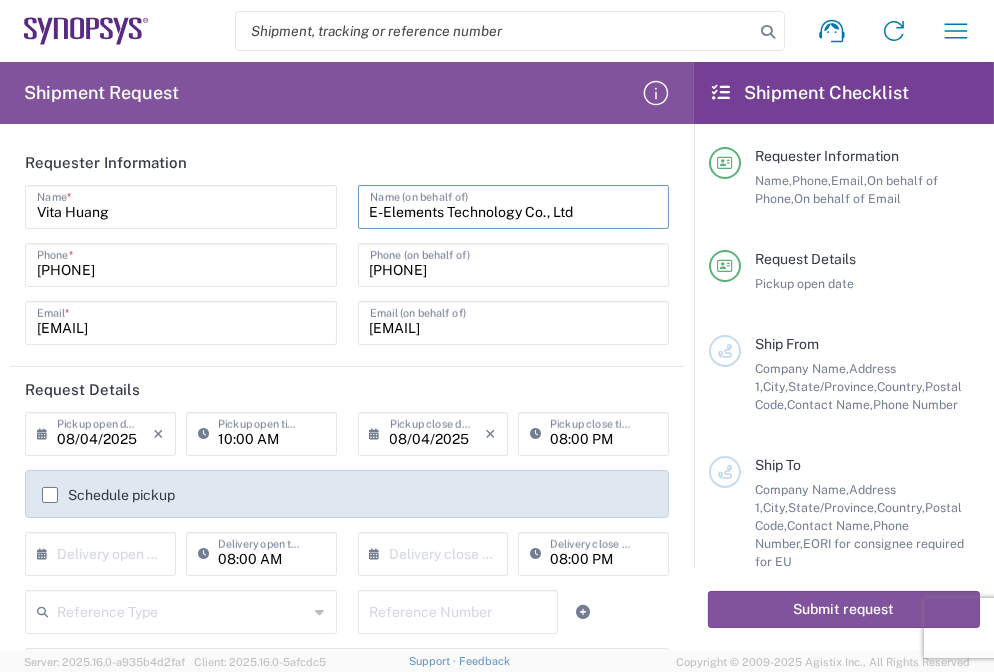 type on "E-Elements Technology Co., Ltd" 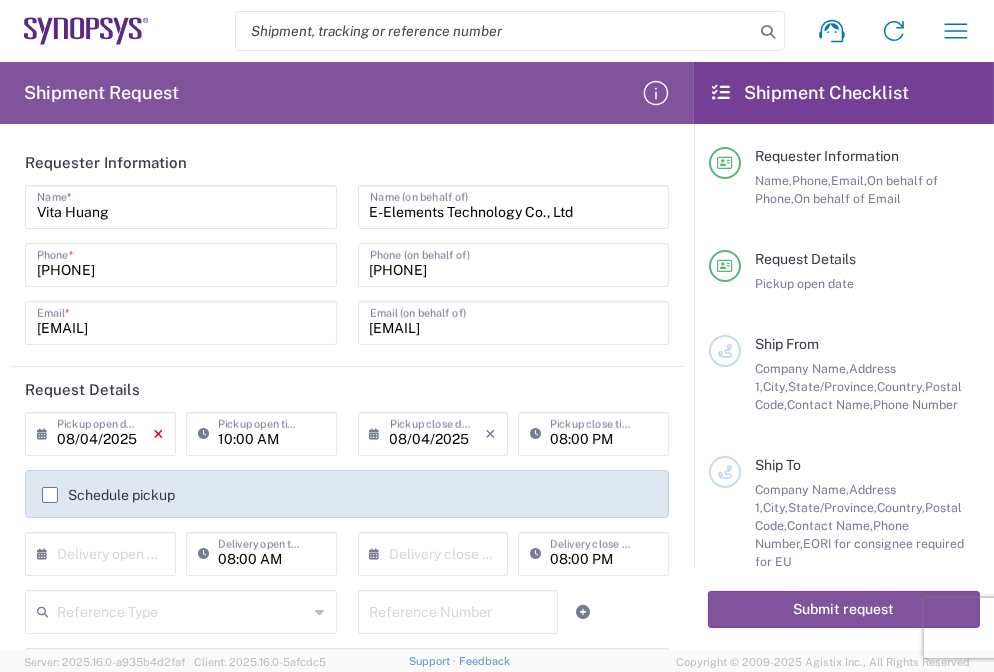 click on "×" 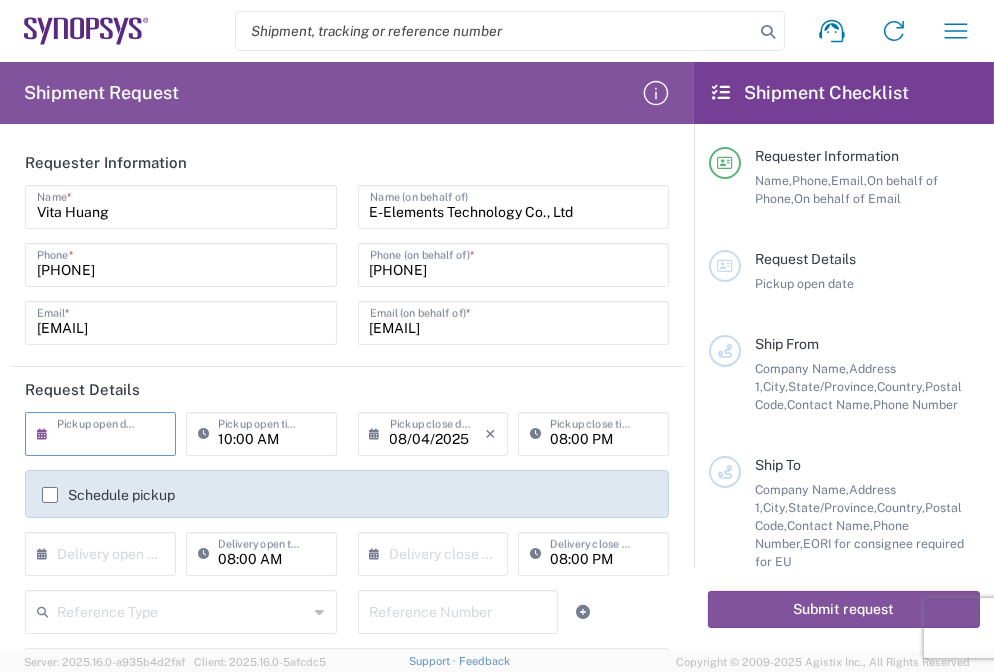 click at bounding box center (105, 432) 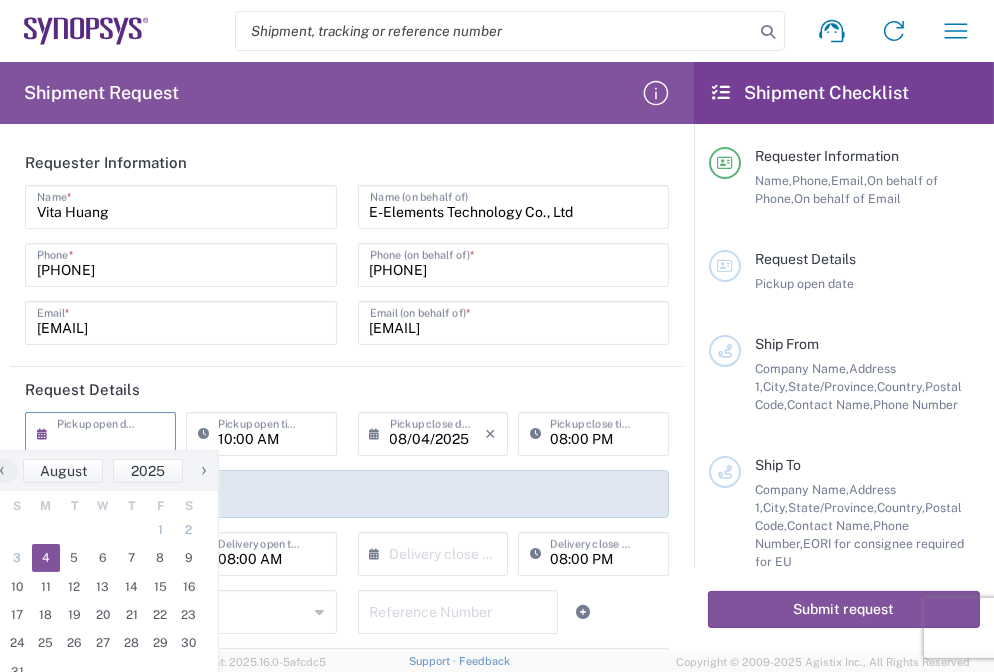 drag, startPoint x: 59, startPoint y: 557, endPoint x: 122, endPoint y: 530, distance: 68.54196 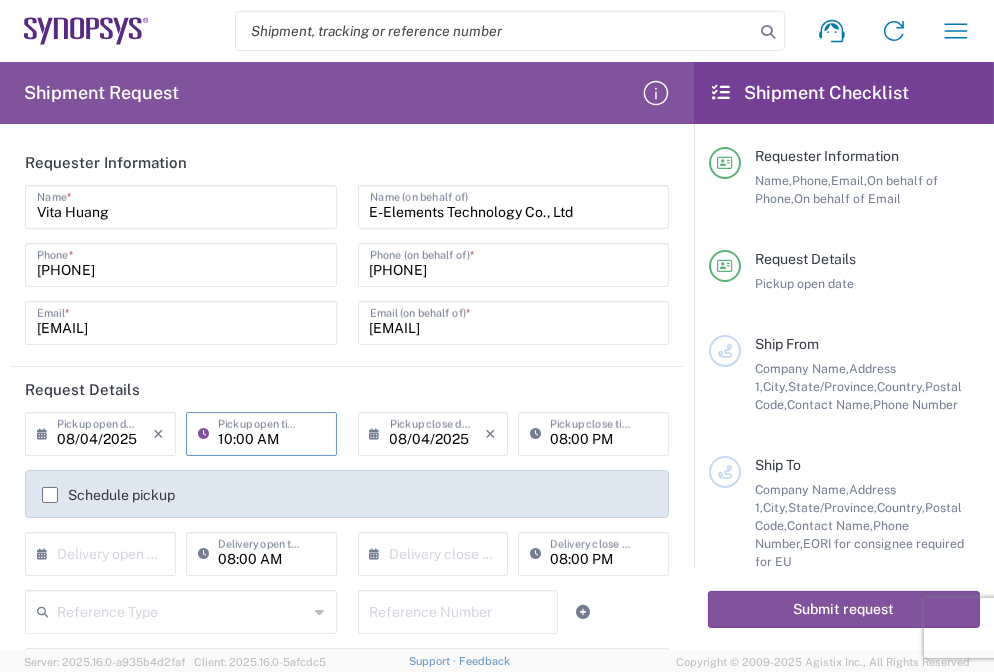 type 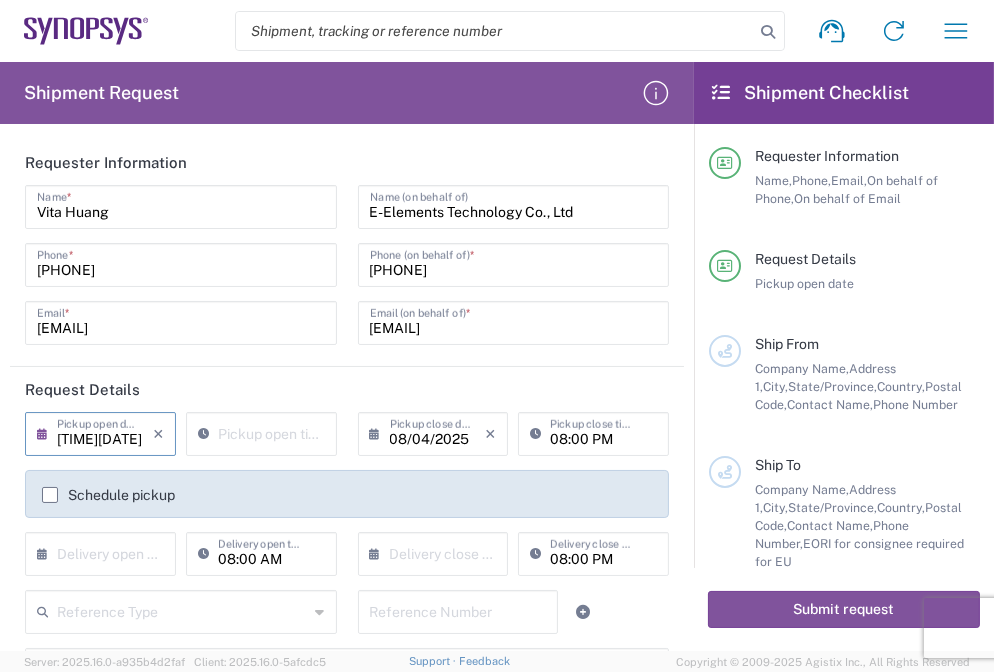 type on "08/04/2025" 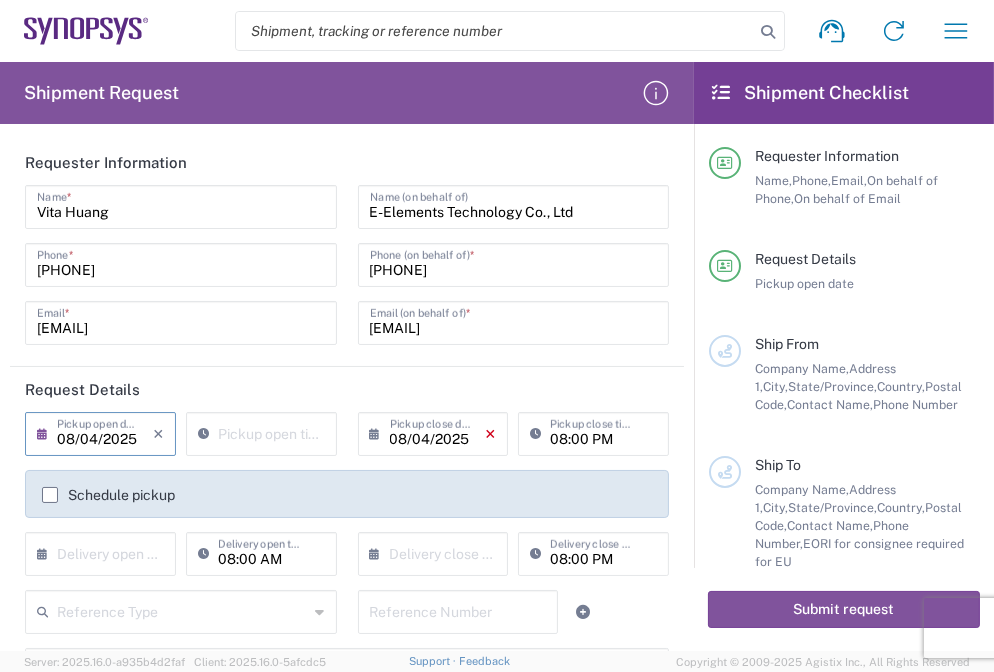 click on "×" 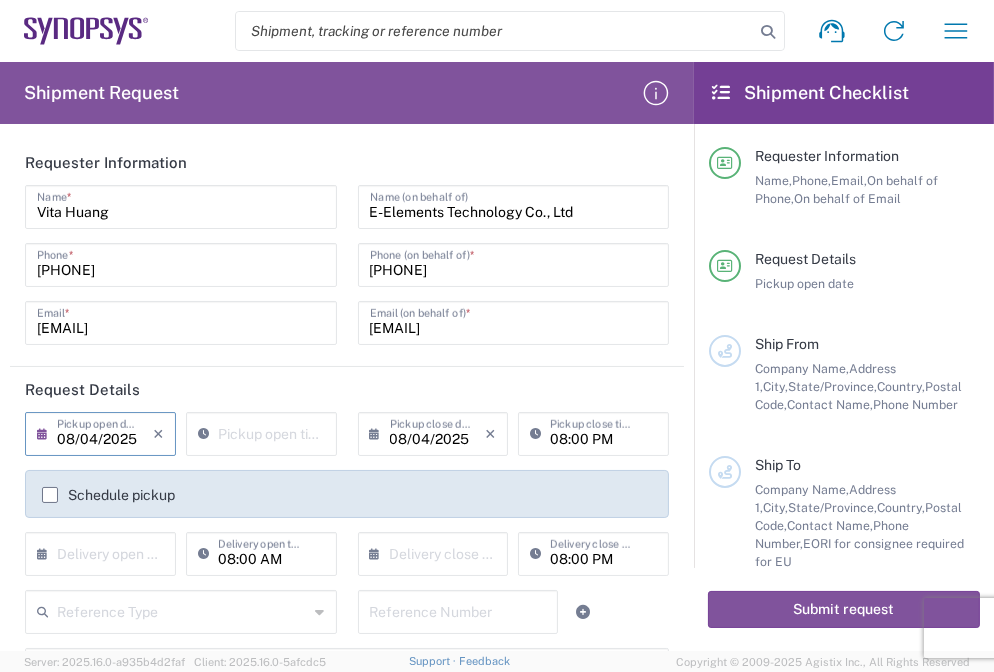 type 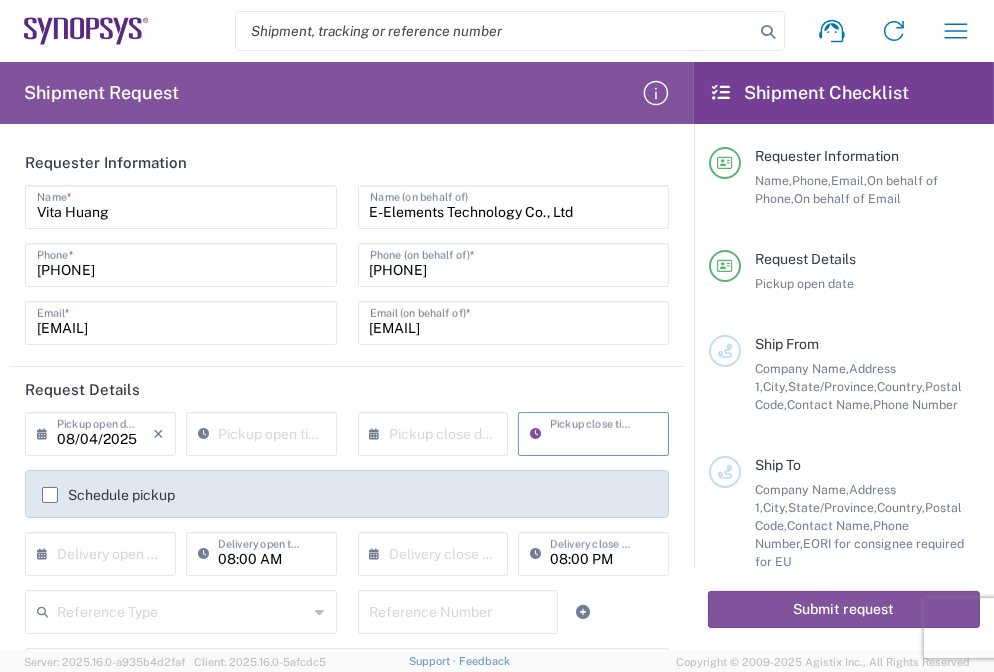 type 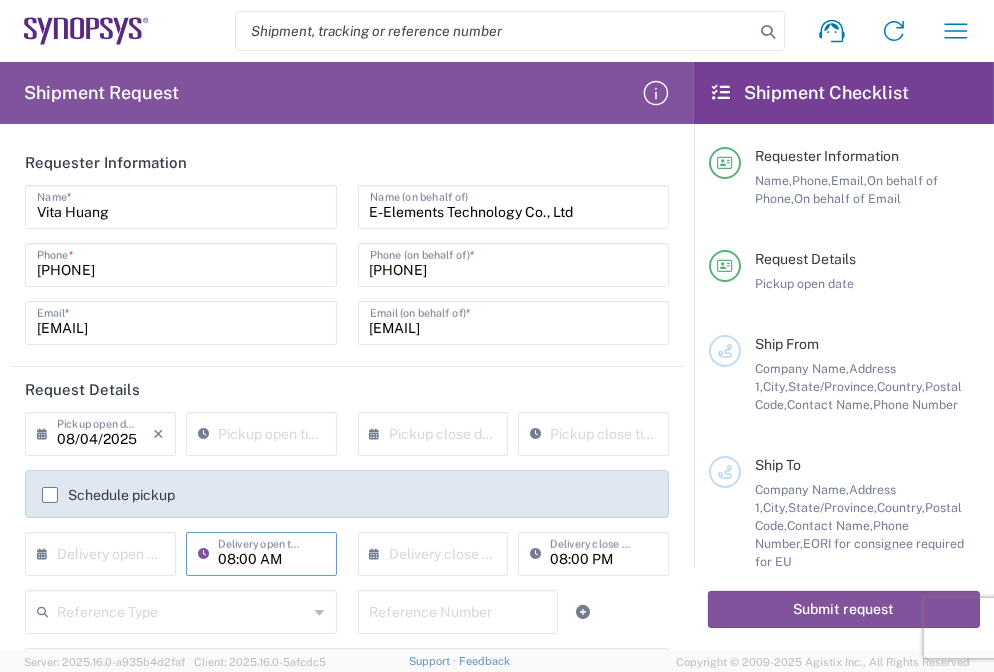 type 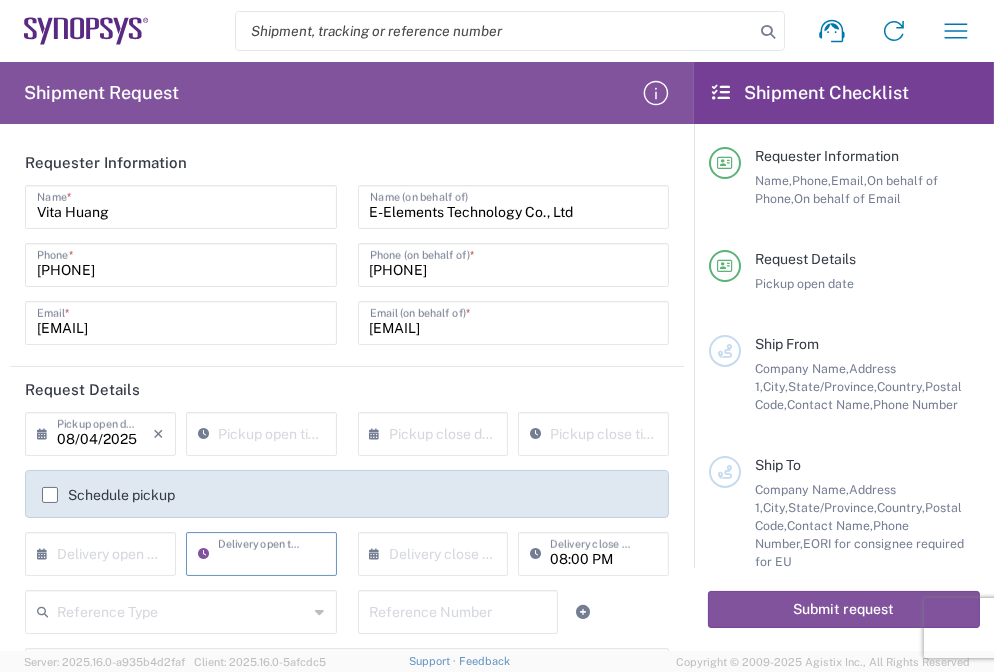 type on "08:00 AM" 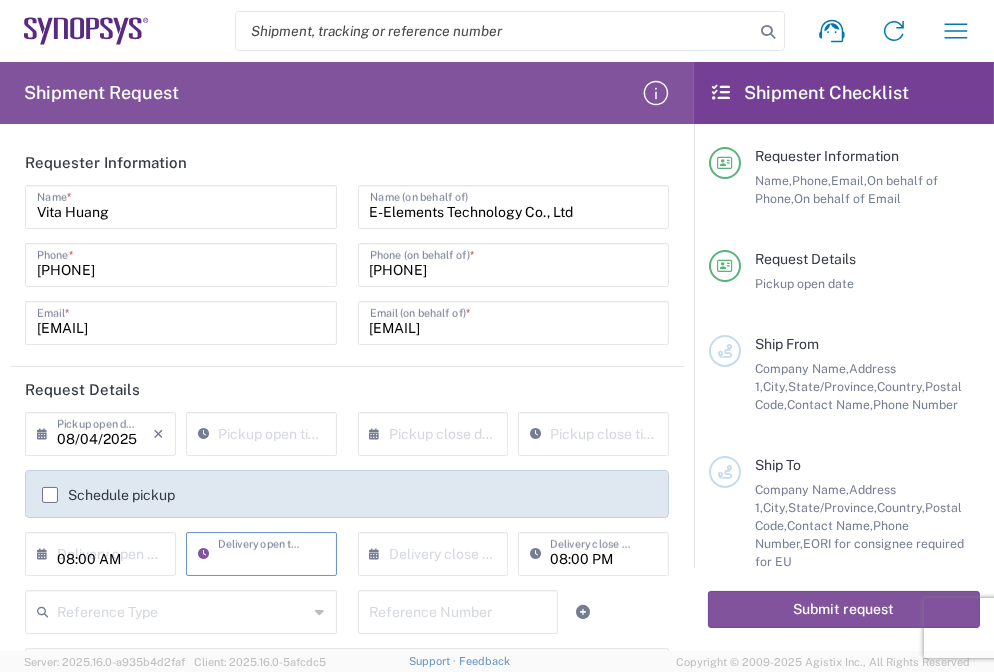 type 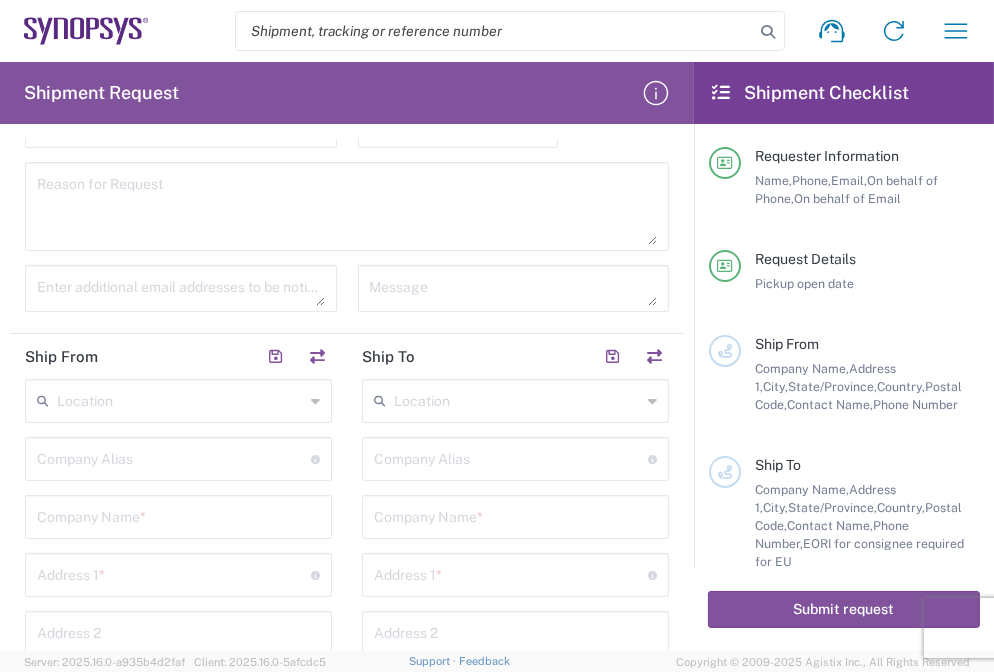 scroll, scrollTop: 530, scrollLeft: 0, axis: vertical 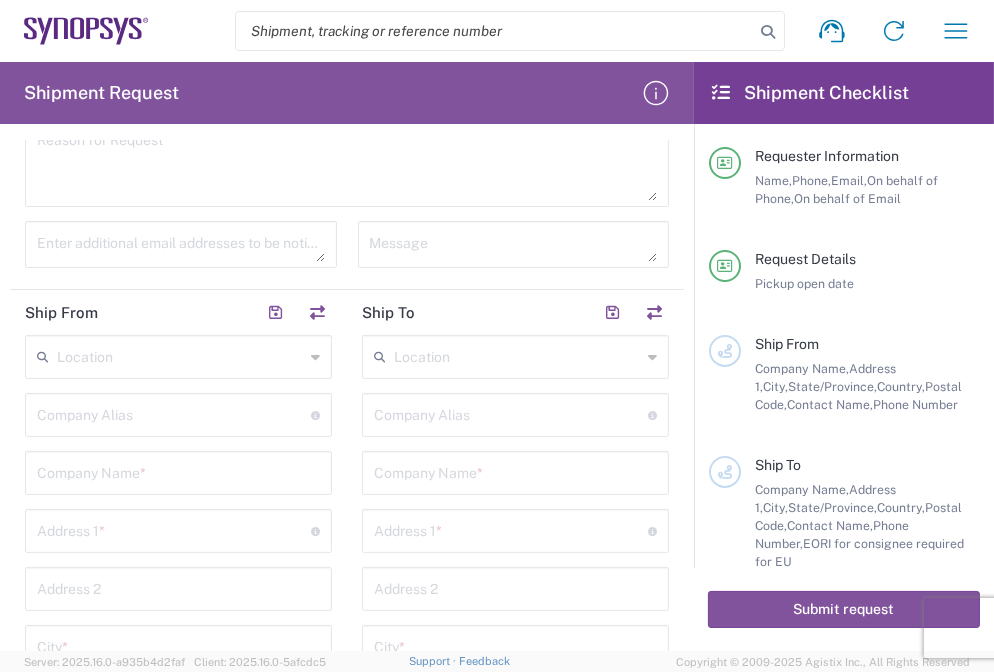 type 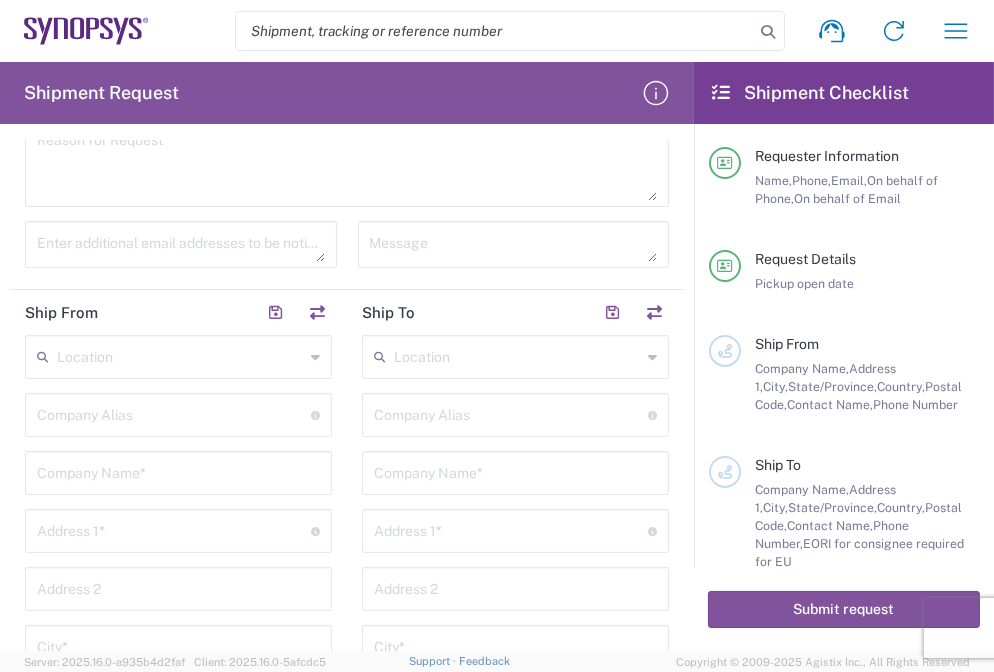 click at bounding box center (181, 244) 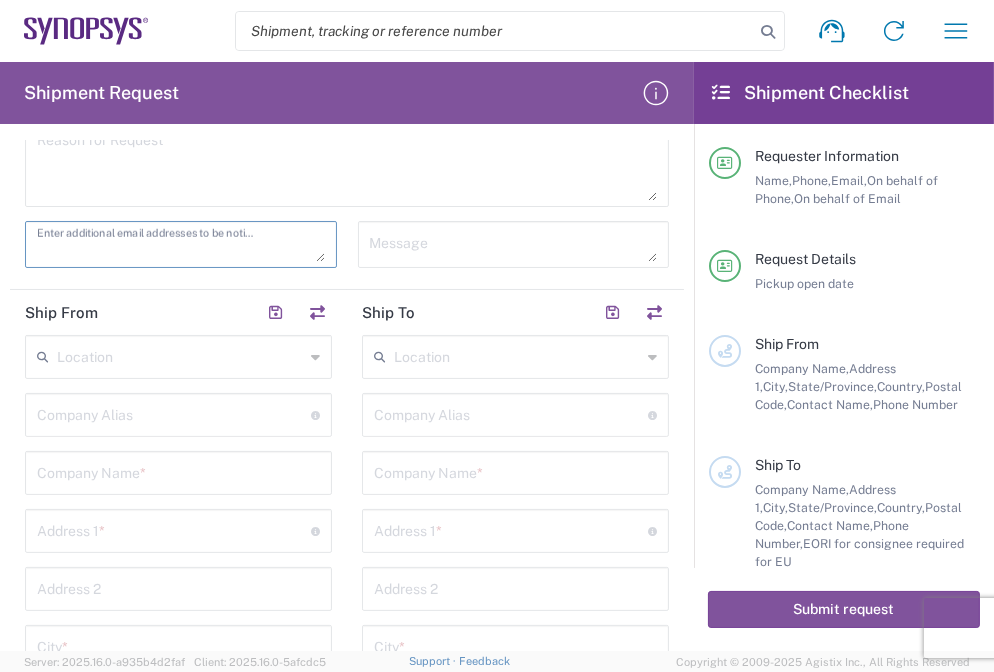 paste on "[EMAIL]" 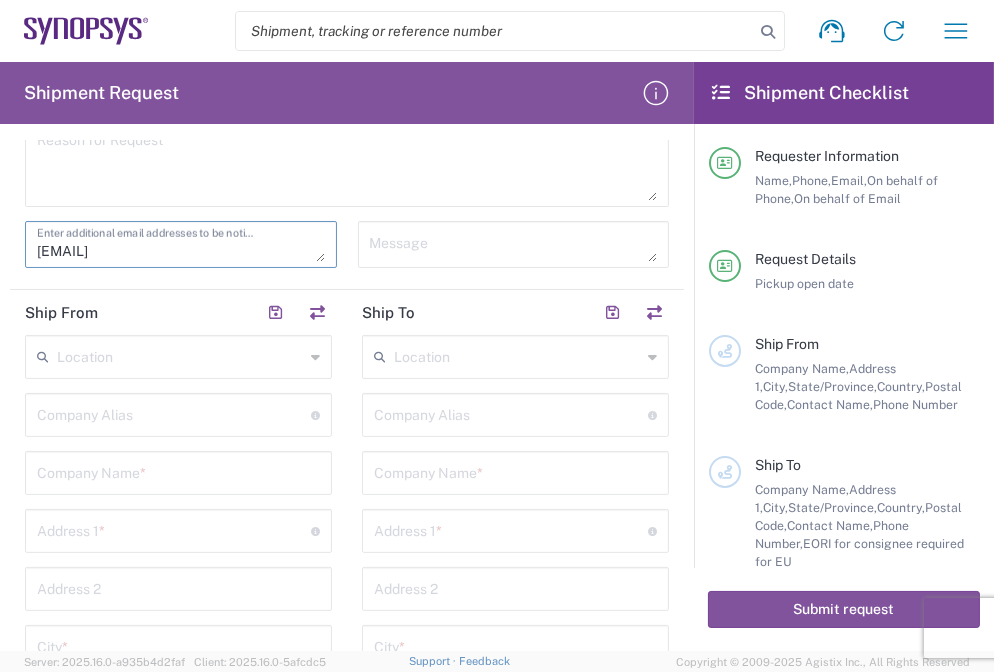 type on "[EMAIL]" 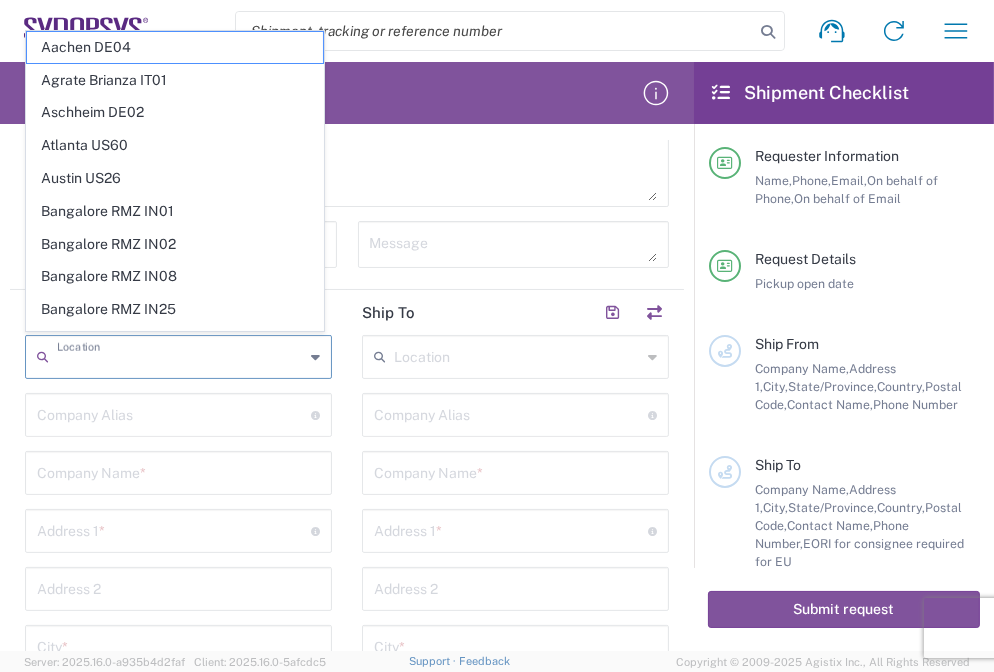 click at bounding box center [180, 355] 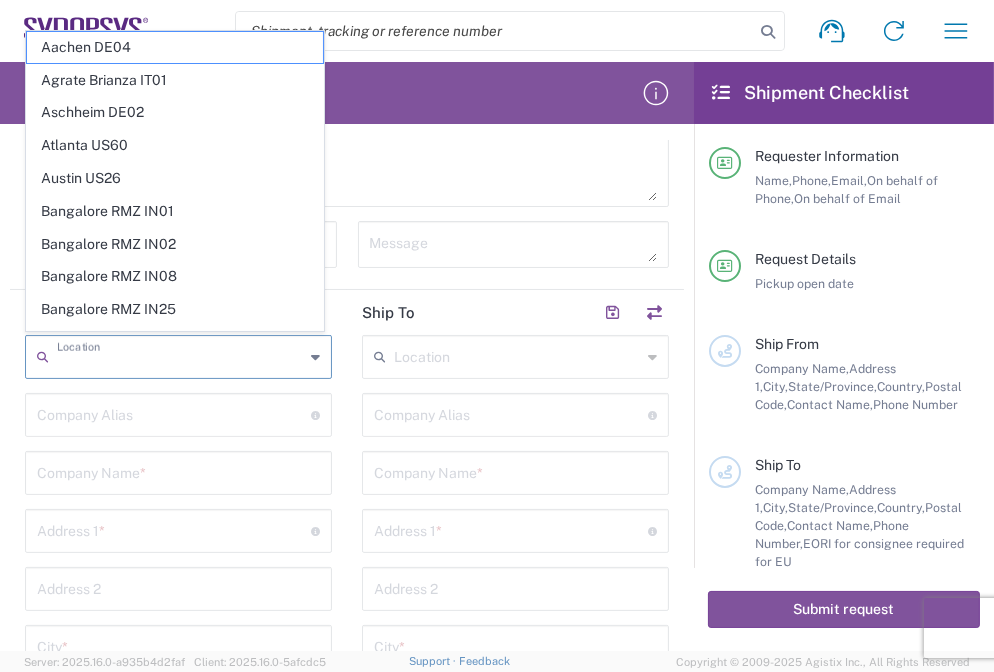 click at bounding box center (178, 471) 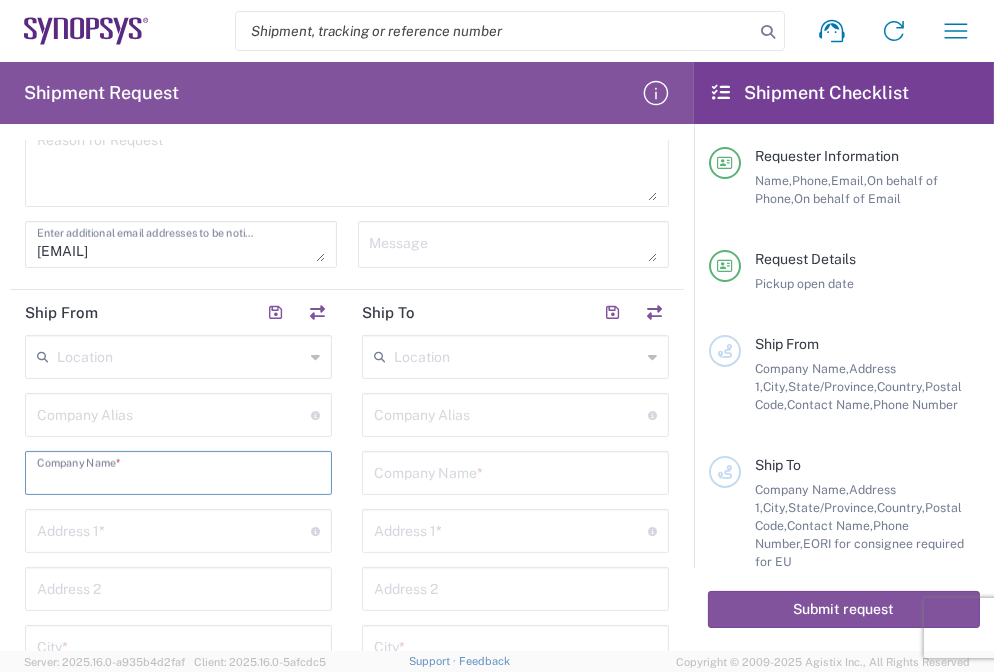 type on "E-Elements Technology Co., Ltd" 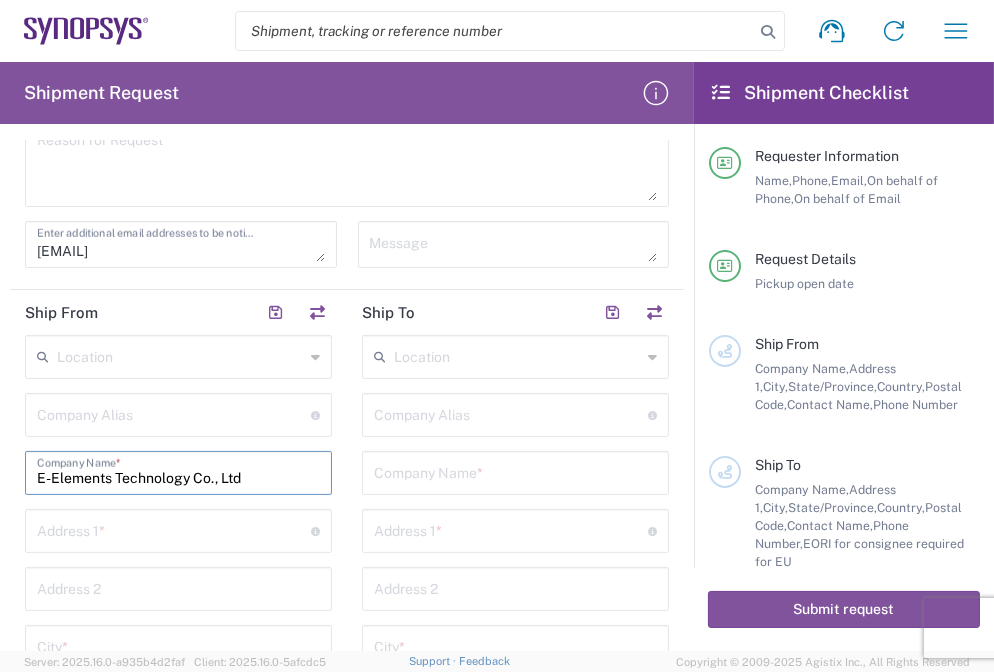 type on "E-Elements Technology Co., Ltd" 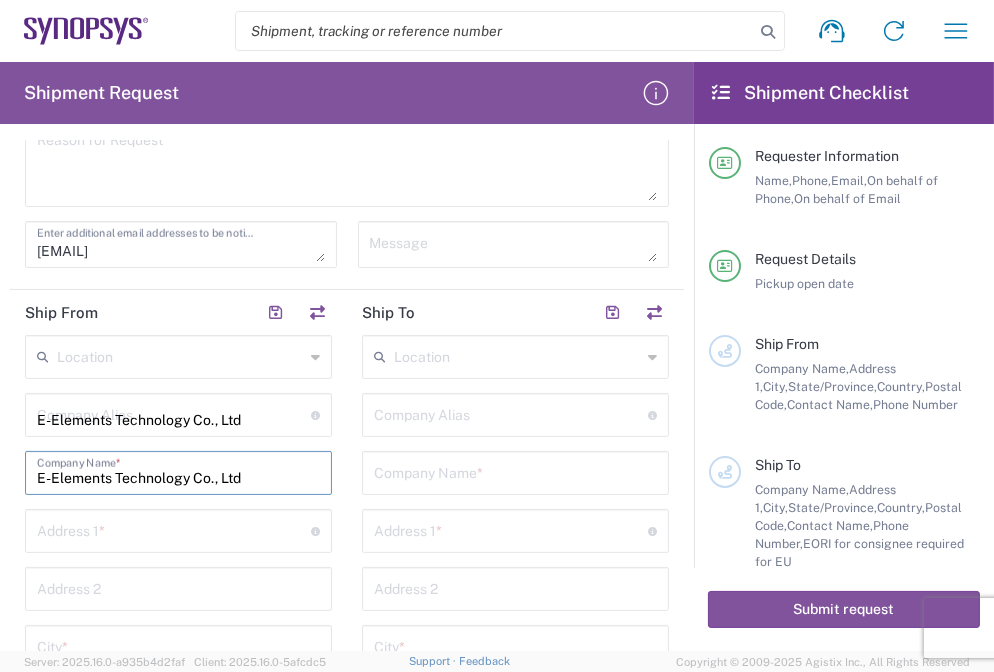 type on "5F., No. 61, Ln. 76, Ruiguang Rd.," 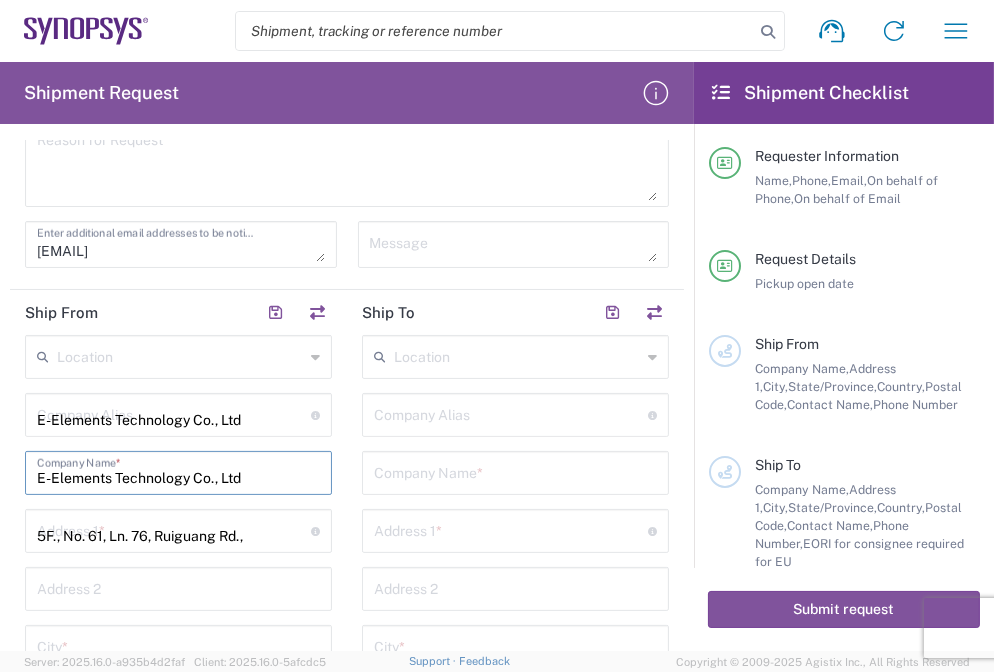 type on "Neihu Dist., Taipei City 114, Taiwan (R.O.C.)" 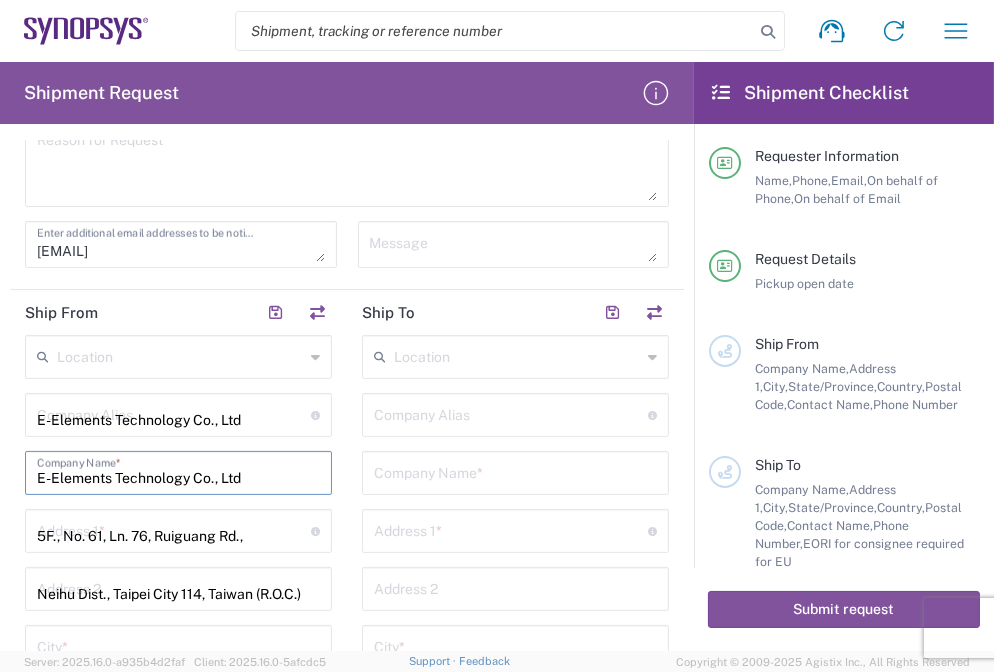 type on "Taipei City" 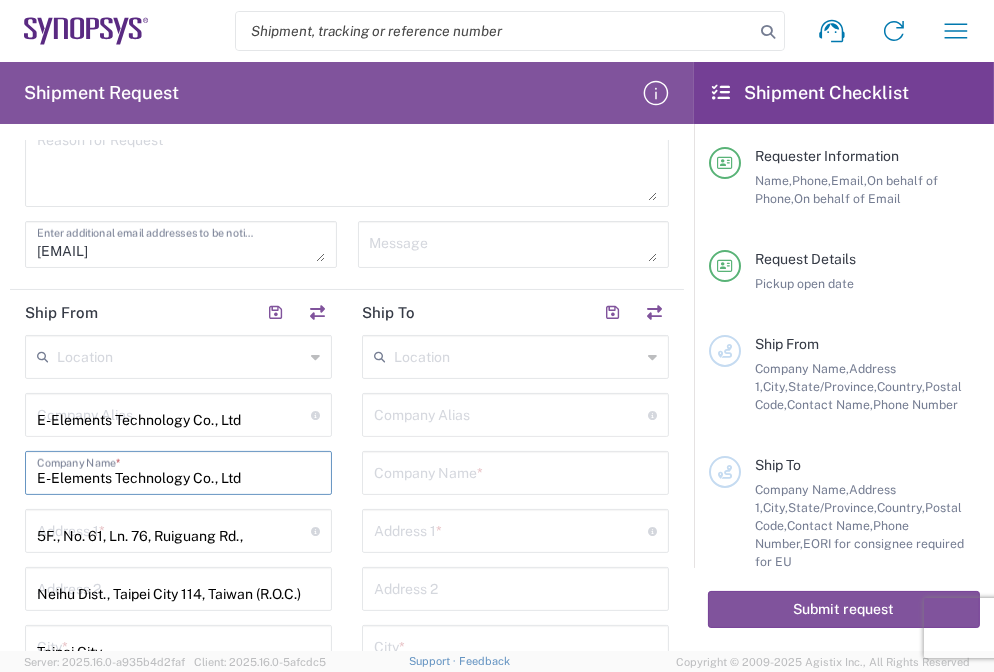 type on "Taipei" 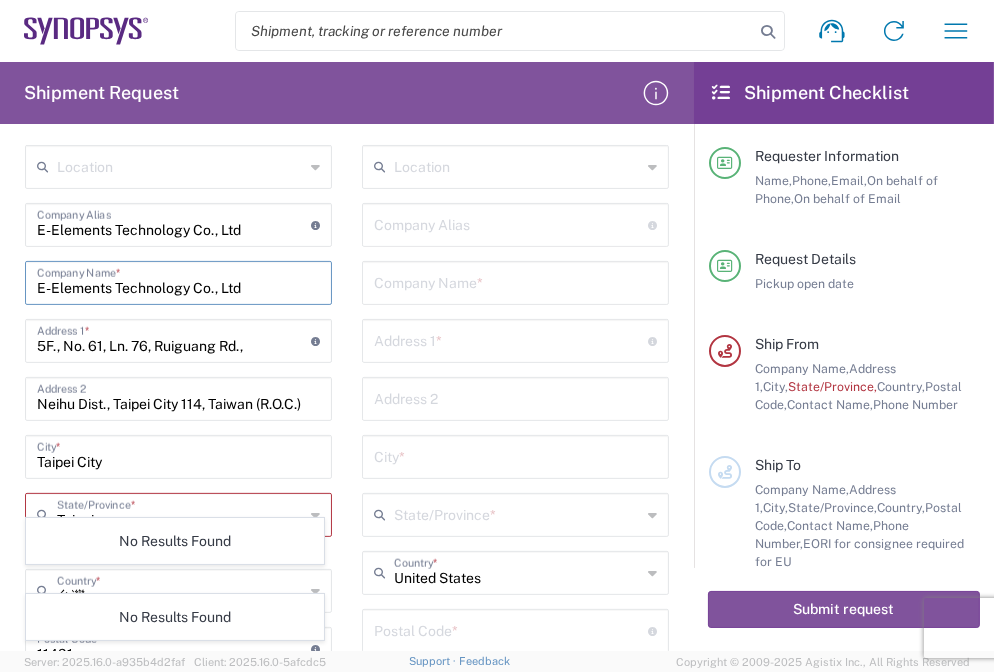 scroll, scrollTop: 774, scrollLeft: 0, axis: vertical 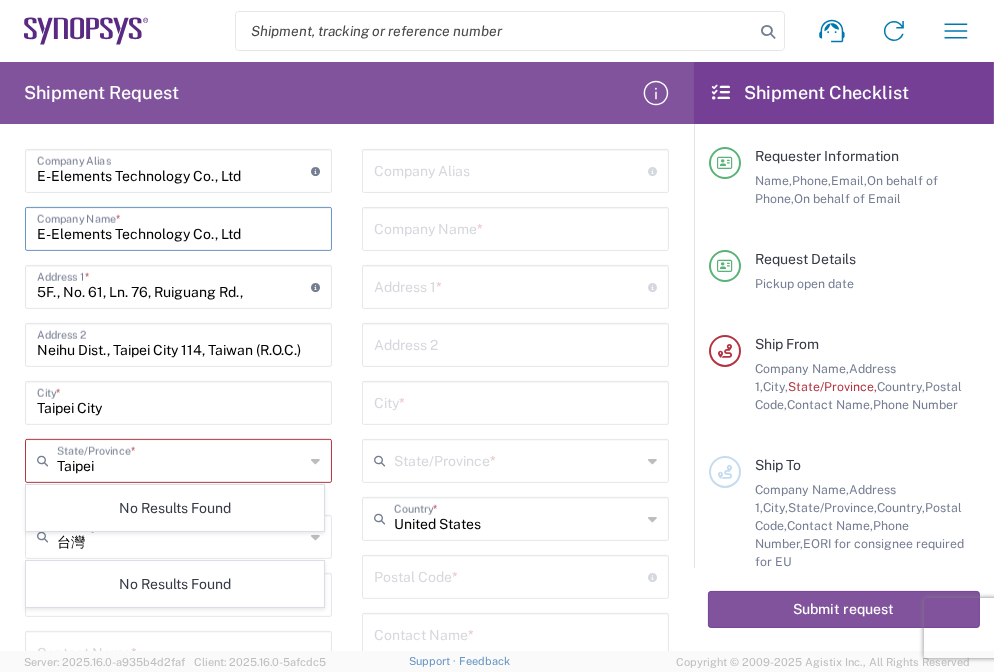 click on "Location  Aachen DE04 Agrate Brianza IT01 Aschheim DE02 Atlanta US60 Austin US26 Bangalore RMZ IN01 Bangalore RMZ IN02 Bangalore RMZ IN08 Bangalore RMZ IN25 Bangalore RMZ IN33 Bangalore RMZ IN37 Bangalore RMZ IN47 Bangalore SIG IN32 Bangalore SIG IN7D Beijing CN30 Belfast GB78 Bellevue US28 Berlin DE16 Berlin DE20 Berlin DE21 Berlin DE22 Bhubaneswar IN68 Bloomington US6J Boulder US1F Boulder US1P Boxborough US8W Bristol GB35 Bucharest RO03 Burlington US1A Burnaby CA Burnaby CA18 Calgary CA11 Cluj-Napoca RO02 Colombo LK01 Colombo LK02 Colorado Springs US1H Copenhagen DK01 Da Nang VN03 Da Nang VN06 Dublin IE02 Edinburgh GB32 EG01 Eindhoven NL20 Enschede NL03 Erfurt DE06 Espoo FI01 Exeter GB29 GB34 Bristol Gdansk PL01 Gilbert US1J Glasgow GB28 Gyumri AM10 Haifa IL61 Hanoi VN09 Hatfield GB21 Headquarters USSV Herndon US6L Hillsboro US03 Ho Chi Minh City VN04 Ho Chi Minh City VN07 Ho Chi Minh City VN08 Hong Kong HK02 Hsinchu TW04 Hsinchu TW12 Hsinchu TW14 Hsinchu TW15 Hsinchu TW17 Hsinchu TW19 Hsinchu TW21 * * *" 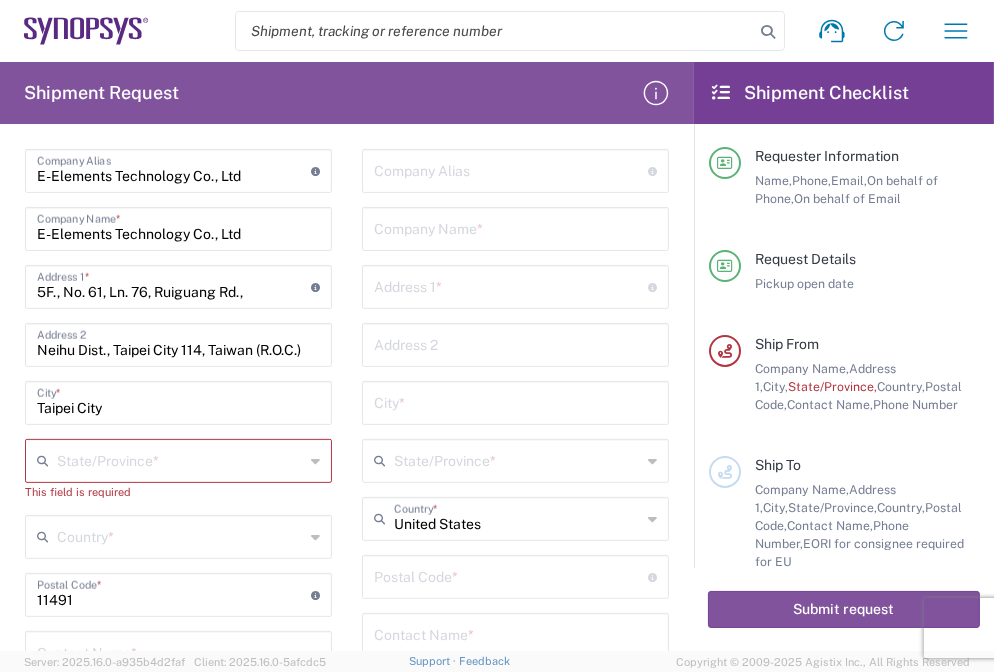 click on "Taipei City" at bounding box center (178, 401) 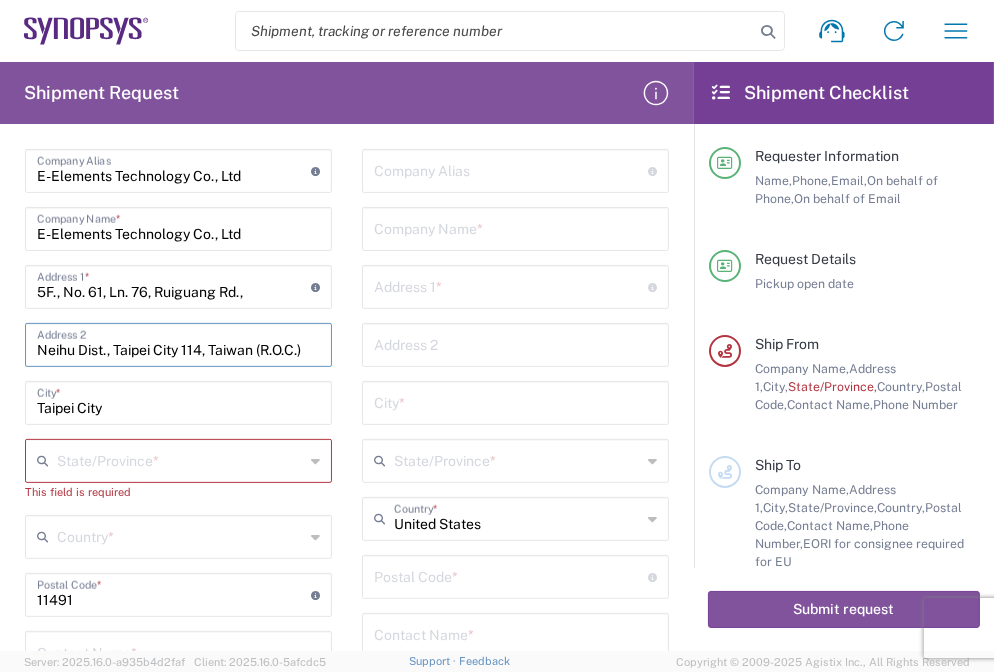 click on "Neihu Dist., Taipei City 114, Taiwan (R.O.C.)" at bounding box center (178, 343) 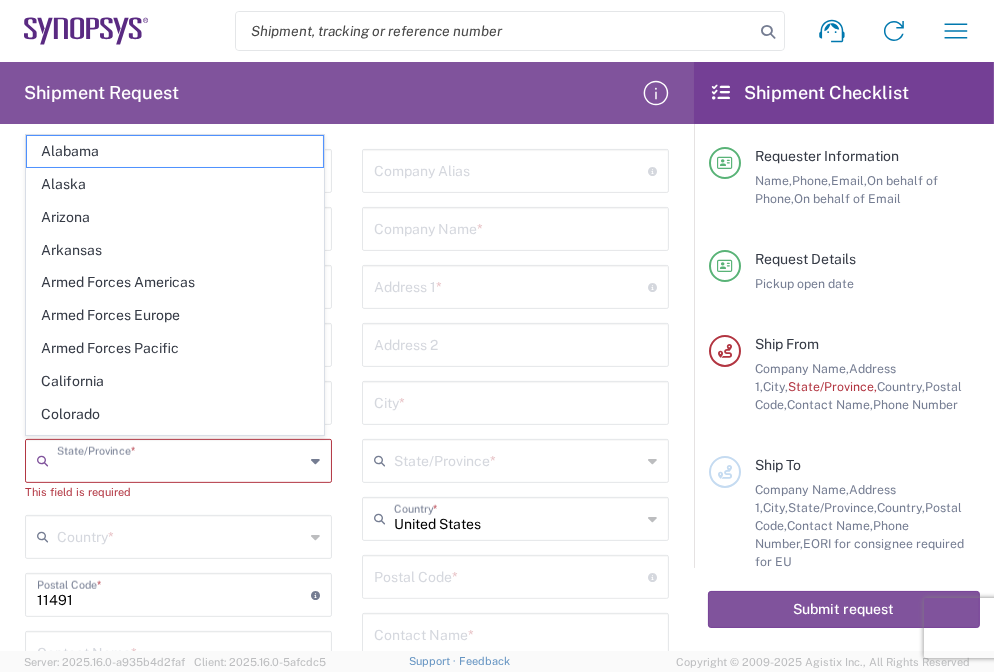 click at bounding box center (180, 459) 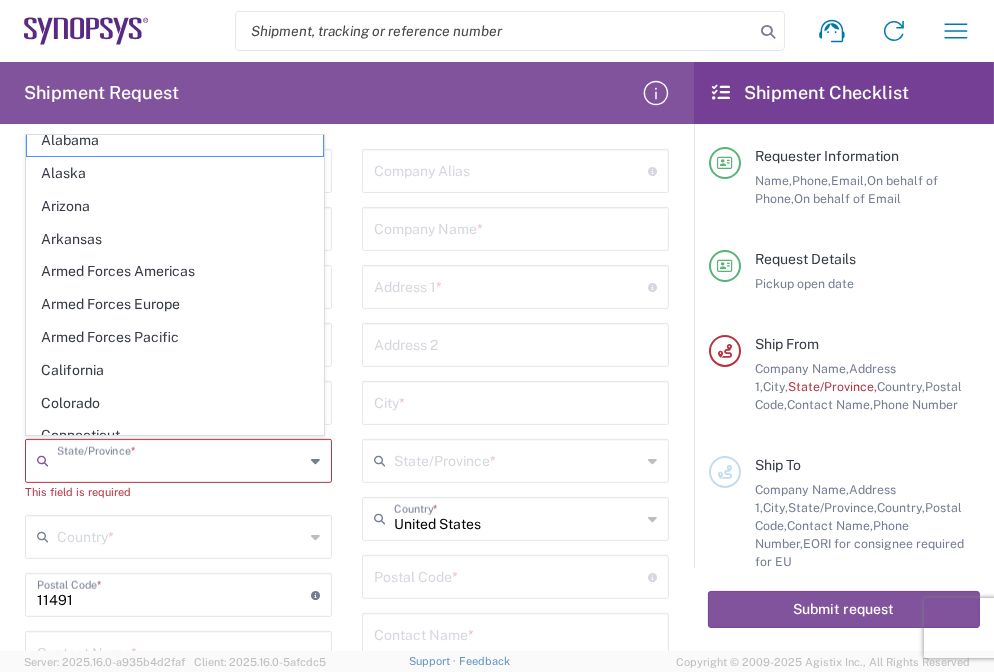 scroll, scrollTop: 0, scrollLeft: 0, axis: both 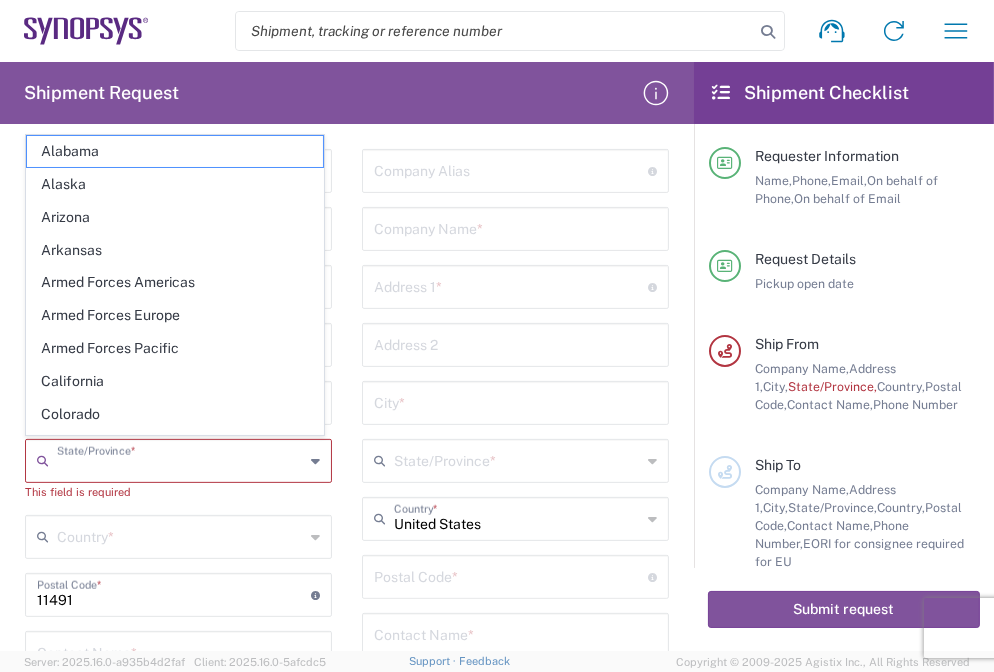click on "Location  Aachen DE04 Agrate Brianza IT01 Aschheim DE02 Atlanta US60 Austin US26 Bangalore RMZ IN01 Bangalore RMZ IN02 Bangalore RMZ IN08 Bangalore RMZ IN25 Bangalore RMZ IN33 Bangalore RMZ IN37 Bangalore RMZ IN47 Bangalore SIG IN32 Bangalore SIG IN7D Beijing CN30 Belfast GB78 Bellevue US28 Berlin DE16 Berlin DE20 Berlin DE21 Berlin DE22 Bhubaneswar IN68 Bloomington US6J Boulder US1F Boulder US1P Boxborough US8W Bristol GB35 Bucharest RO03 Burlington US1A Burnaby CA Burnaby CA18 Calgary CA11 Cluj-Napoca RO02 Colombo LK01 Colombo LK02 Colorado Springs US1H Copenhagen DK01 Da Nang VN03 Da Nang VN06 Dublin IE02 Edinburgh GB32 EG01 Eindhoven NL20 Enschede NL03 Erfurt DE06 Espoo FI01 Exeter GB29 GB34 Bristol Gdansk PL01 Gilbert US1J Glasgow GB28 Gyumri AM10 Haifa IL61 Hanoi VN09 Hatfield GB21 Headquarters USSV Herndon US6L Hillsboro US03 Ho Chi Minh City VN04 Ho Chi Minh City VN07 Ho Chi Minh City VN08 Hong Kong HK02 Hsinchu TW04 Hsinchu TW12 Hsinchu TW14 Hsinchu TW15 Hsinchu TW17 Hsinchu TW19 Hsinchu TW21 * * *" 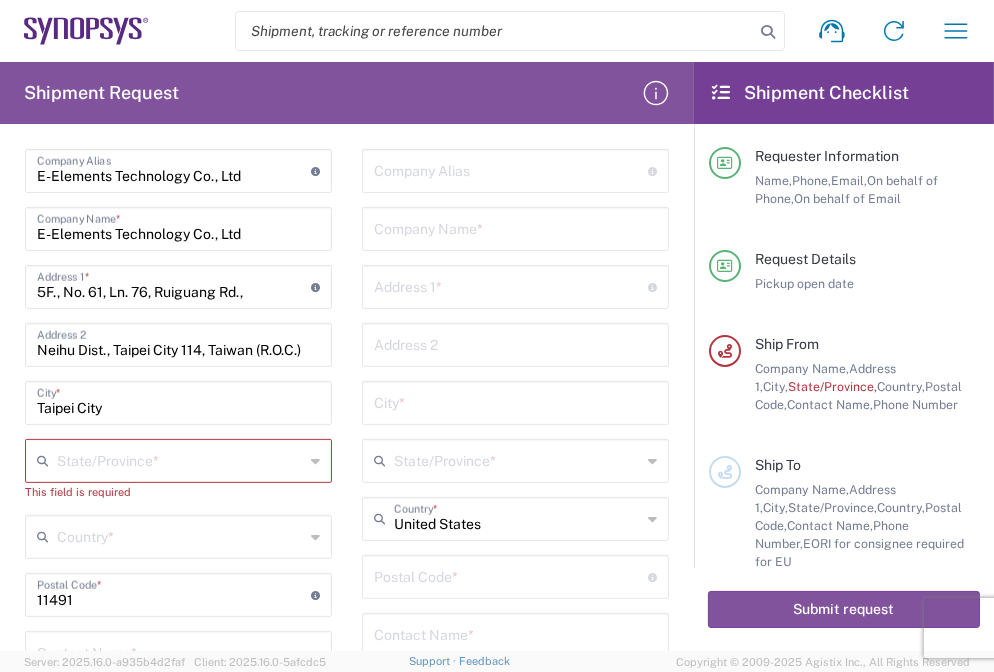 click on "Location  Aachen DE04 Agrate Brianza IT01 Aschheim DE02 Atlanta US60 Austin US26 Bangalore RMZ IN01 Bangalore RMZ IN02 Bangalore RMZ IN08 Bangalore RMZ IN25 Bangalore RMZ IN33 Bangalore RMZ IN37 Bangalore RMZ IN47 Bangalore SIG IN32 Bangalore SIG IN7D Beijing CN30 Belfast GB78 Bellevue US28 Berlin DE16 Berlin DE20 Berlin DE21 Berlin DE22 Bhubaneswar IN68 Bloomington US6J Boulder US1F Boulder US1P Boxborough US8W Bristol GB35 Bucharest RO03 Burlington US1A Burnaby CA Burnaby CA18 Calgary CA11 Cluj-Napoca RO02 Colombo LK01 Colombo LK02 Colorado Springs US1H Copenhagen DK01 Da Nang VN03 Da Nang VN06 Dublin IE02 Edinburgh GB32 EG01 Eindhoven NL20 Enschede NL03 Erfurt DE06 Espoo FI01 Exeter GB29 GB34 Bristol Gdansk PL01 Gilbert US1J Glasgow GB28 Gyumri AM10 Haifa IL61 Hanoi VN09 Hatfield GB21 Headquarters USSV Herndon US6L Hillsboro US03 Ho Chi Minh City VN04 Ho Chi Minh City VN07 Ho Chi Minh City VN08 Hong Kong HK02 Hsinchu TW04 Hsinchu TW12 Hsinchu TW14 Hsinchu TW15 Hsinchu TW17 Hsinchu TW19 Hsinchu TW21 * * *" 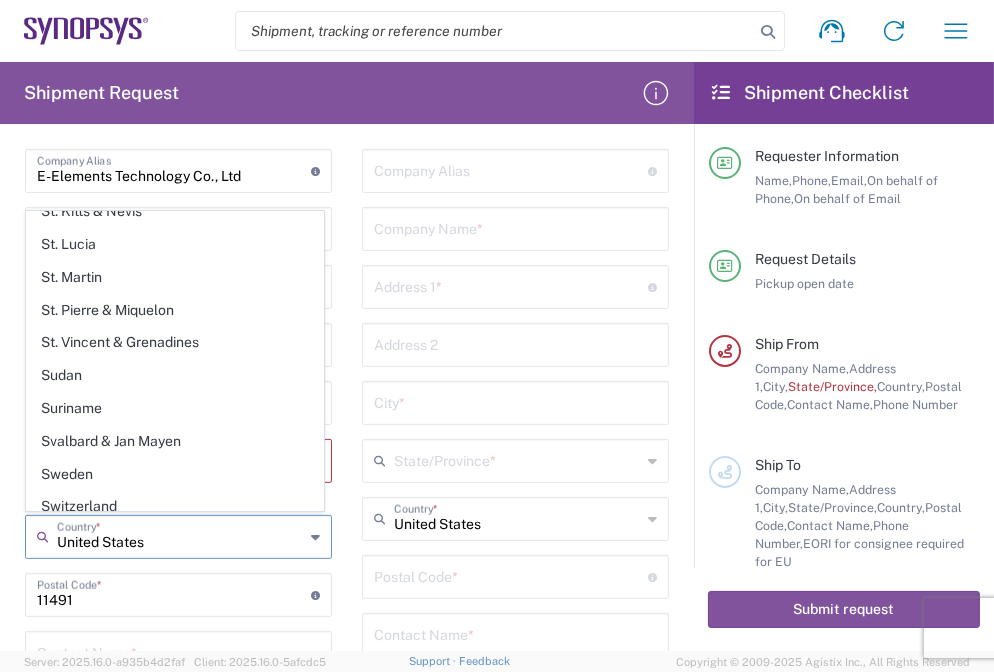 scroll, scrollTop: 6897, scrollLeft: 0, axis: vertical 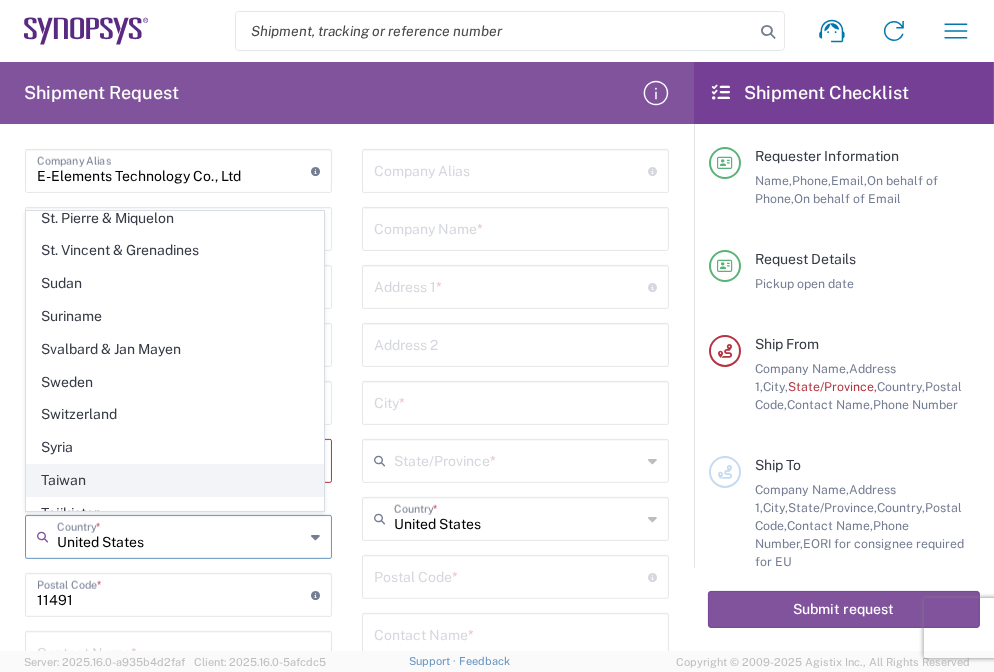 click on "Taiwan" 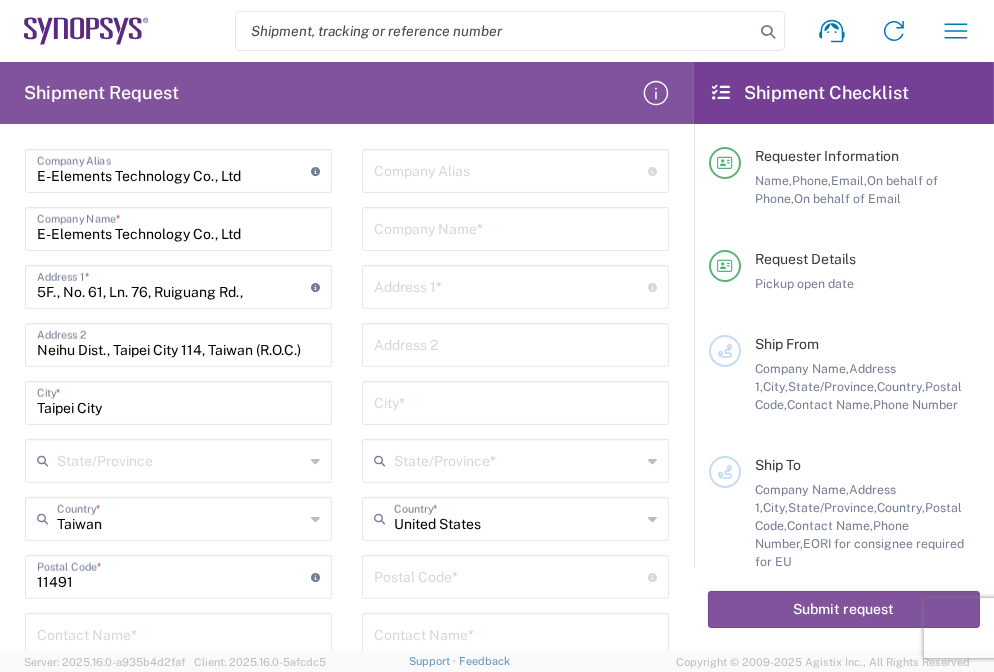 click at bounding box center (180, 459) 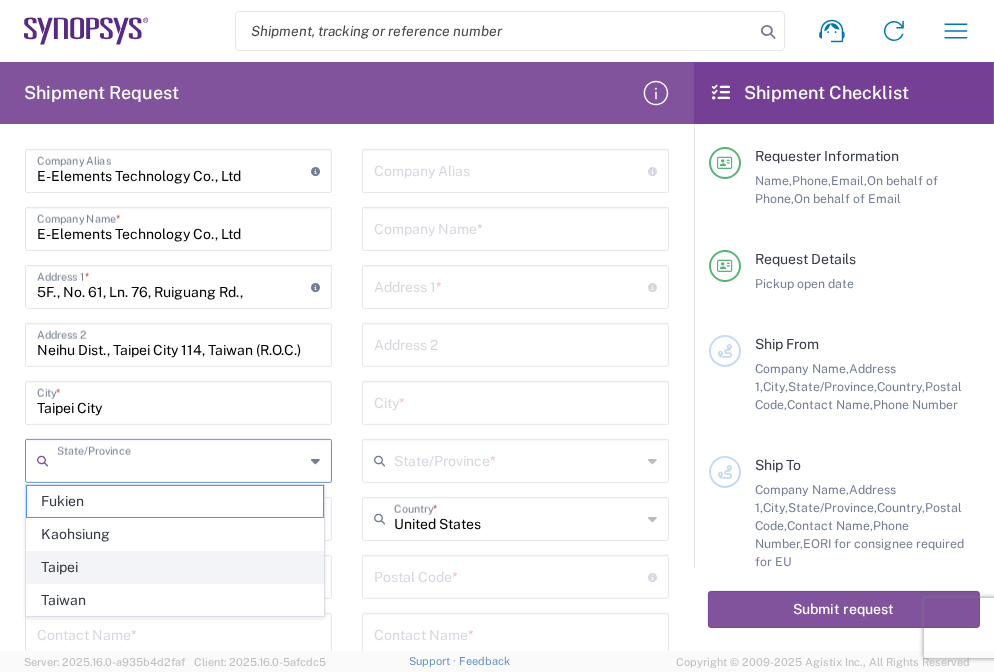 click on "Taipei" 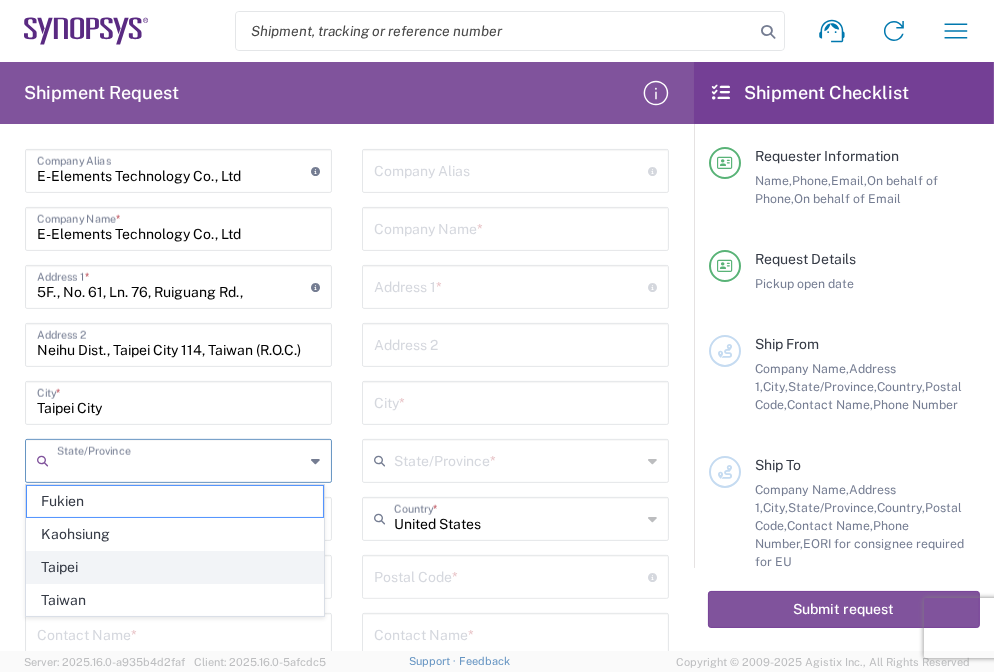 type on "Taipei" 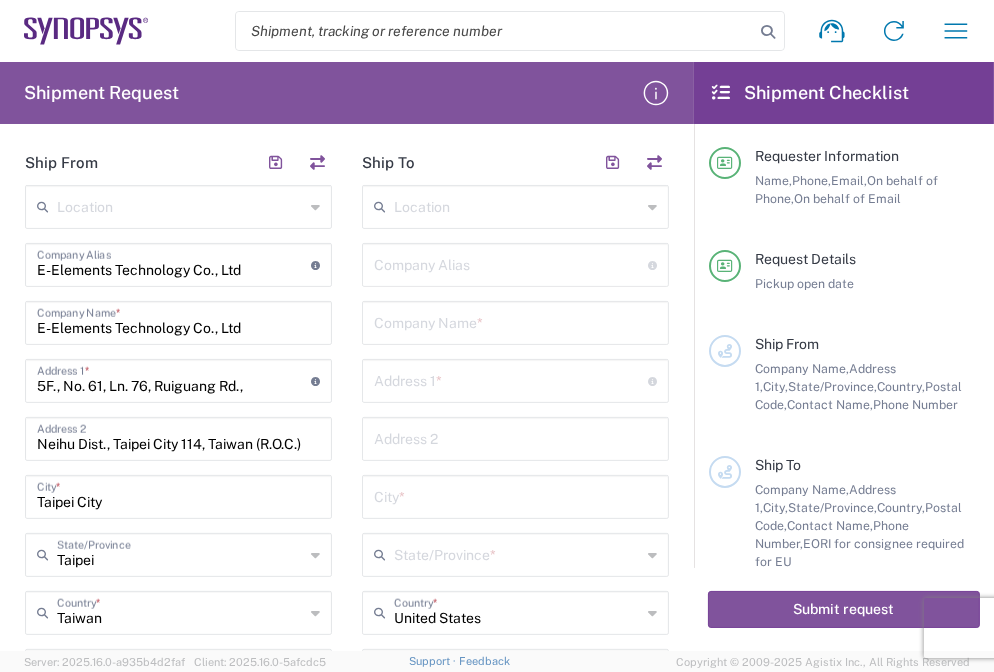 scroll, scrollTop: 704, scrollLeft: 0, axis: vertical 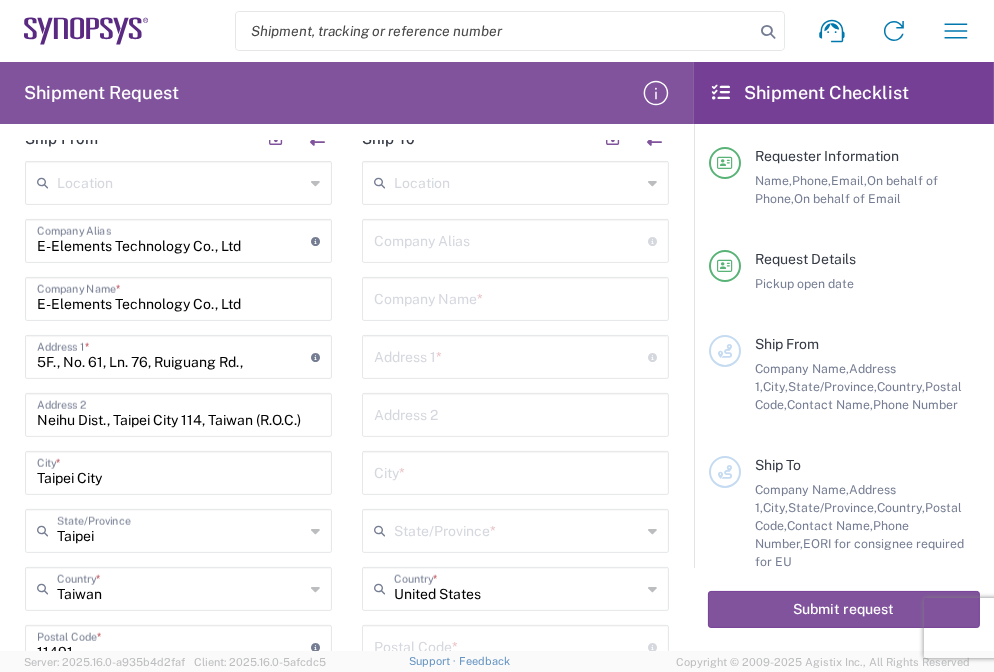 click on "Taipei City" at bounding box center (178, 471) 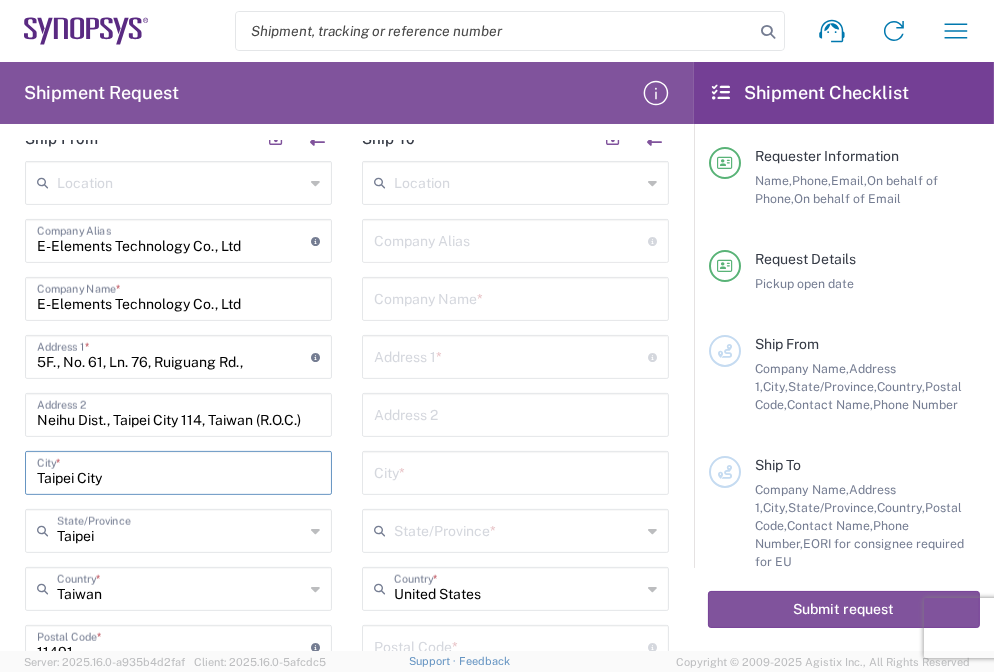 click on "Location  Aachen DE04 Agrate Brianza IT01 Aschheim DE02 Atlanta US60 Austin US26 Bangalore RMZ IN01 Bangalore RMZ IN02 Bangalore RMZ IN08 Bangalore RMZ IN25 Bangalore RMZ IN33 Bangalore RMZ IN37 Bangalore RMZ IN47 Bangalore SIG IN32 Bangalore SIG IN7D Beijing CN30 Belfast GB78 Bellevue US28 Berlin DE16 Berlin DE20 Berlin DE21 Berlin DE22 Bhubaneswar IN68 Bloomington US6J Boulder US1F Boulder US1P Boxborough US8W Bristol GB35 Bucharest RO03 Burlington US1A Burnaby CA Burnaby CA18 Calgary CA11 Cluj-Napoca RO02 Colombo LK01 Colombo LK02 Colorado Springs US1H Copenhagen DK01 Da Nang VN03 Da Nang VN06 Dublin IE02 Edinburgh GB32 EG01 Eindhoven NL20 Enschede NL03 Erfurt DE06 Espoo FI01 Exeter GB29 GB34 Bristol Gdansk PL01 Gilbert US1J Glasgow GB28 Gyumri AM10 Haifa IL61 Hanoi VN09 Hatfield GB21 Headquarters USSV Herndon US6L Hillsboro US03 Ho Chi Minh City VN04 Ho Chi Minh City VN07 Ho Chi Minh City VN08 Hong Kong HK02 Hsinchu TW04 Hsinchu TW12 Hsinchu TW14 Hsinchu TW15 Hsinchu TW17 Hsinchu TW19 Hsinchu TW21 * * *" 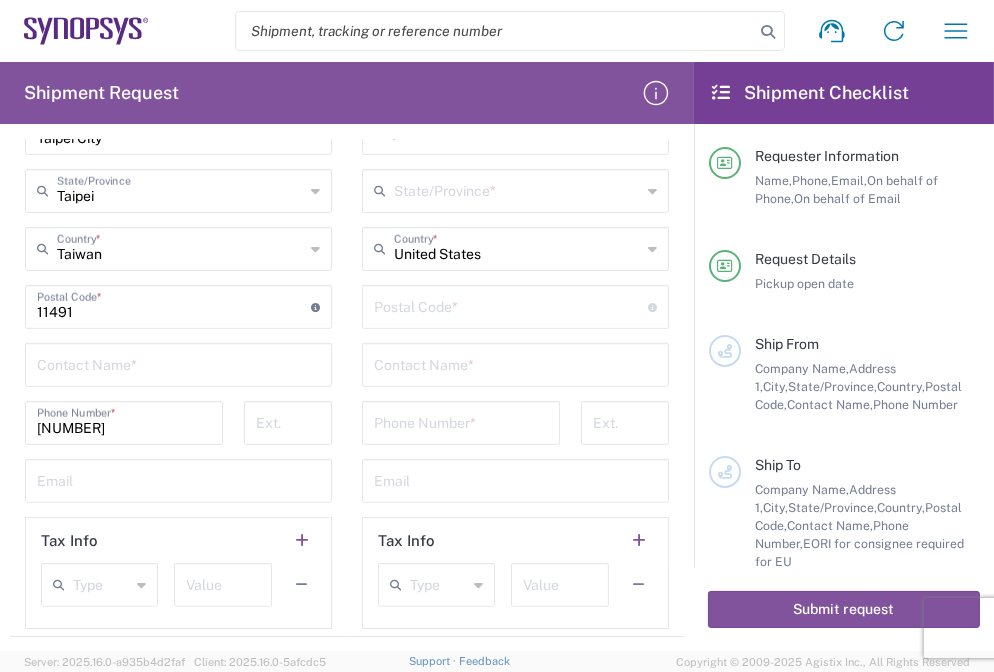 scroll, scrollTop: 1053, scrollLeft: 0, axis: vertical 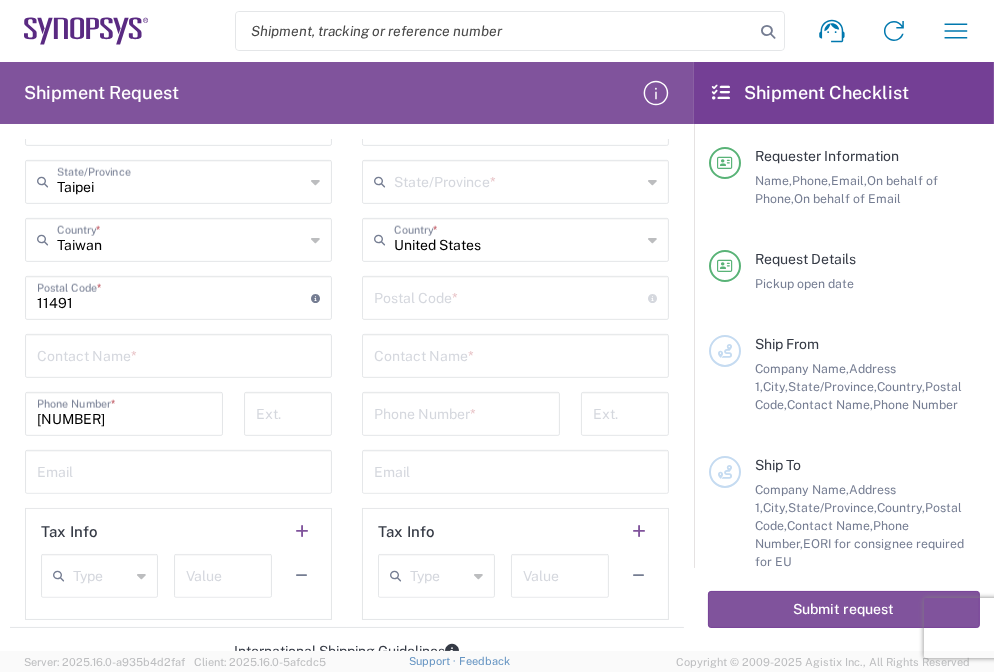 click on "Location  Aachen DE04 Agrate Brianza IT01 Aschheim DE02 Atlanta US60 Austin US26 Bangalore RMZ IN01 Bangalore RMZ IN02 Bangalore RMZ IN08 Bangalore RMZ IN25 Bangalore RMZ IN33 Bangalore RMZ IN37 Bangalore RMZ IN47 Bangalore SIG IN32 Bangalore SIG IN7D Beijing CN30 Belfast GB78 Bellevue US28 Berlin DE16 Berlin DE20 Berlin DE21 Berlin DE22 Bhubaneswar IN68 Bloomington US6J Boulder US1F Boulder US1P Boxborough US8W Bristol GB35 Bucharest RO03 Burlington US1A Burnaby CA Burnaby CA18 Calgary CA11 Cluj-Napoca RO02 Colombo LK01 Colombo LK02 Colorado Springs US1H Copenhagen DK01 Da Nang VN03 Da Nang VN06 Dublin IE02 Edinburgh GB32 EG01 Eindhoven NL20 Enschede NL03 Erfurt DE06 Espoo FI01 Exeter GB29 GB34 Bristol Gdansk PL01 Gilbert US1J Glasgow GB28 Gyumri AM10 Haifa IL61 Hanoi VN09 Hatfield GB21 Headquarters USSV Herndon US6L Hillsboro US03 Ho Chi Minh City VN04 Ho Chi Minh City VN07 Ho Chi Minh City VN08 Hong Kong HK02 Hsinchu TW04 Hsinchu TW12 Hsinchu TW14 Hsinchu TW15 Hsinchu TW17 Hsinchu TW19 Hsinchu TW21 * * *" 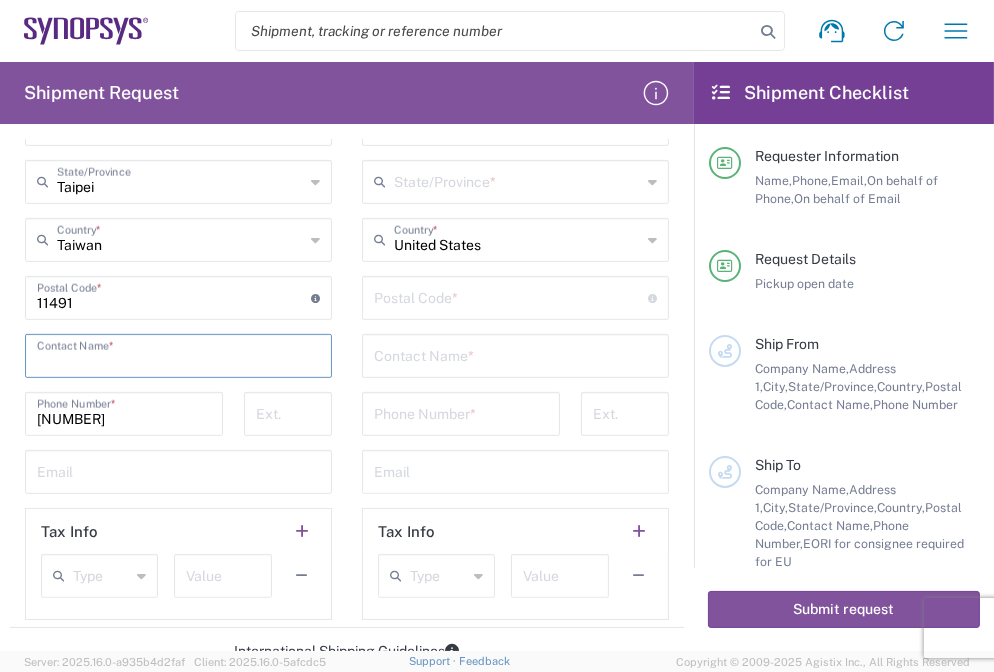 click at bounding box center [178, 354] 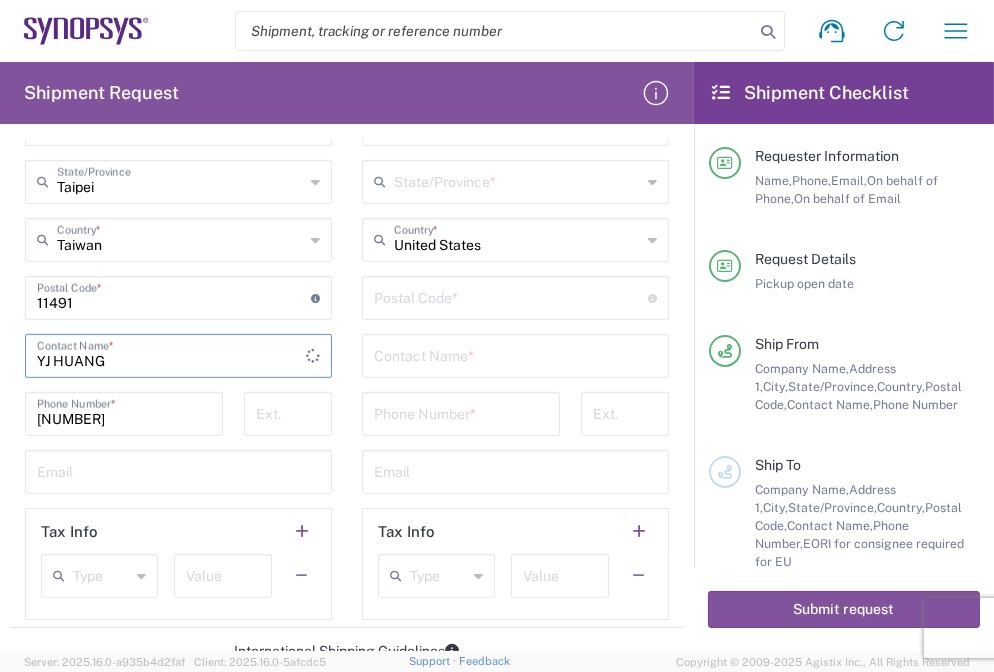 type on "YJ HUANG" 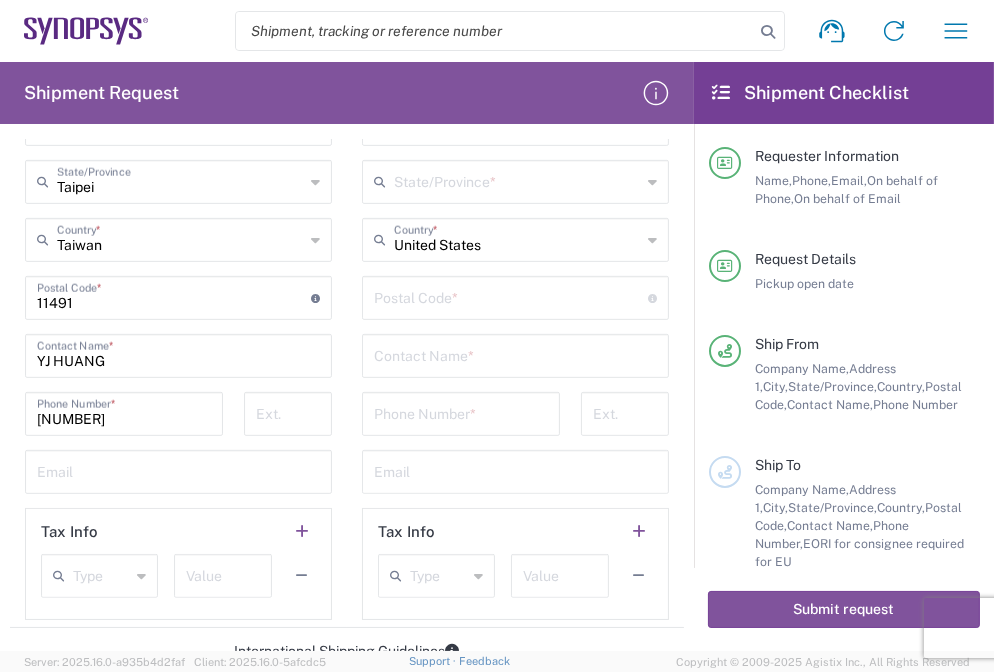 click at bounding box center [178, 470] 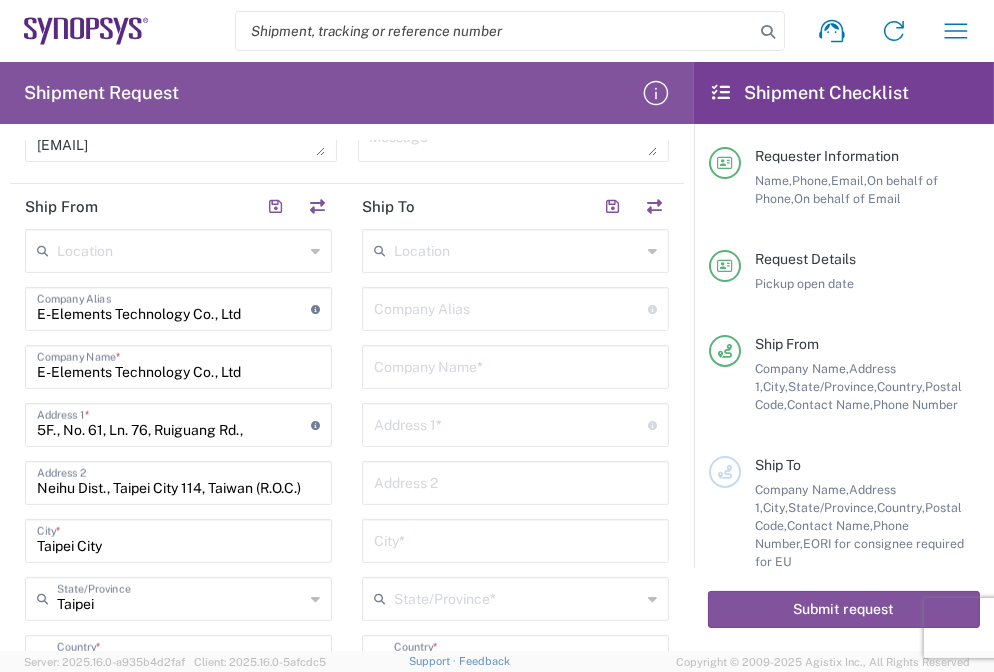 scroll, scrollTop: 616, scrollLeft: 0, axis: vertical 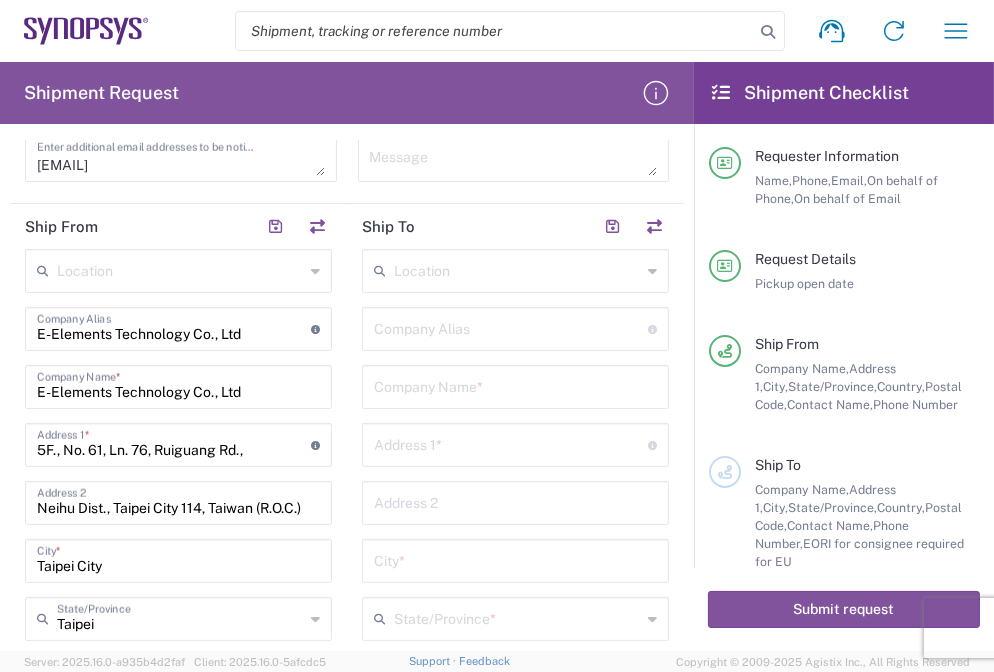 type on "[EMAIL]" 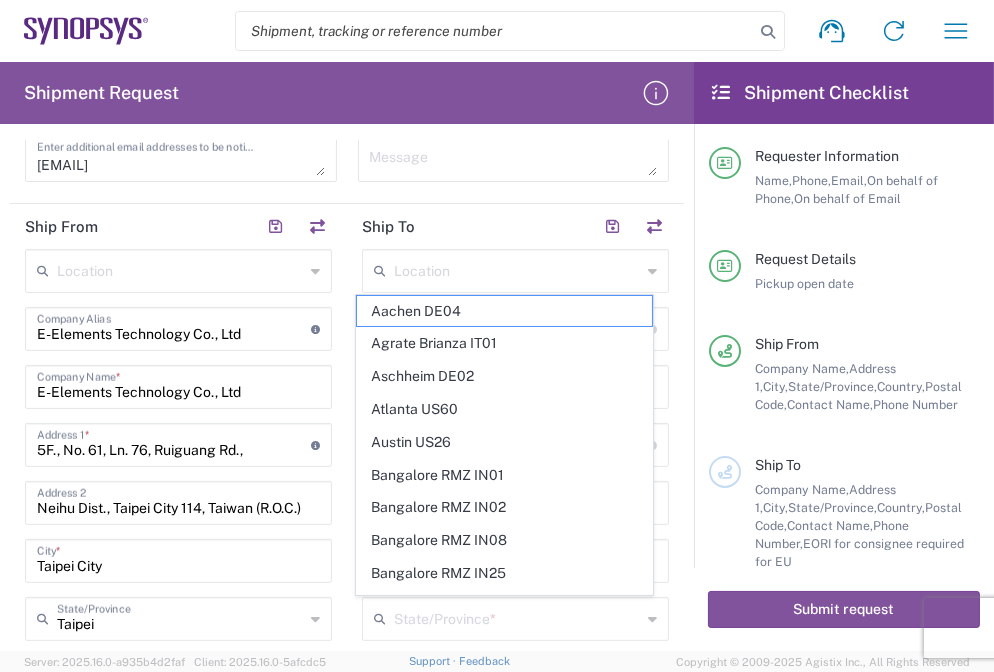 click at bounding box center (517, 269) 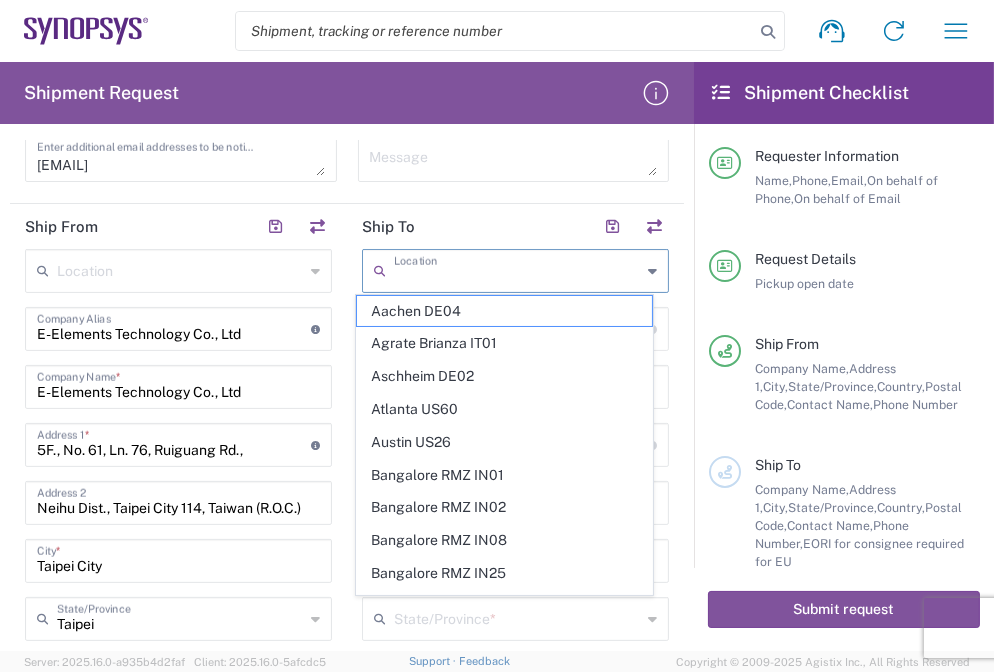 paste on "US01 ALOM" 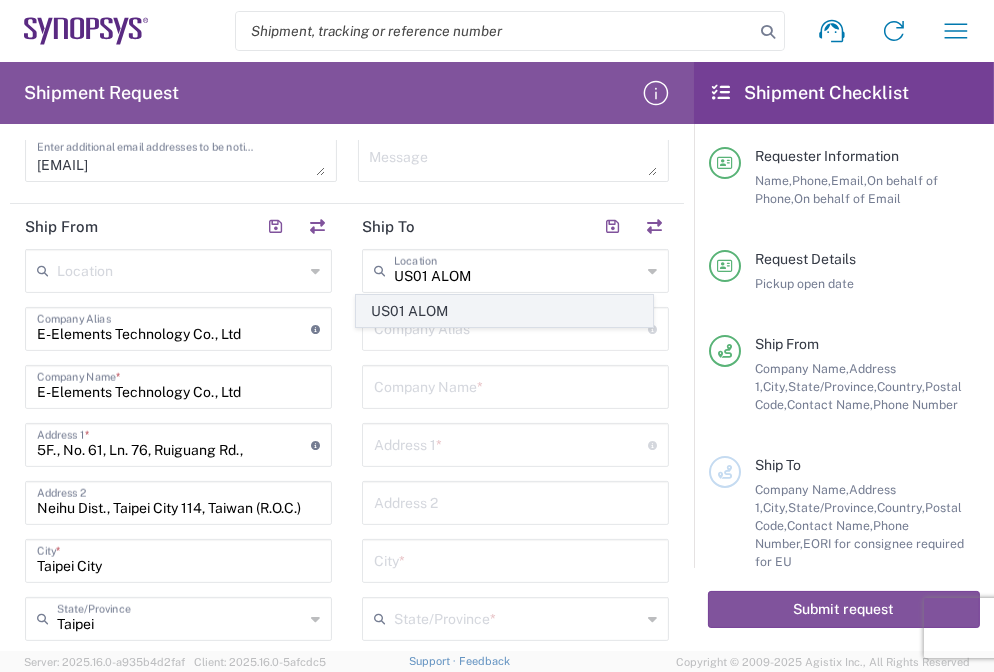 click on "US01 ALOM" 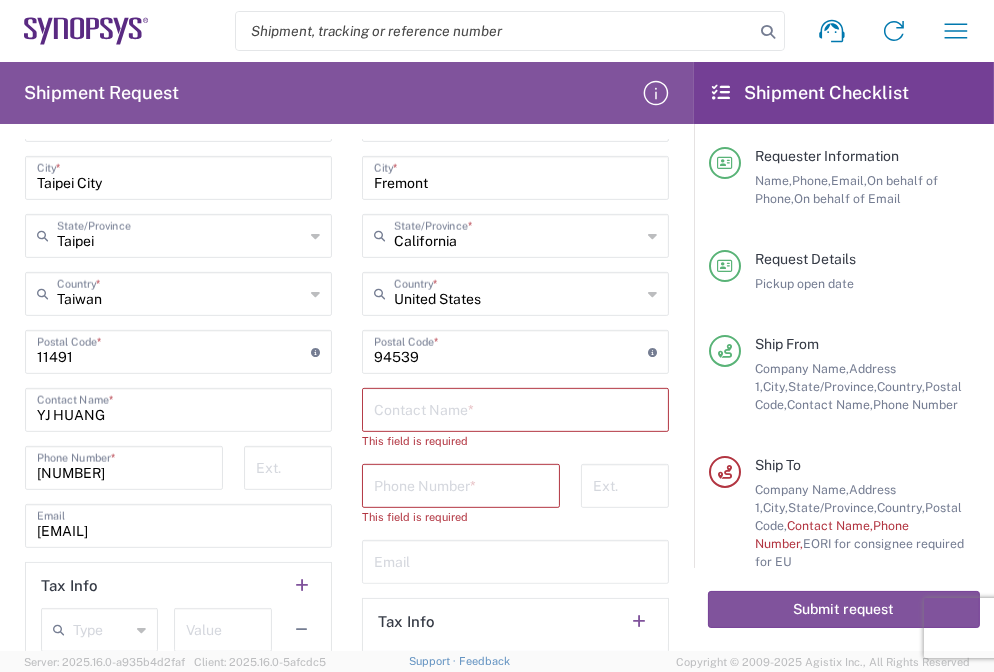 scroll, scrollTop: 1047, scrollLeft: 0, axis: vertical 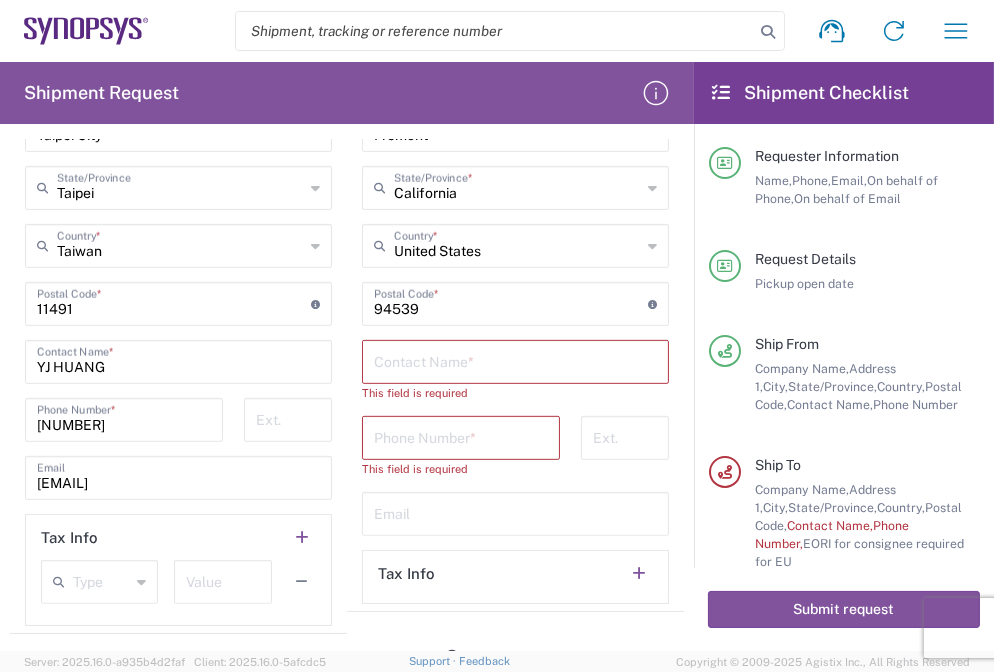 click at bounding box center (515, 360) 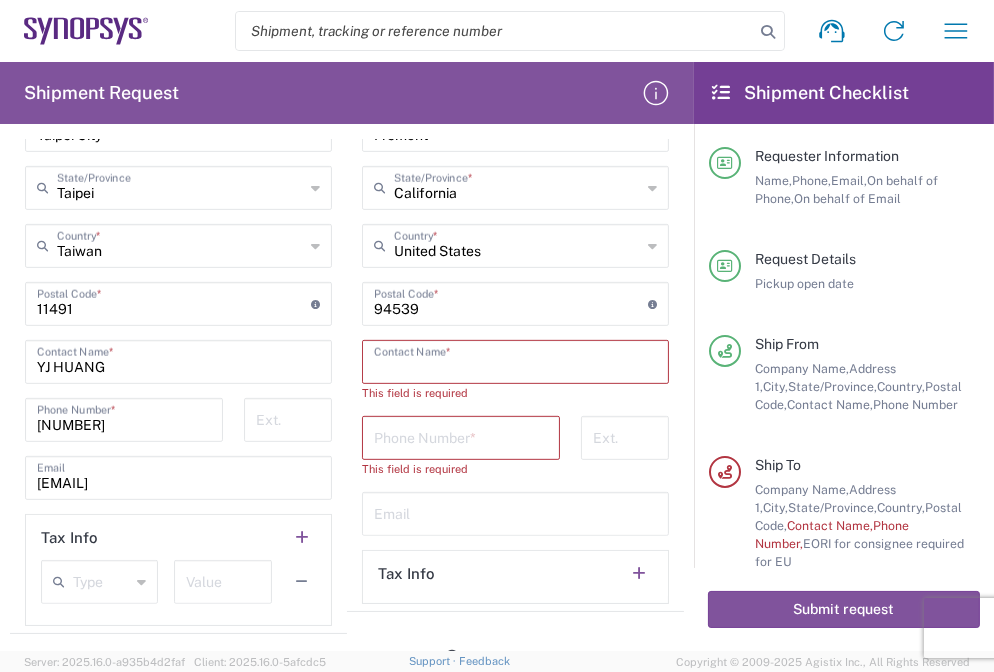 paste on "[LAST], [FIRST] [MIDDLE]" 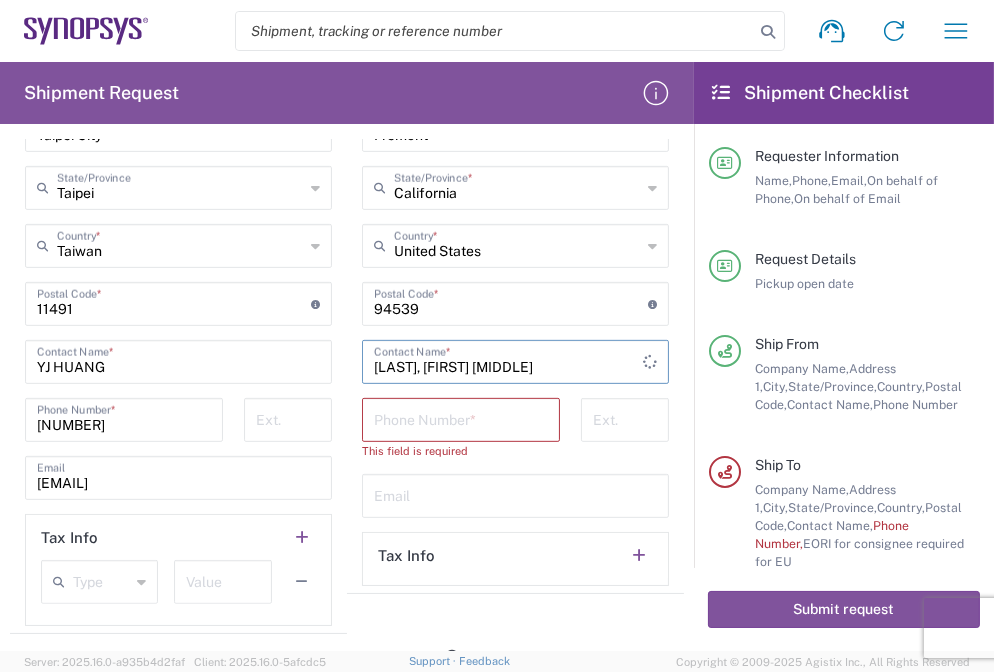 type on "[LAST], [FIRST] [MIDDLE]" 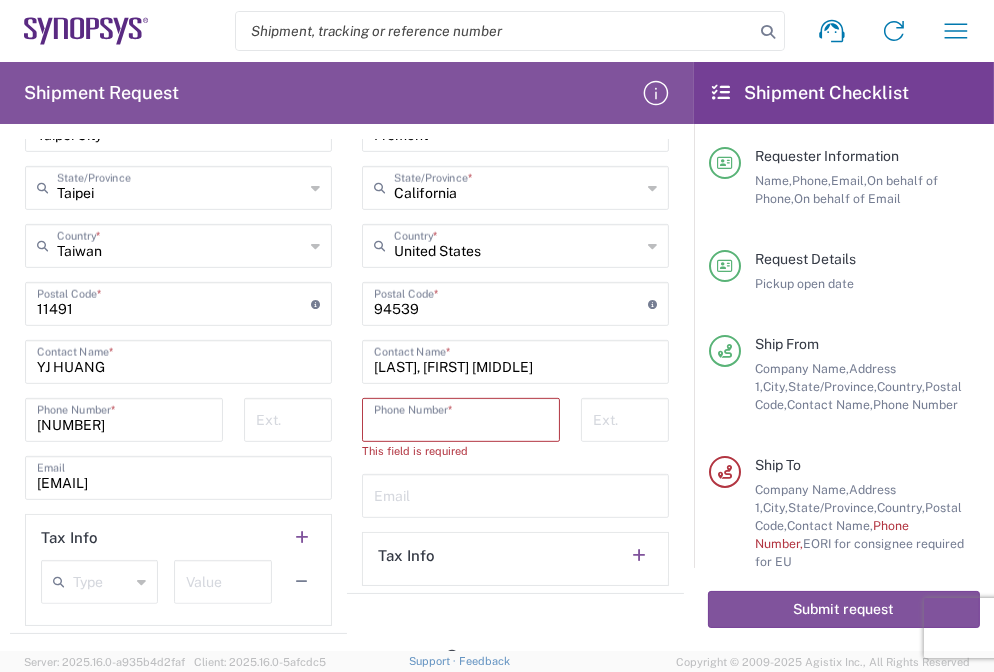 click at bounding box center [461, 418] 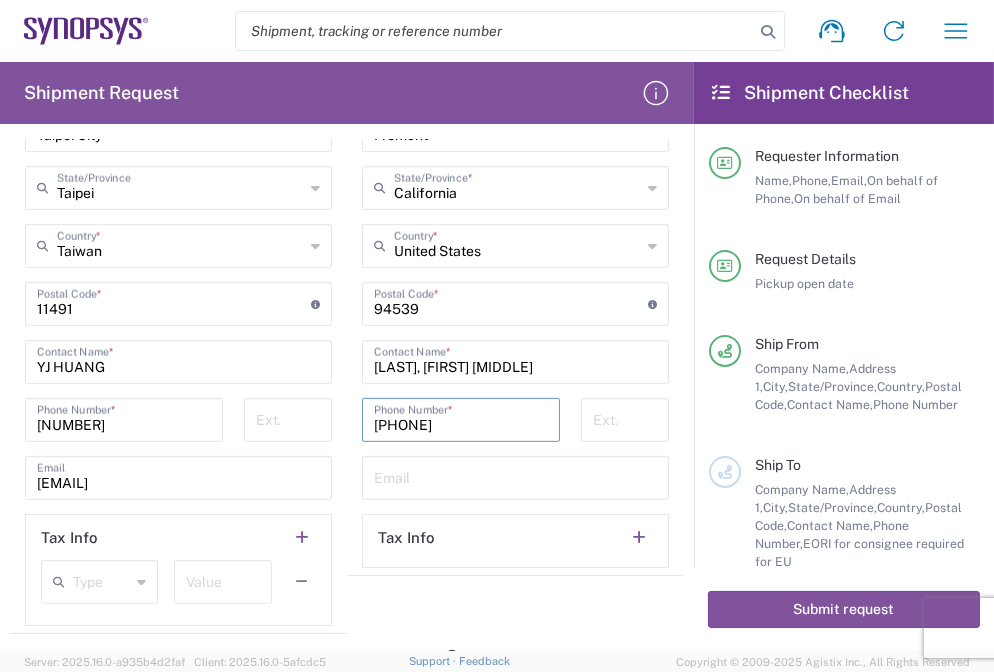 type on "[PHONE]" 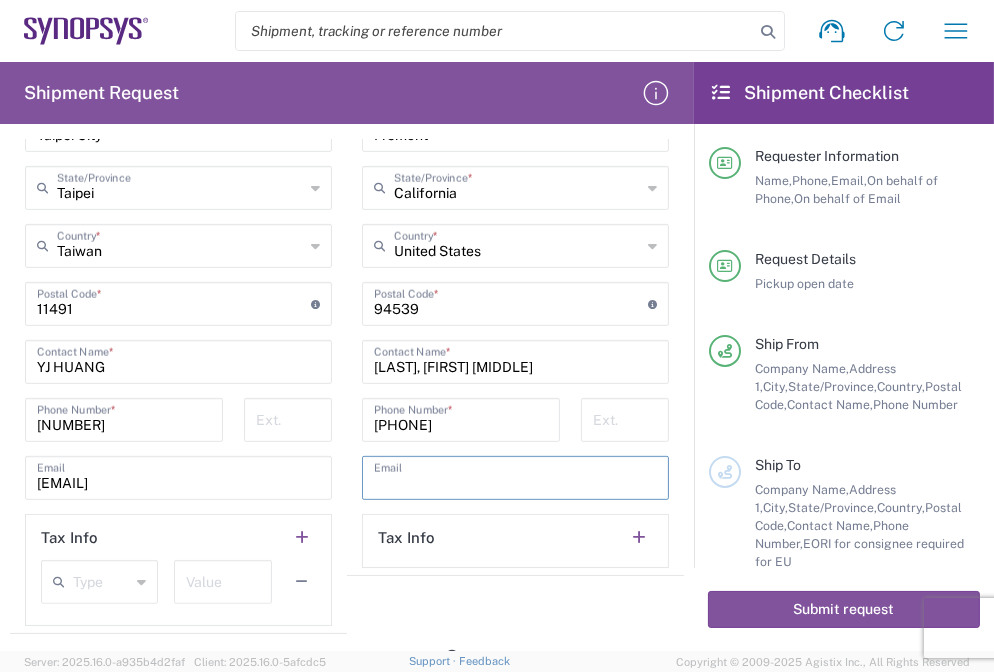 click at bounding box center [515, 476] 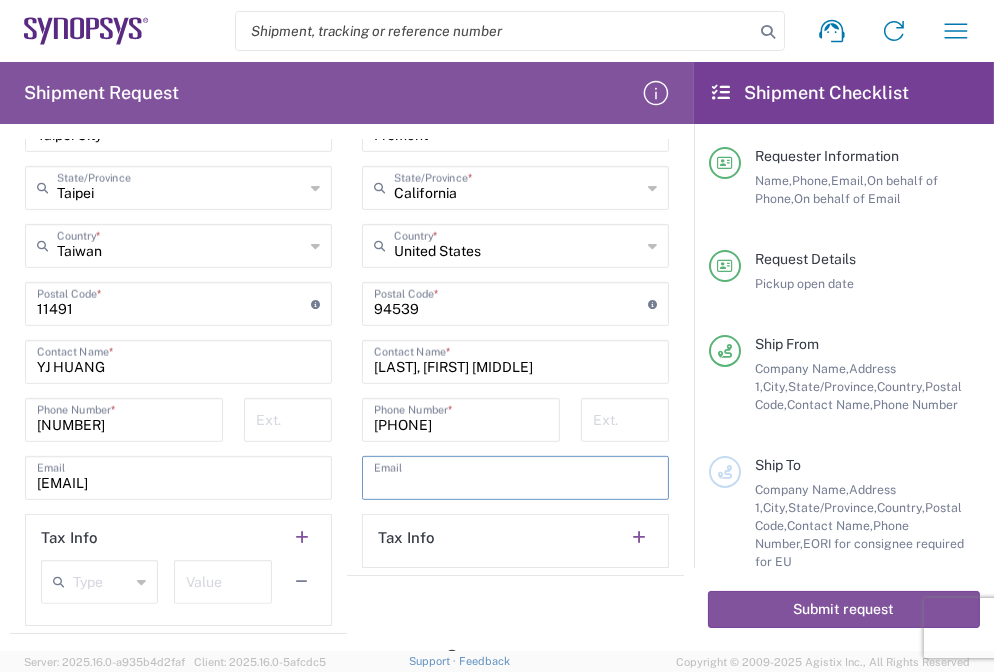 paste on "[EMAIL]" 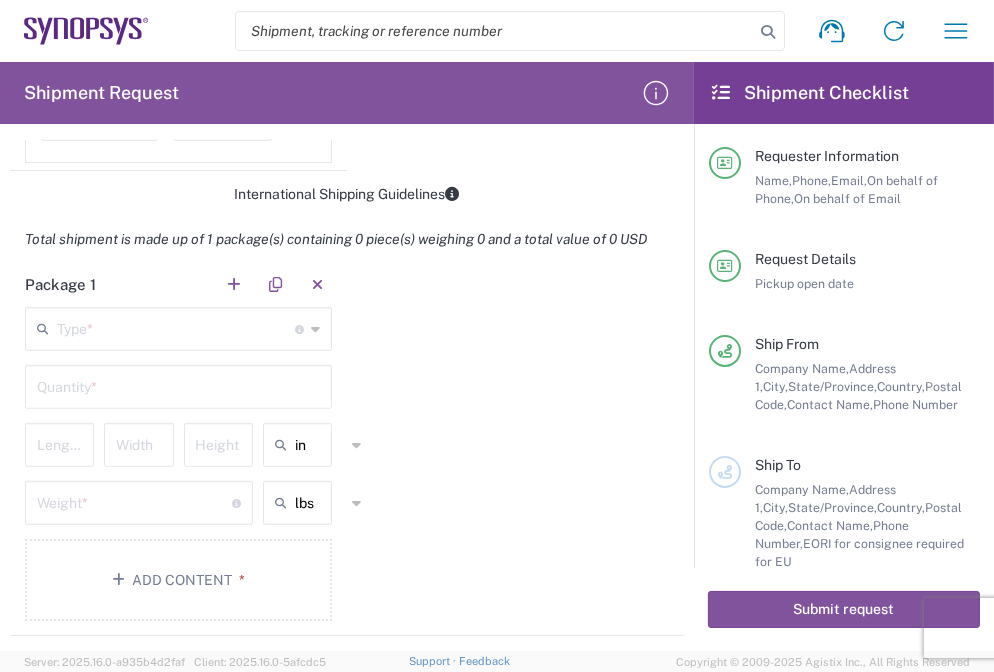scroll, scrollTop: 1577, scrollLeft: 0, axis: vertical 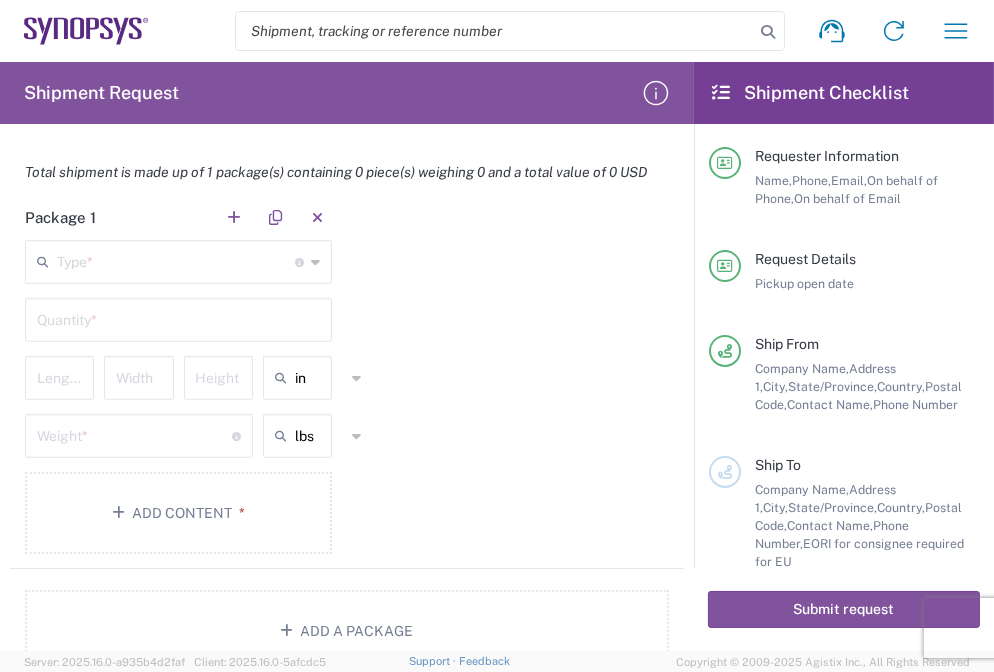 type on "[EMAIL]" 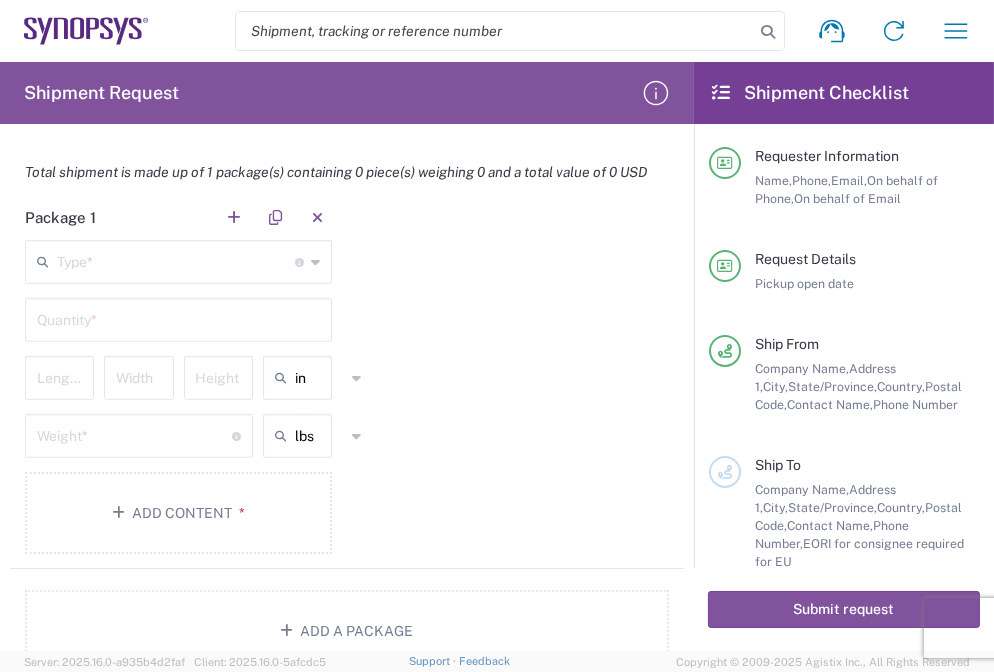 click at bounding box center (176, 260) 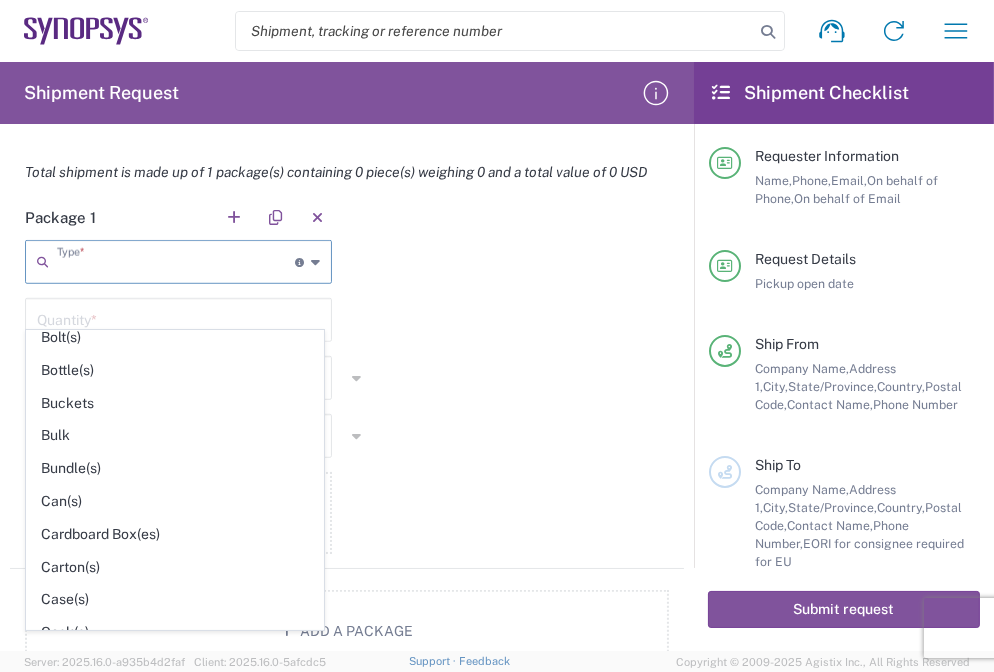 scroll, scrollTop: 96, scrollLeft: 0, axis: vertical 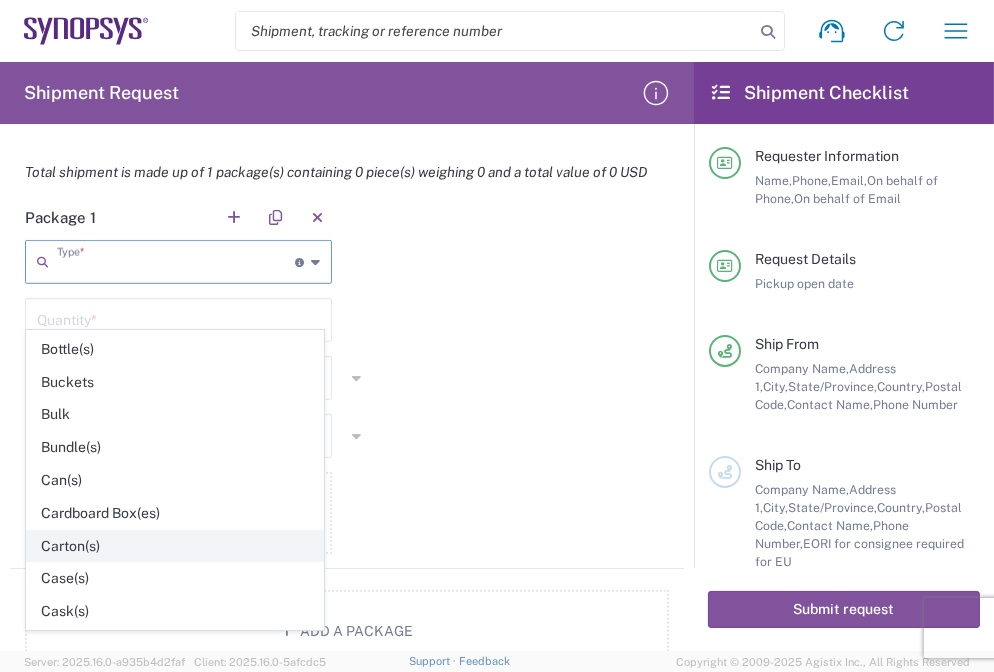 click on "Carton(s)" 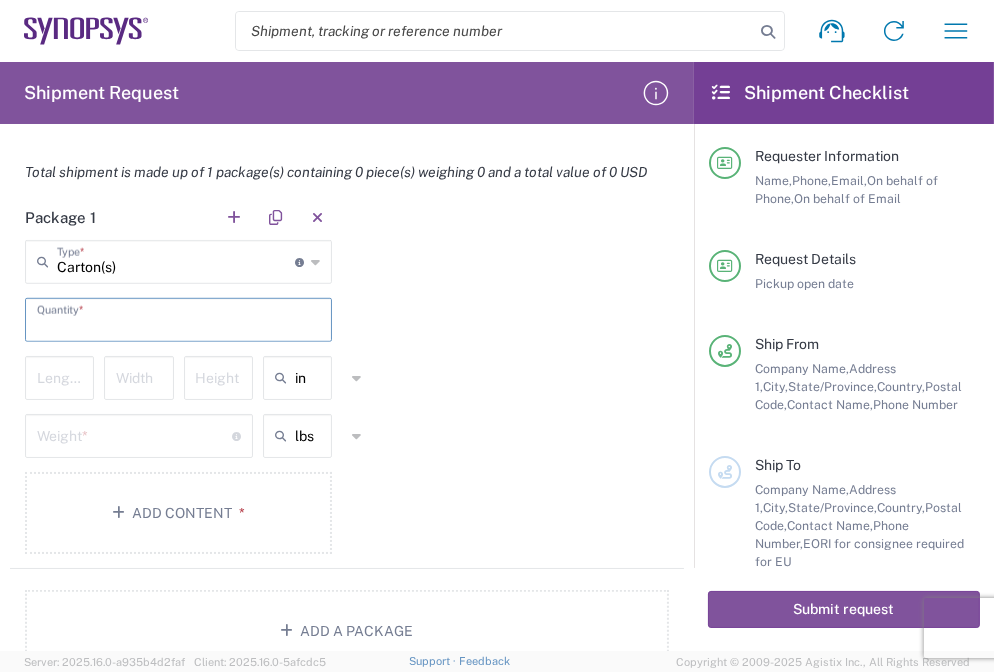 click at bounding box center [178, 318] 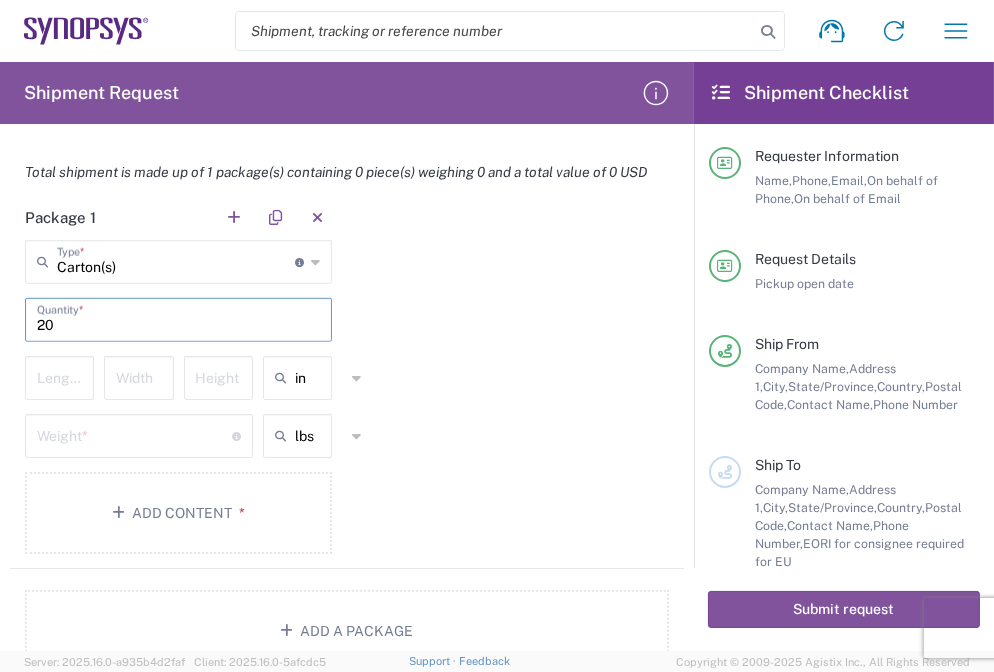 type on "20" 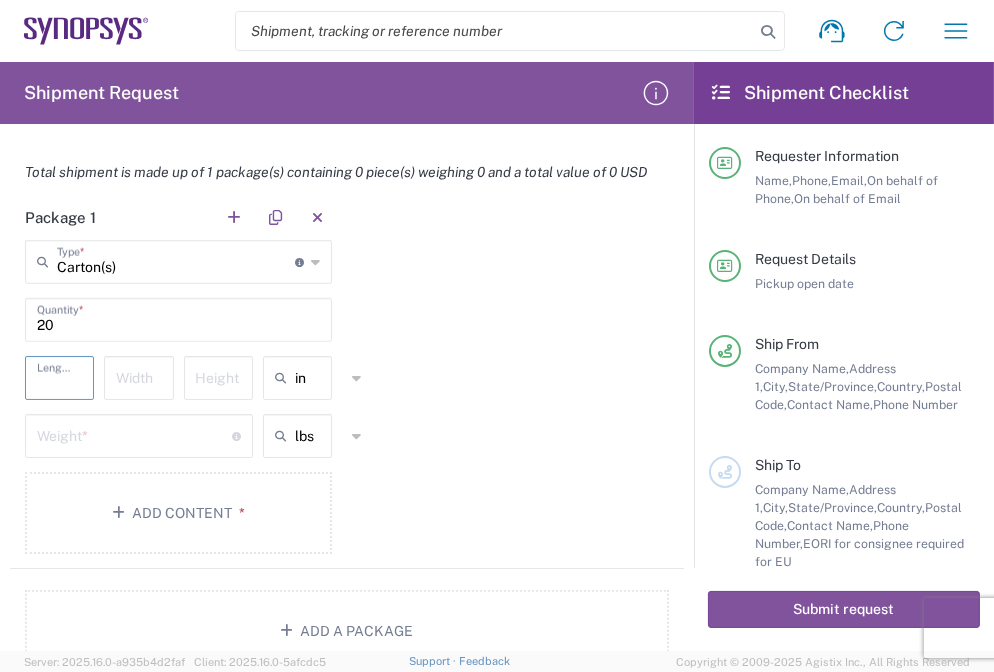 click at bounding box center [62, 376] 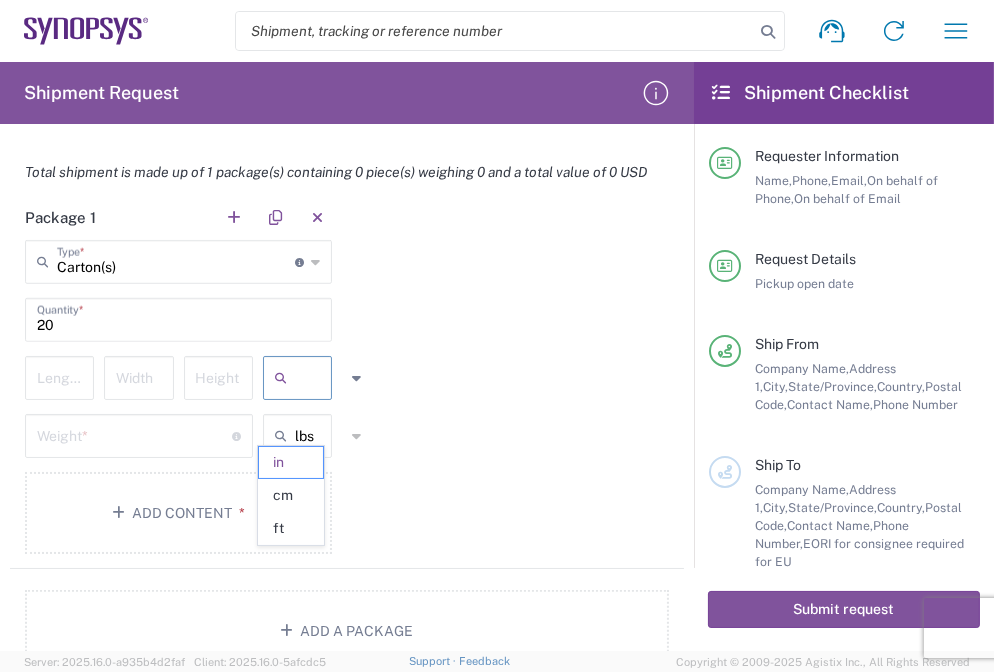 click at bounding box center [320, 378] 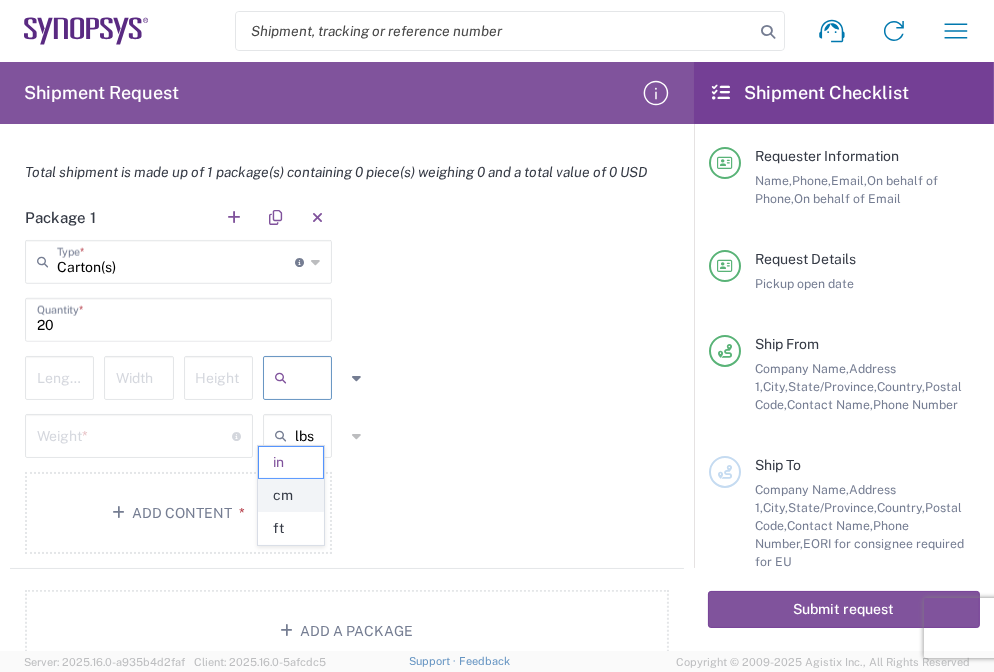 click on "cm" 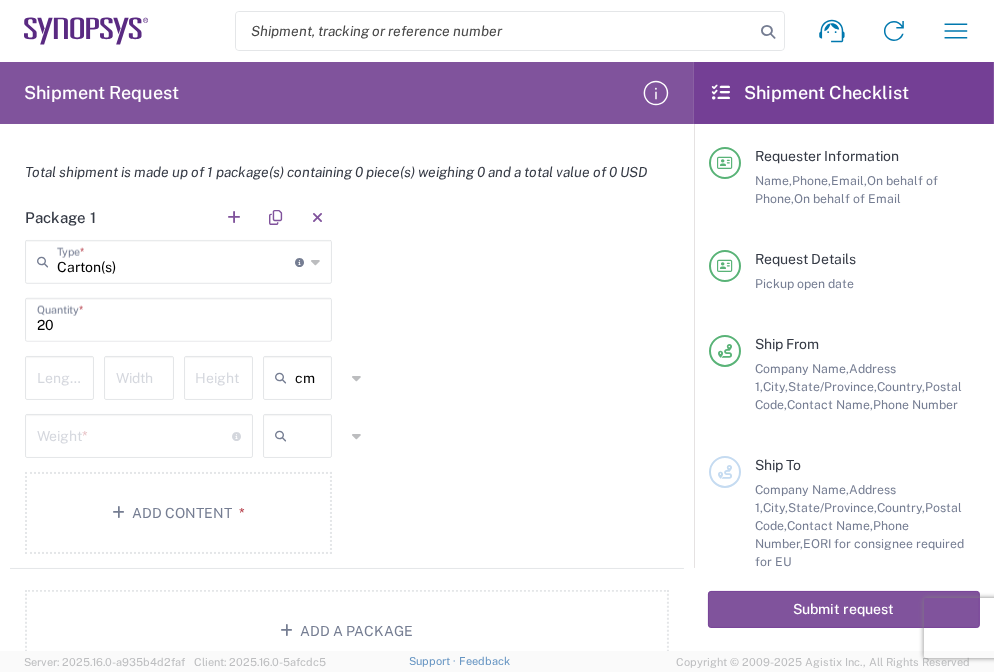 click at bounding box center (320, 436) 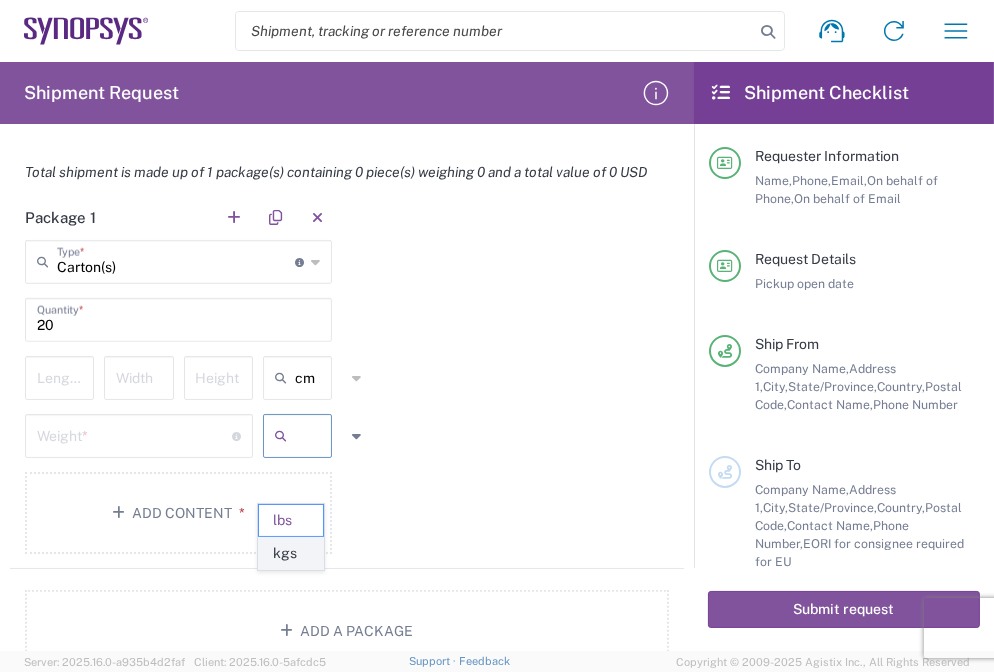 click on "kgs" 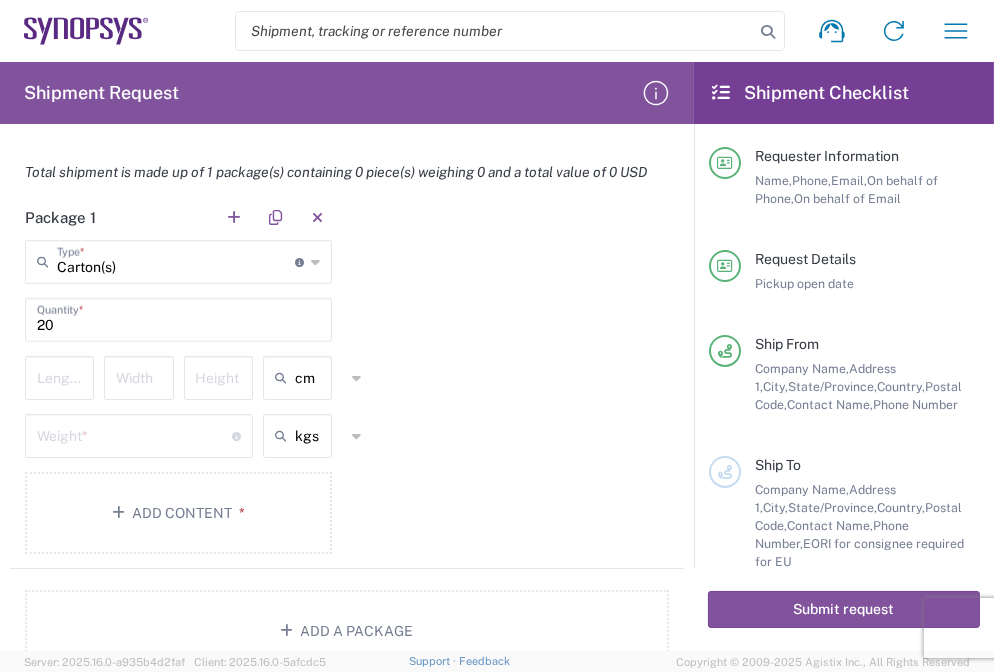 click on "Carton(s)" at bounding box center [176, 260] 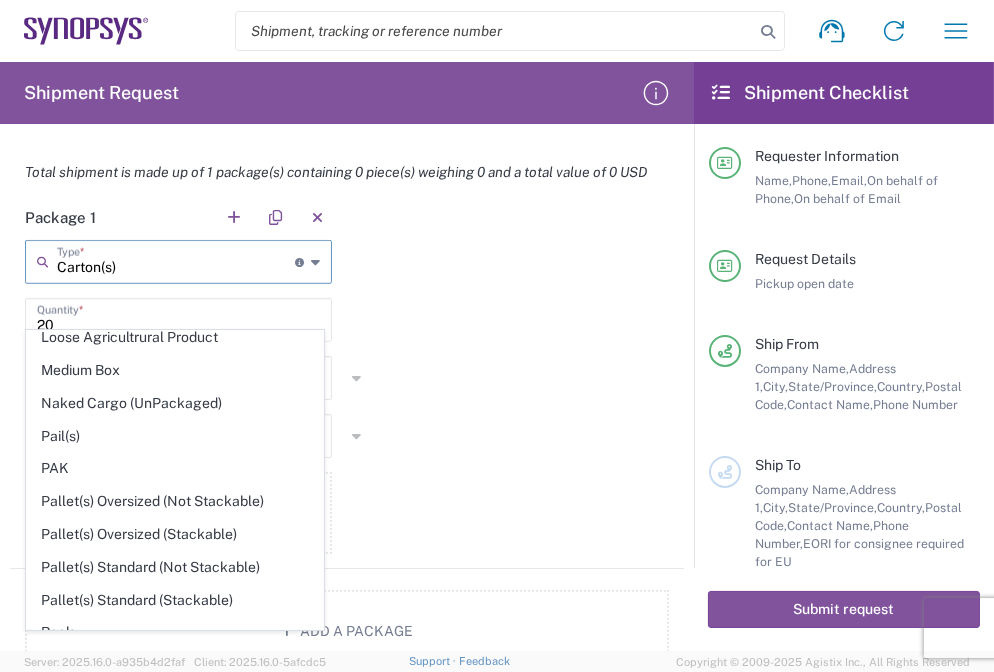 scroll, scrollTop: 668, scrollLeft: 0, axis: vertical 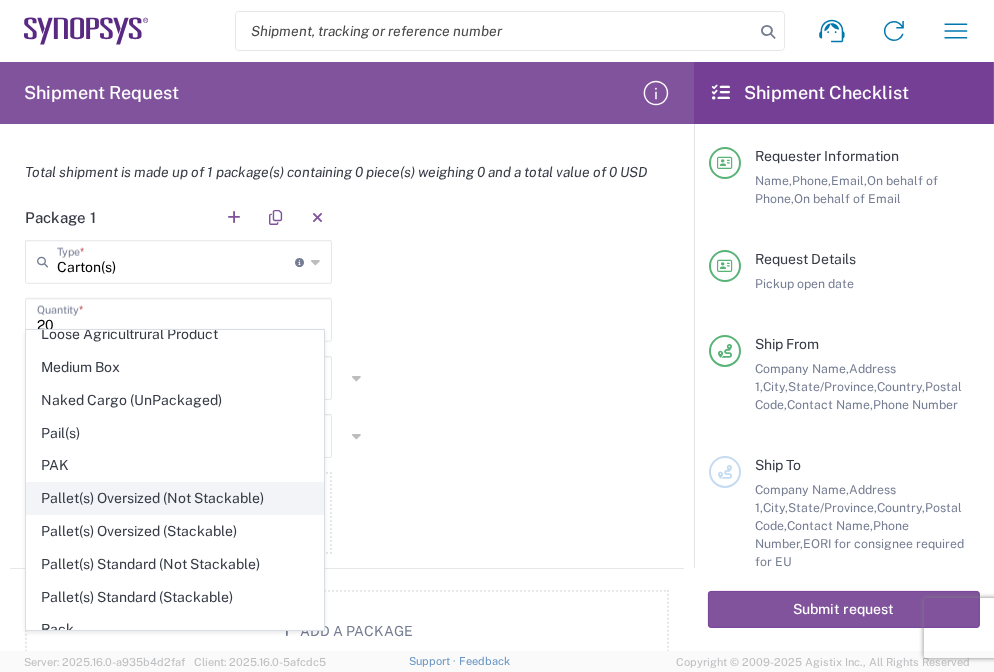 click on "Pallet(s) Oversized (Not Stackable)" 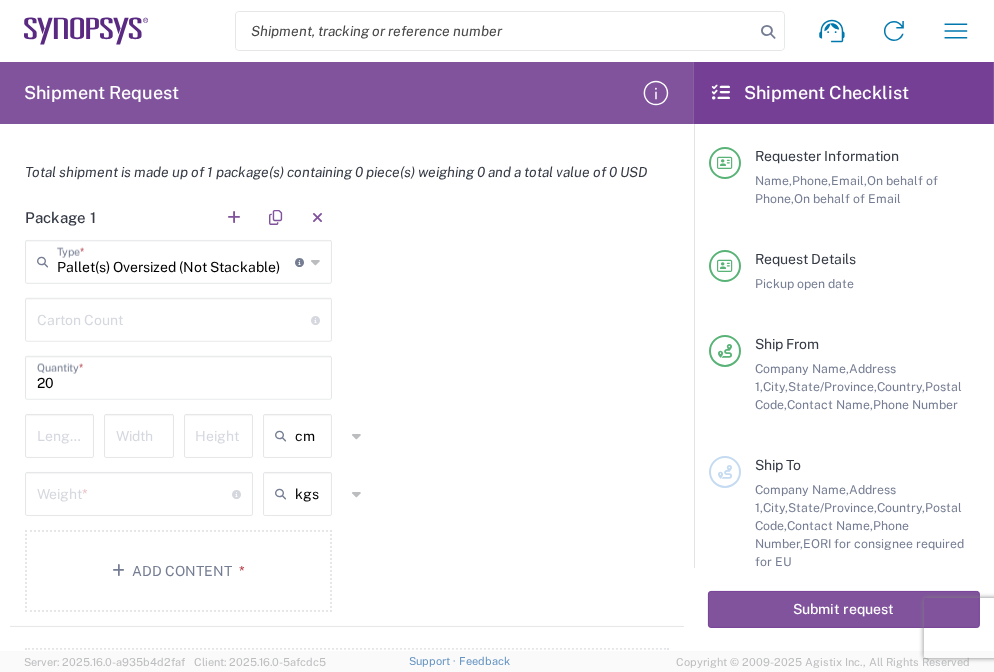 type on "Pallet(s) Oversized (Not Stackable)" 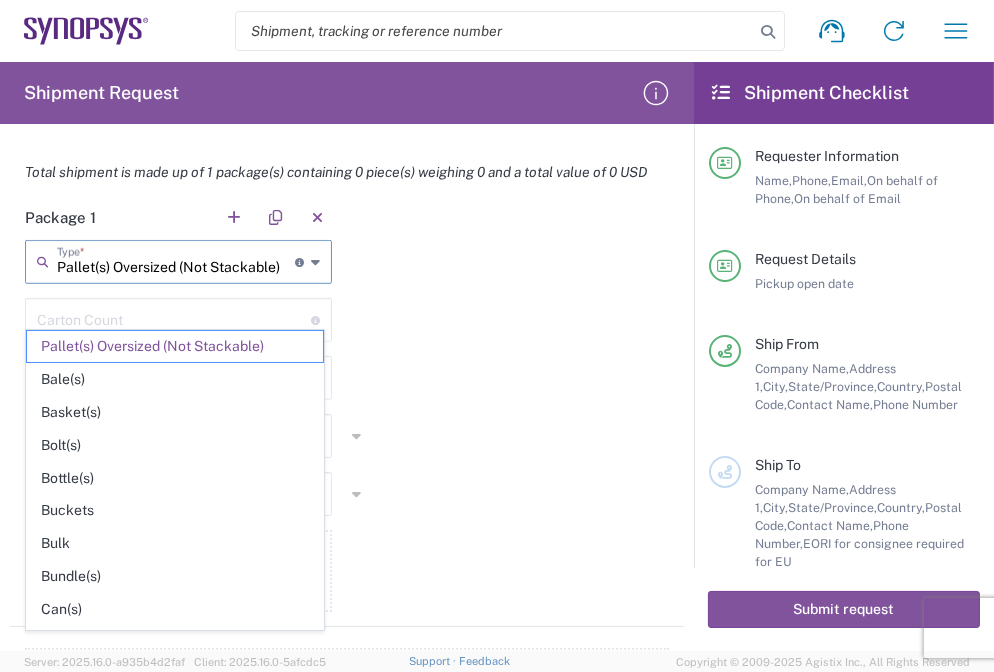 drag, startPoint x: 58, startPoint y: 304, endPoint x: 280, endPoint y: 310, distance: 222.08107 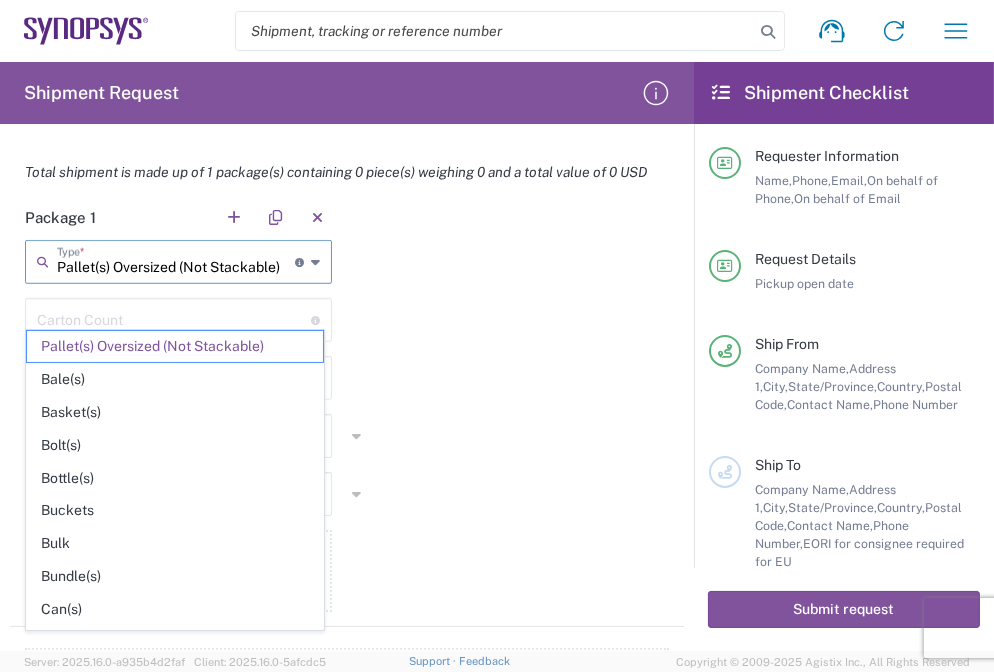 click on "Package 1  Pallet(s) Oversized (Not Stackable)  Type  * Material used to package goods Pallet(s) Oversized (Not Stackable) Bale(s) Basket(s) Bolt(s) Bottle(s) Buckets Bulk Bundle(s) Can(s) Cardboard Box(es) Carton(s) Case(s) Cask(s) Crate(s) Crating Bid Required Cylinder(s) Drum(s) (Fiberboard) Drum(s) (Metal) Drum(s) (Plastic) Envelope Large Box Loose Agricultrural Product Medium Box Naked Cargo (UnPackaged) Pail(s) PAK Pallet(s) Oversized (Stackable) Pallet(s) Standard (Not Stackable) Pallet(s) Standard (Stackable) Rack Roll(s) Skid(s) Slipsheet Small Box Tube Vendor Packaging Xtreme Half Stack Your Packaging  Carton Count  Number of boxes on the pallet [NUMBER]  Quantity  *  Length   Width   Height  cm in cm ft  Weight  * Total weight of package(s) in pounds or kilograms kgs lbs kgs Add Content *" 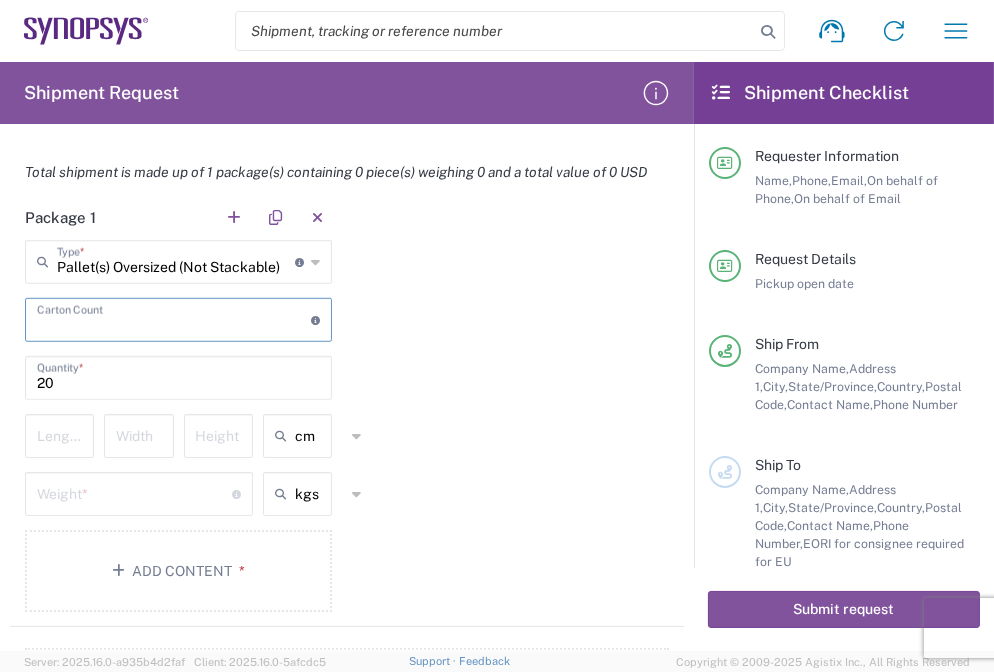 click at bounding box center [174, 318] 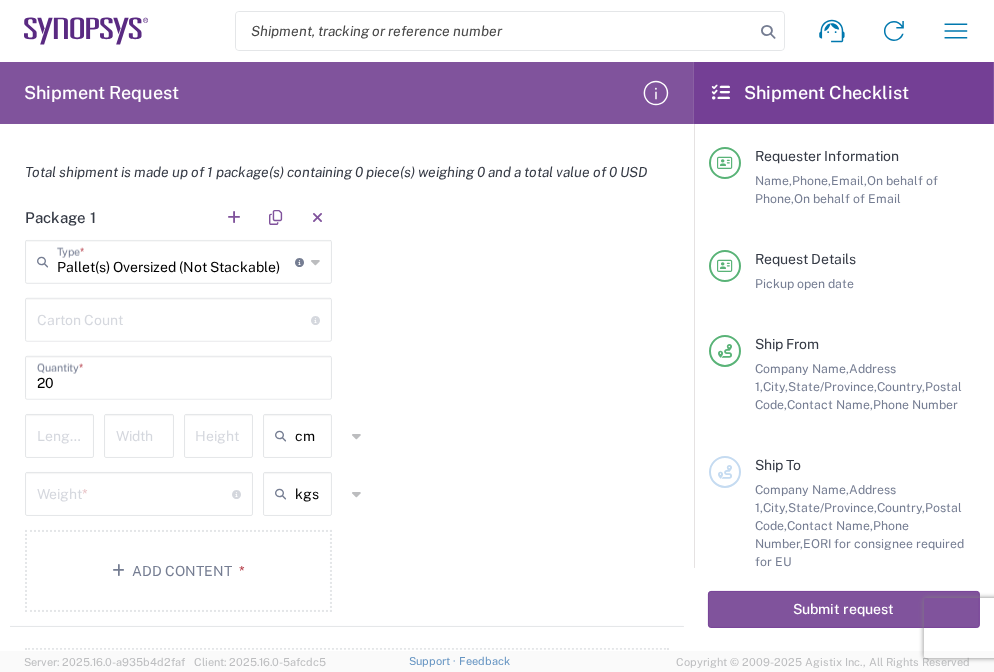 click on "Package 1  Pallet(s) Oversized (Not Stackable)  Type  * Material used to package goods Pallet(s) Oversized (Not Stackable) Bale(s) Basket(s) Bolt(s) Bottle(s) Buckets Bulk Bundle(s) Can(s) Cardboard Box(es) Carton(s) Case(s) Cask(s) Crate(s) Crating Bid Required Cylinder(s) Drum(s) (Fiberboard) Drum(s) (Metal) Drum(s) (Plastic) Envelope Large Box Loose Agricultrural Product Medium Box Naked Cargo (UnPackaged) Pail(s) PAK Pallet(s) Oversized (Stackable) Pallet(s) Standard (Not Stackable) Pallet(s) Standard (Stackable) Rack Roll(s) Skid(s) Slipsheet Small Box Tube Vendor Packaging Xtreme Half Stack Your Packaging  Carton Count  Number of boxes on the pallet [NUMBER]  Quantity  *  Length   Width   Height  cm in cm ft  Weight  * Total weight of package(s) in pounds or kilograms kgs lbs kgs Add Content *" 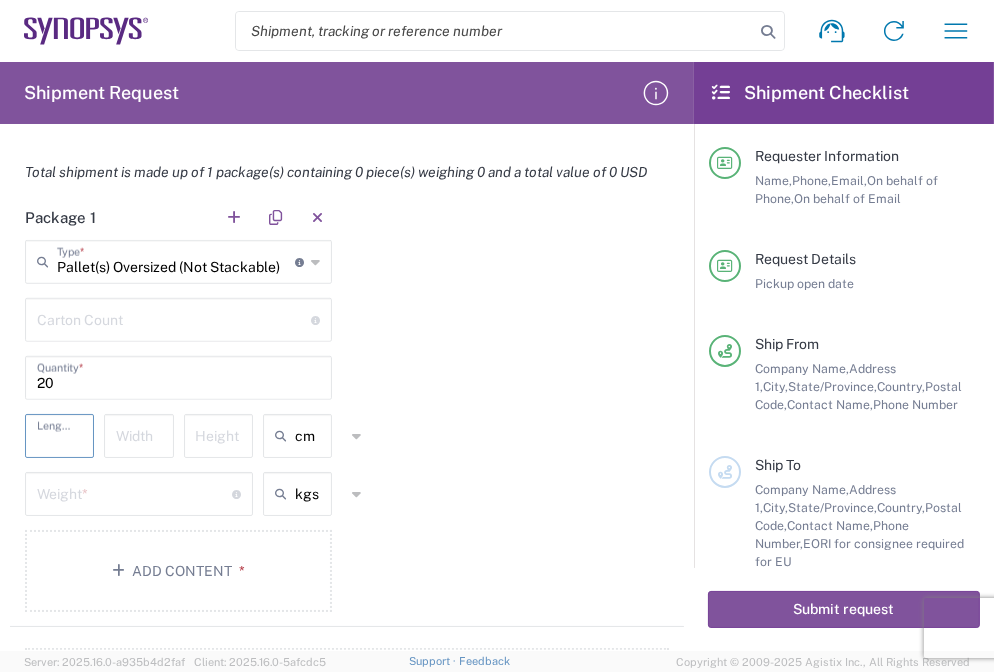 click at bounding box center [62, 434] 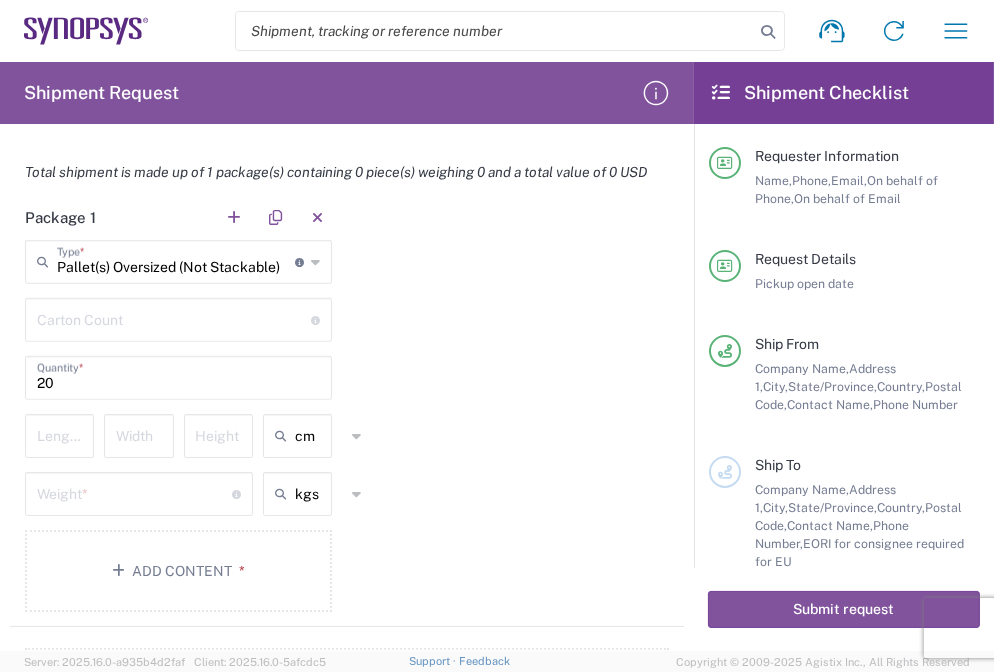 click on "Package 1  Pallet(s) Oversized (Not Stackable)  Type  * Material used to package goods Pallet(s) Oversized (Not Stackable) Bale(s) Basket(s) Bolt(s) Bottle(s) Buckets Bulk Bundle(s) Can(s) Cardboard Box(es) Carton(s) Case(s) Cask(s) Crate(s) Crating Bid Required Cylinder(s) Drum(s) (Fiberboard) Drum(s) (Metal) Drum(s) (Plastic) Envelope Large Box Loose Agricultrural Product Medium Box Naked Cargo (UnPackaged) Pail(s) PAK Pallet(s) Oversized (Stackable) Pallet(s) Standard (Not Stackable) Pallet(s) Standard (Stackable) Rack Roll(s) Skid(s) Slipsheet Small Box Tube Vendor Packaging Xtreme Half Stack Your Packaging  Carton Count  Number of boxes on the pallet [NUMBER]  Quantity  *  Length   Width   Height  cm in cm ft  Weight  * Total weight of package(s) in pounds or kilograms kgs lbs kgs Add Content *" 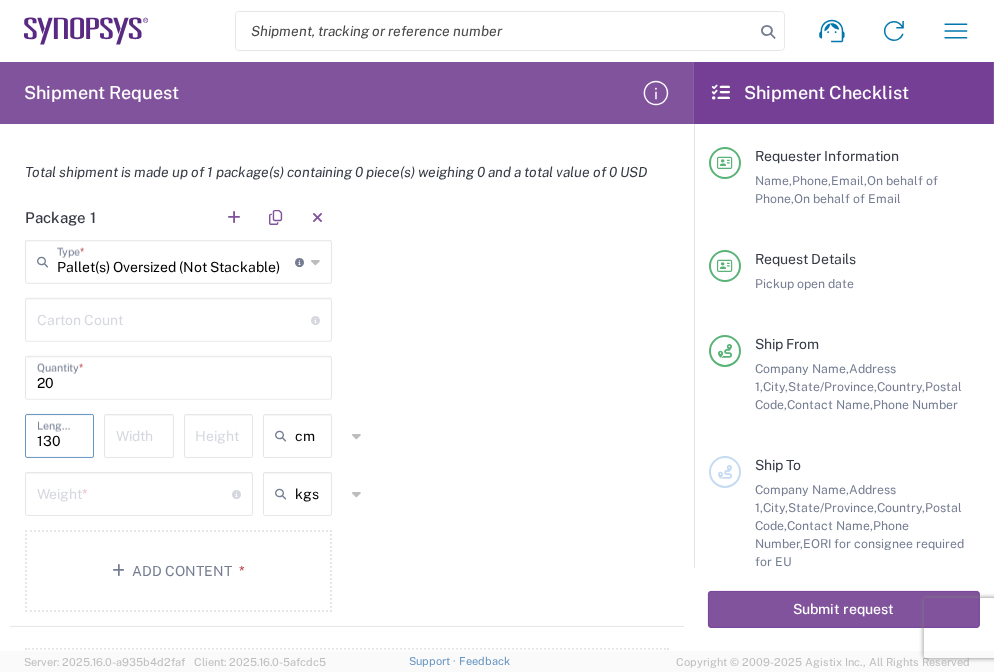 type on "130" 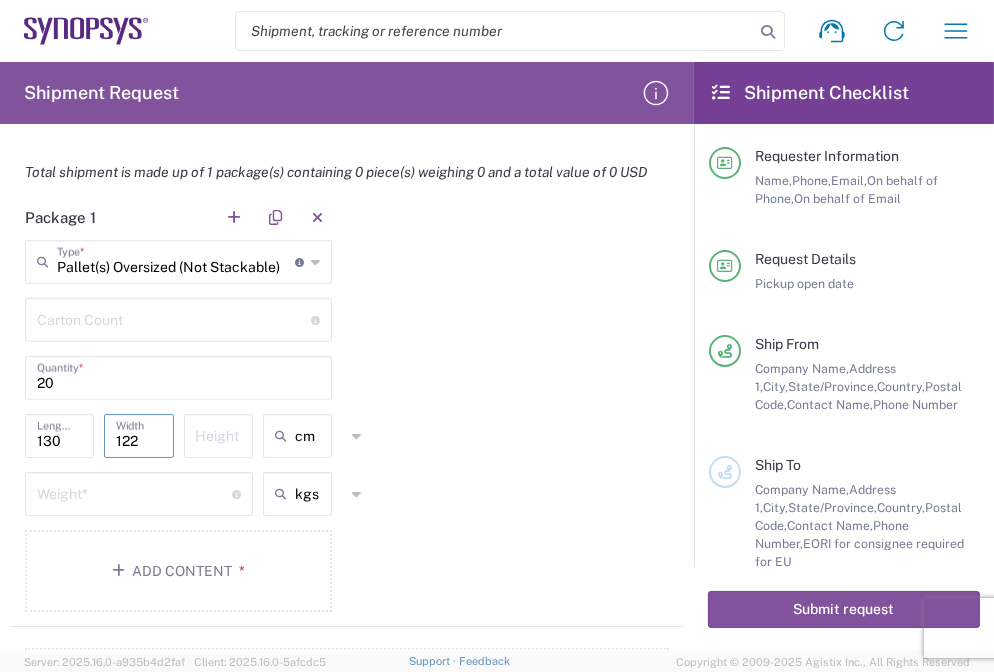 type on "122" 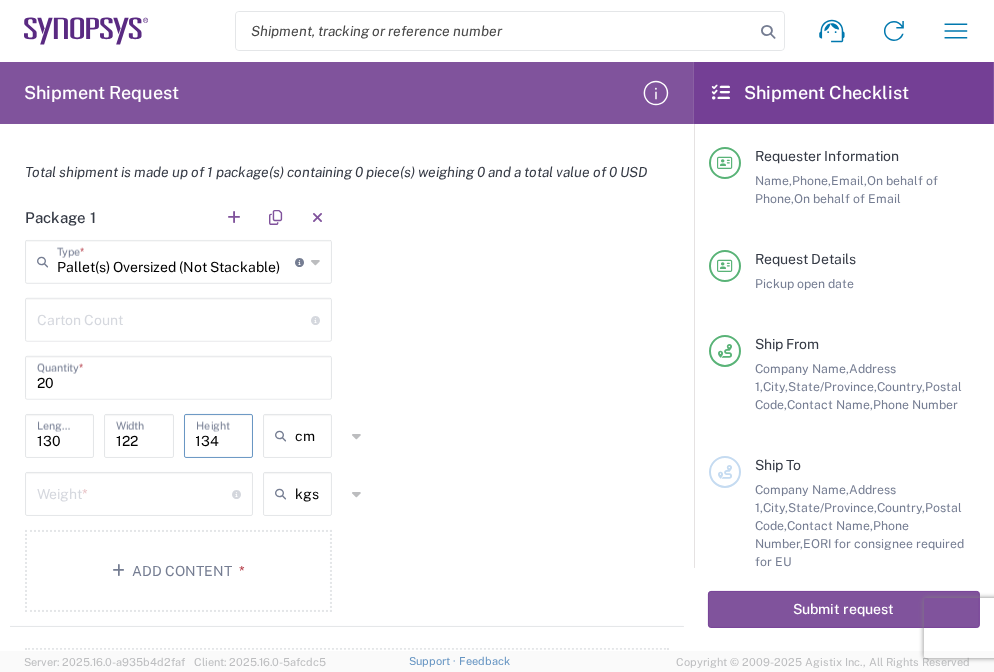 type on "134" 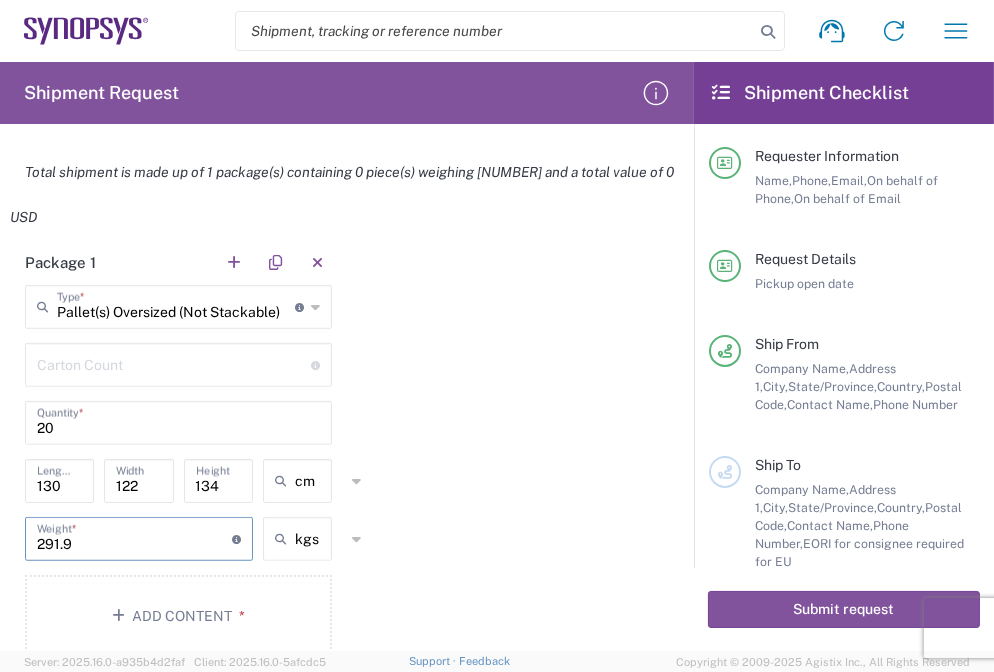 type on "291.9" 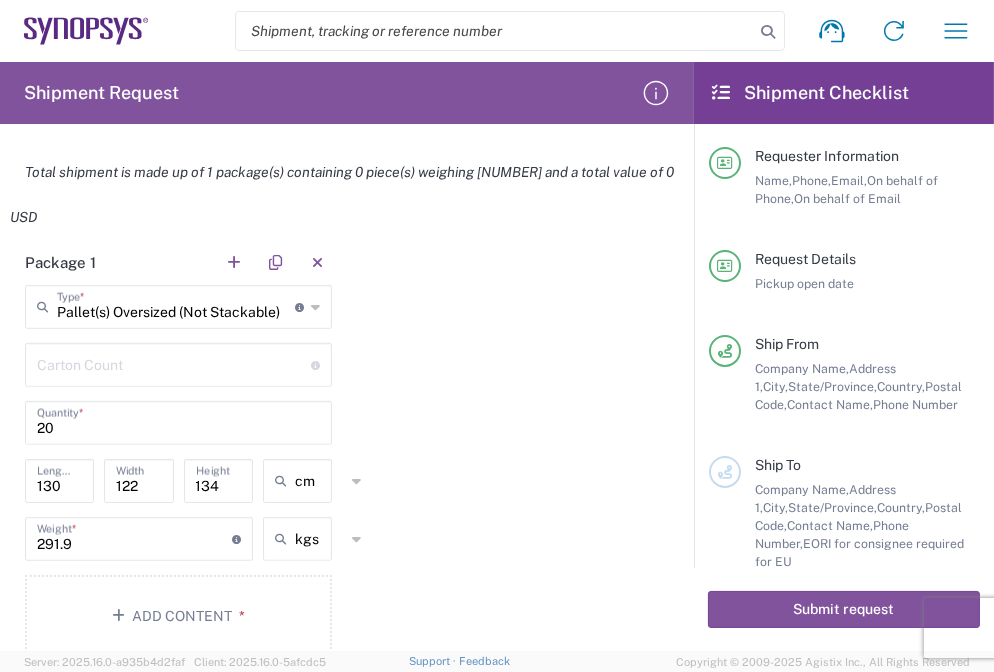 click on "Package 1  Pallet(s) Oversized (Not Stackable)  Type  * Material used to package goods Pallet(s) Oversized (Not Stackable) Bale(s) Basket(s) Bolt(s) Bottle(s) Buckets Bulk Bundle(s) Can(s) Cardboard Box(es) Carton(s) Case(s) Cask(s) Crate(s) Crating Bid Required Cylinder(s) Drum(s) (Fiberboard) Drum(s) (Metal) Drum(s) (Plastic) Envelope Large Box Loose Agricultrural Product Medium Box Naked Cargo (UnPackaged) Pail(s) PAK Pallet(s) Oversized (Stackable) Pallet(s) Standard (Not Stackable) Pallet(s) Standard (Stackable) Rack Roll(s) Skid(s) Slipsheet Small Box Tube Vendor Packaging Xtreme Half Stack Your Packaging  Carton Count  Number of boxes on the pallet [NUMBER]  Quantity  * [NUMBER]  Length  [NUMBER]  Width  [NUMBER]  Height  cm in cm ft [NUMBER]  Weight  * Total weight of package(s) in pounds or kilograms kgs lbs kgs Add Content *" 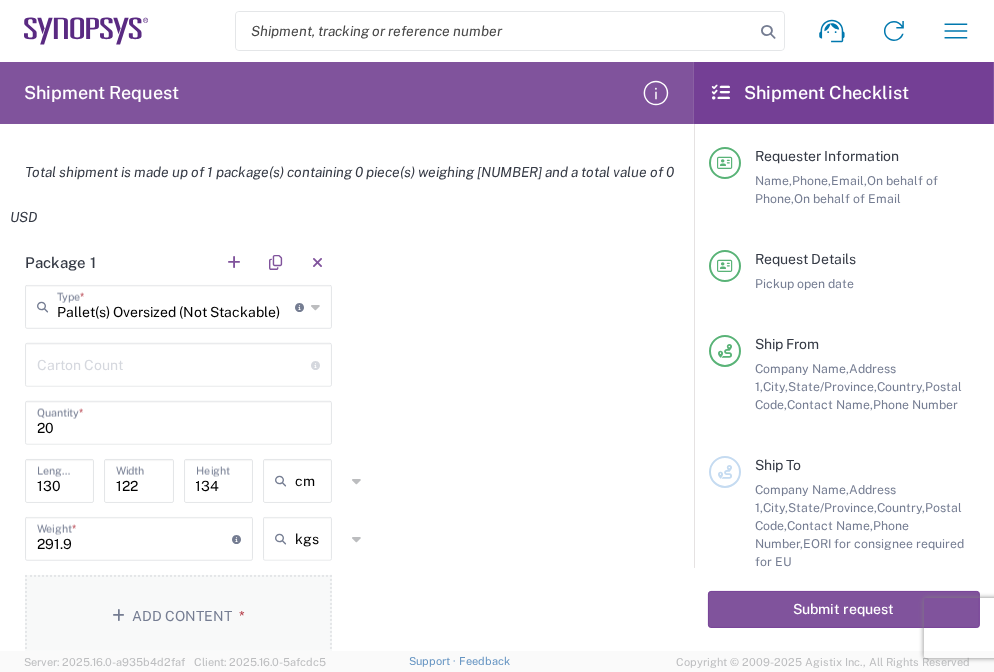 click on "Add Content *" 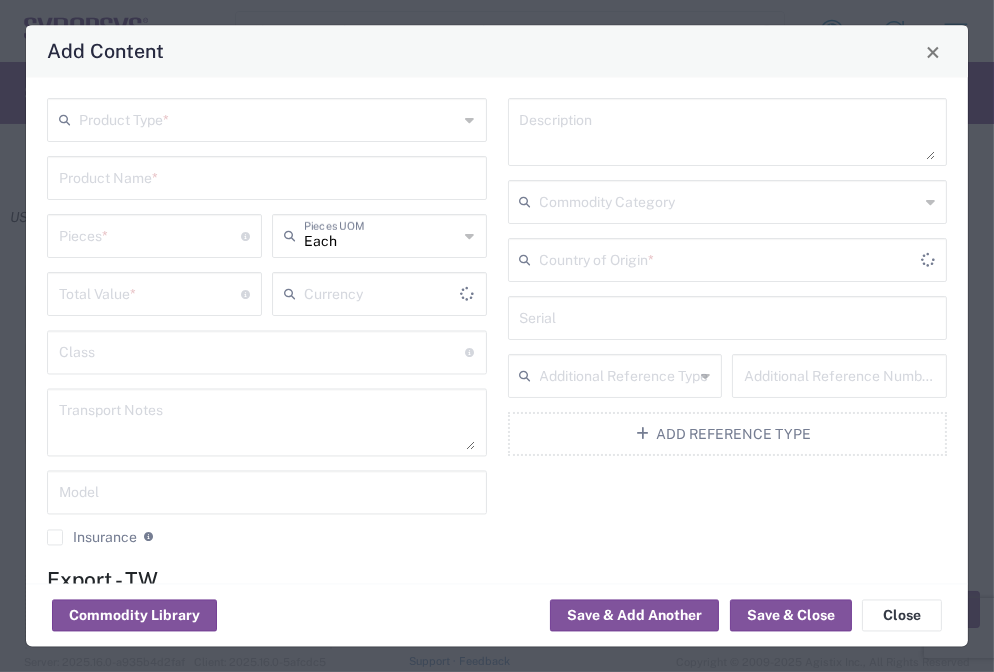 type on "US Dollar" 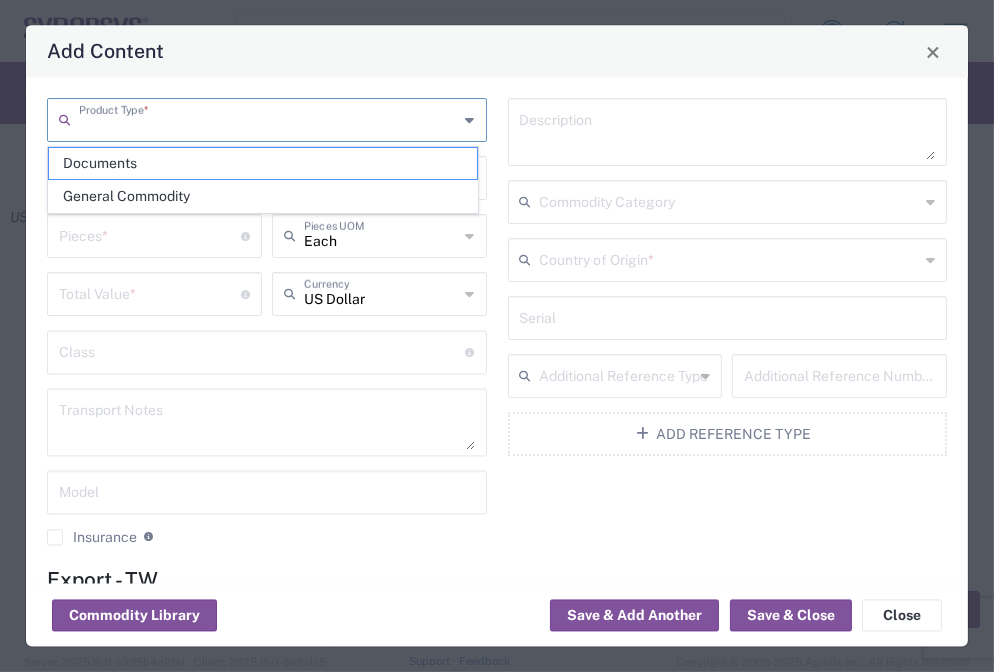 click at bounding box center [269, 119] 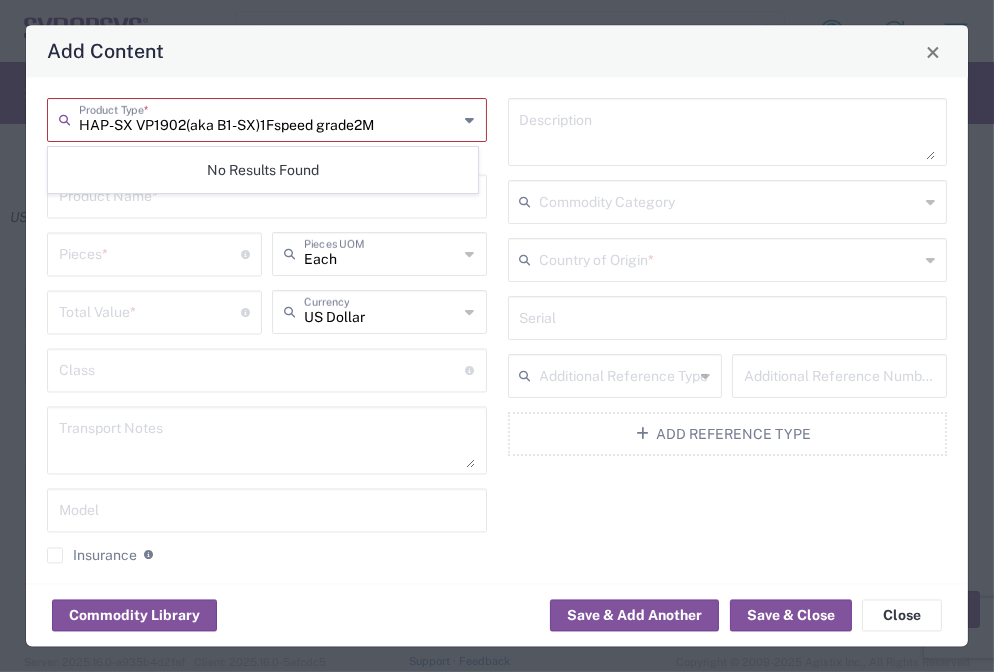 type on "HAP-SX VP1902(aka B1-SX)1Fspeed grade2M" 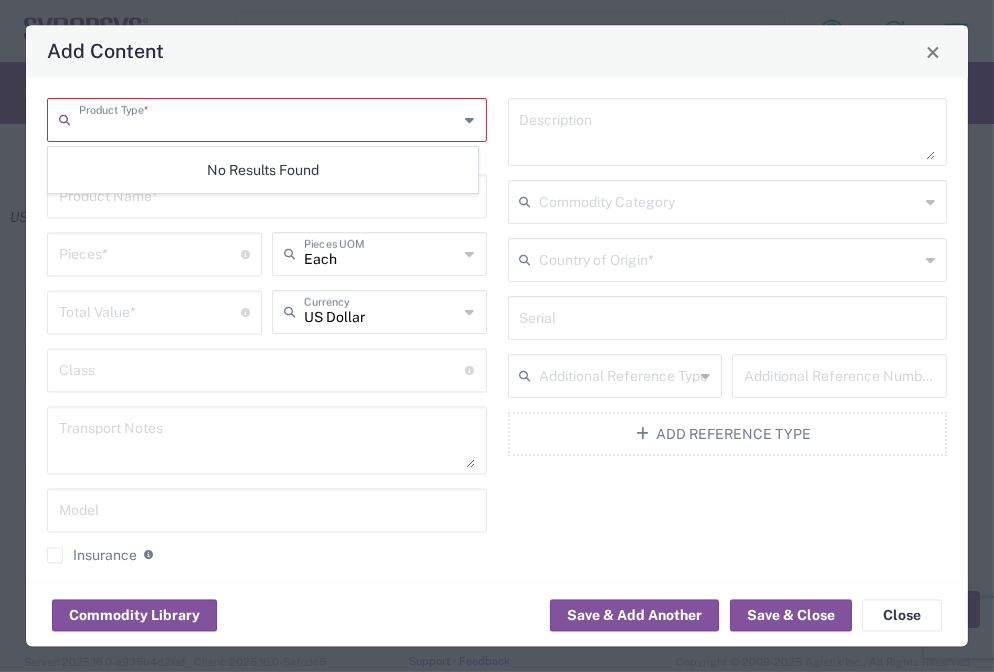 click on "Product Type  *" 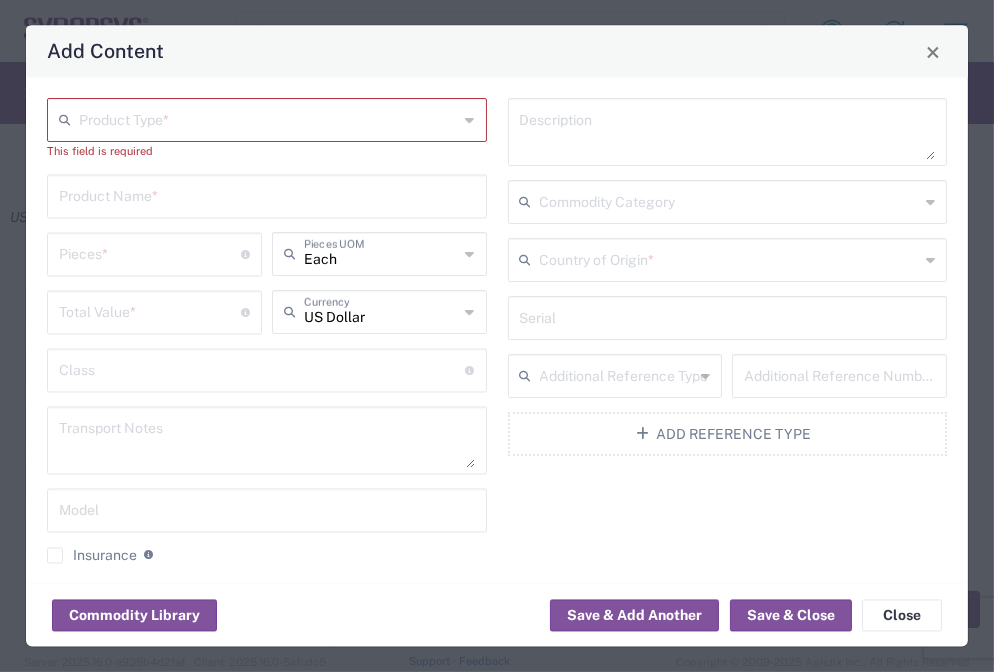 drag, startPoint x: 449, startPoint y: 132, endPoint x: 436, endPoint y: 138, distance: 14.3178215 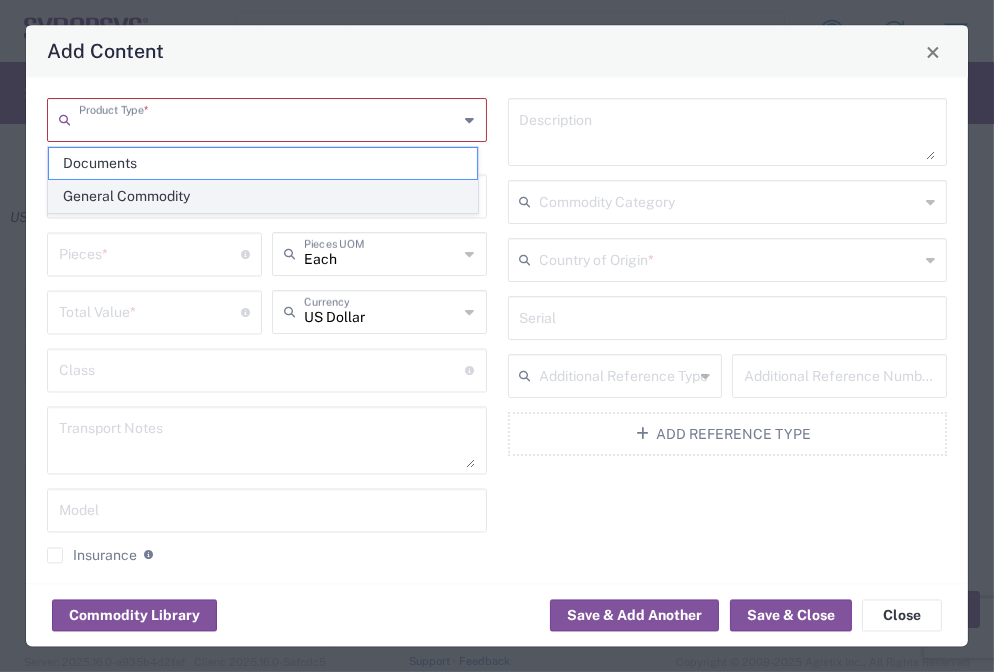 click on "General Commodity" 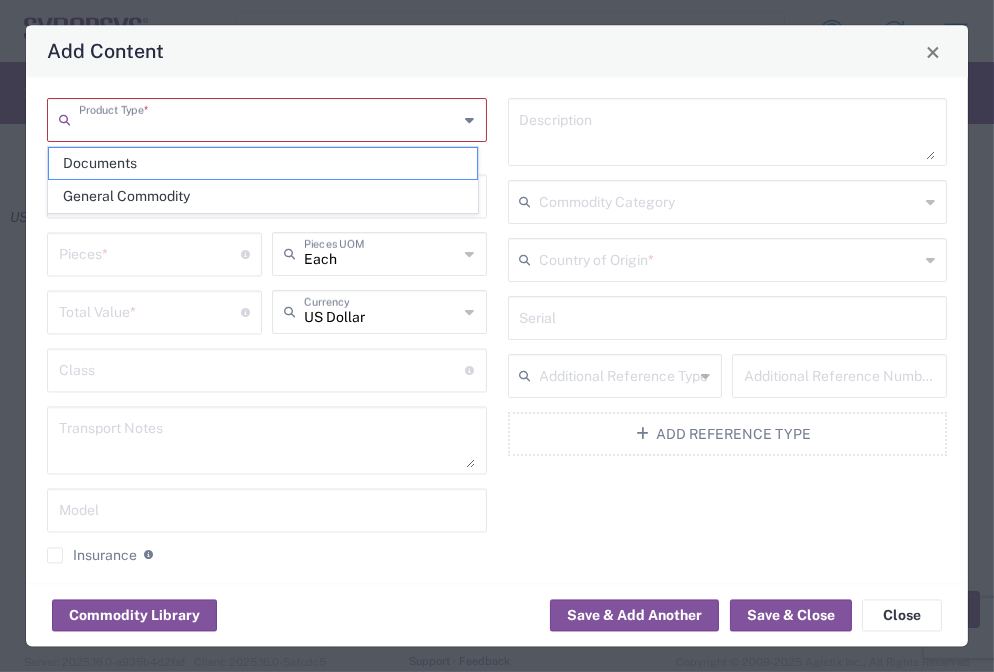 type on "General Commodity" 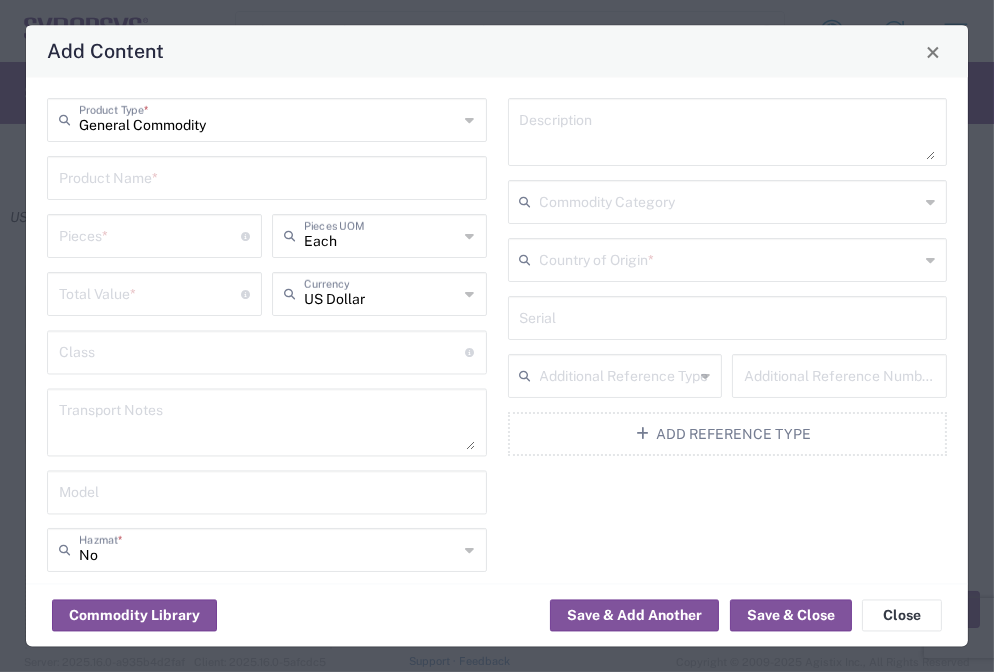 click at bounding box center (267, 177) 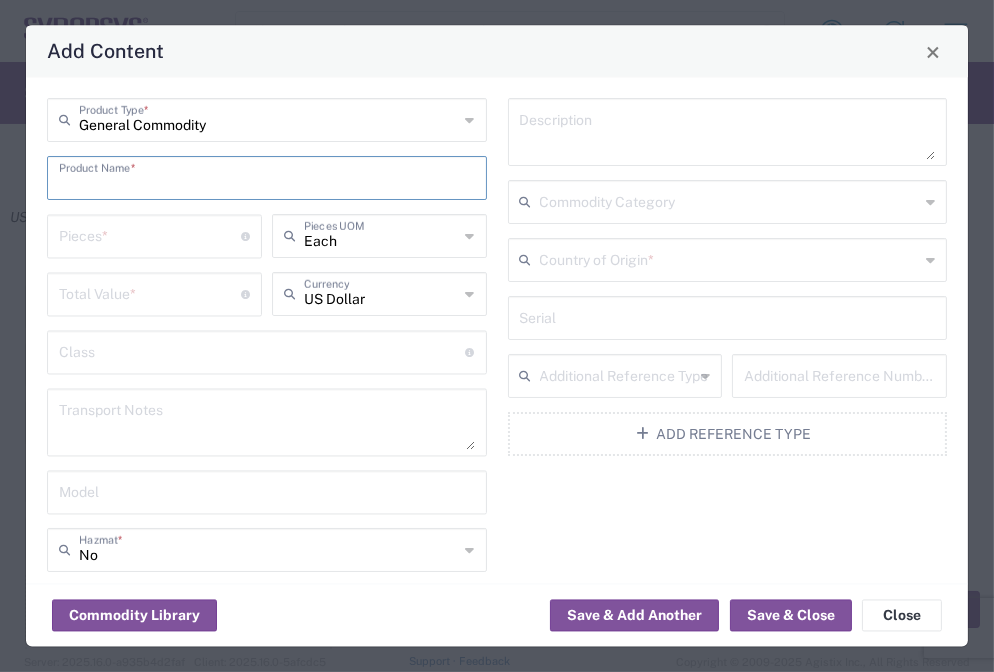 paste on "HAP-SX VP1902(aka B1-SX)1Fspeed grade2M" 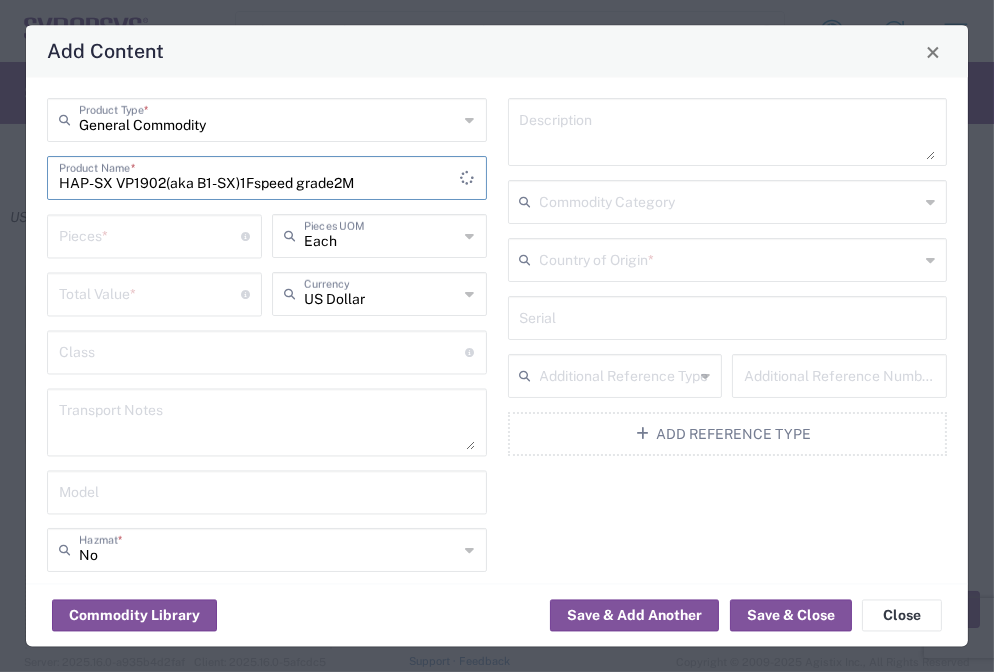 type on "HAP-SX VP1902(aka B1-SX)1Fspeed grade2M" 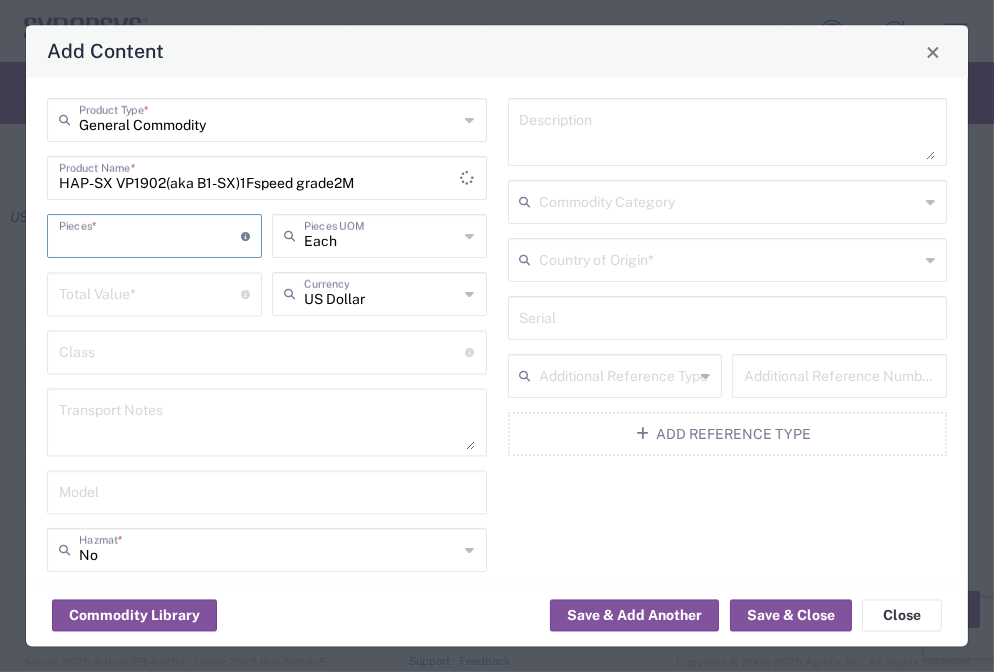 click at bounding box center (150, 235) 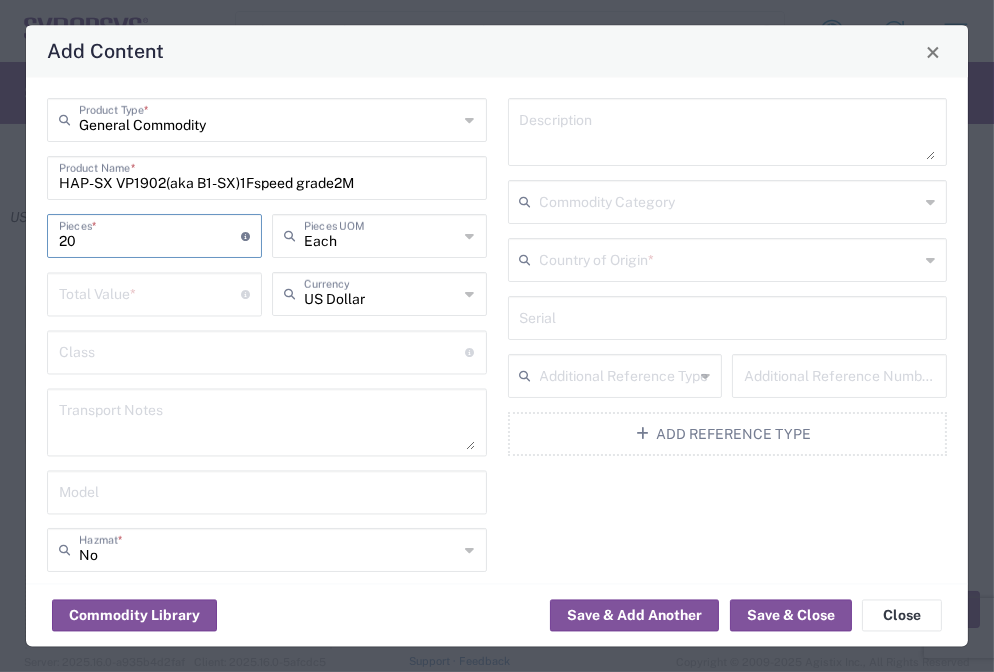 type on "20" 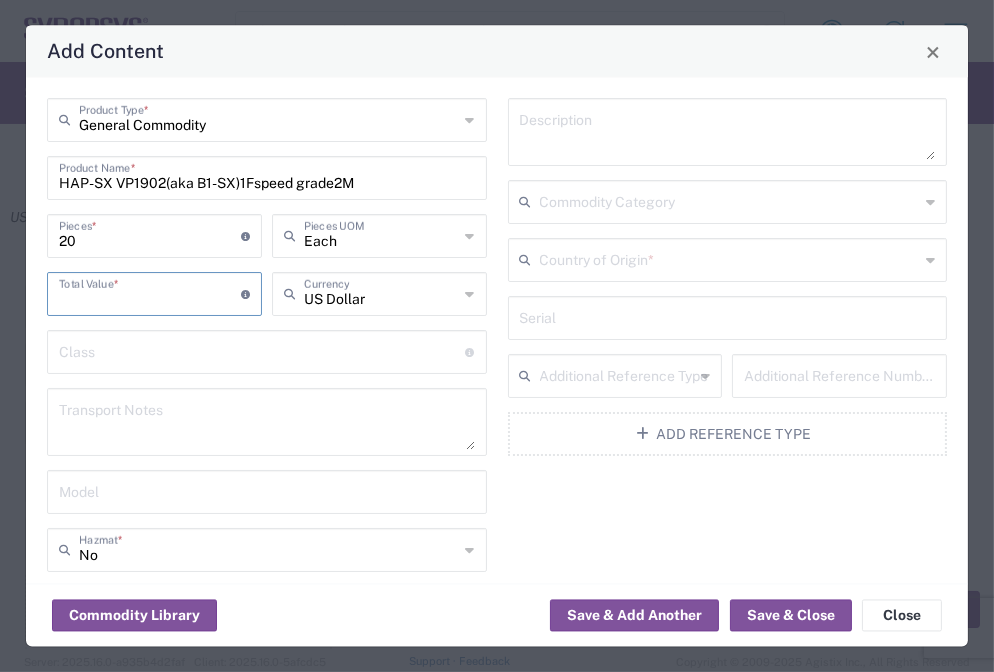 click at bounding box center (150, 293) 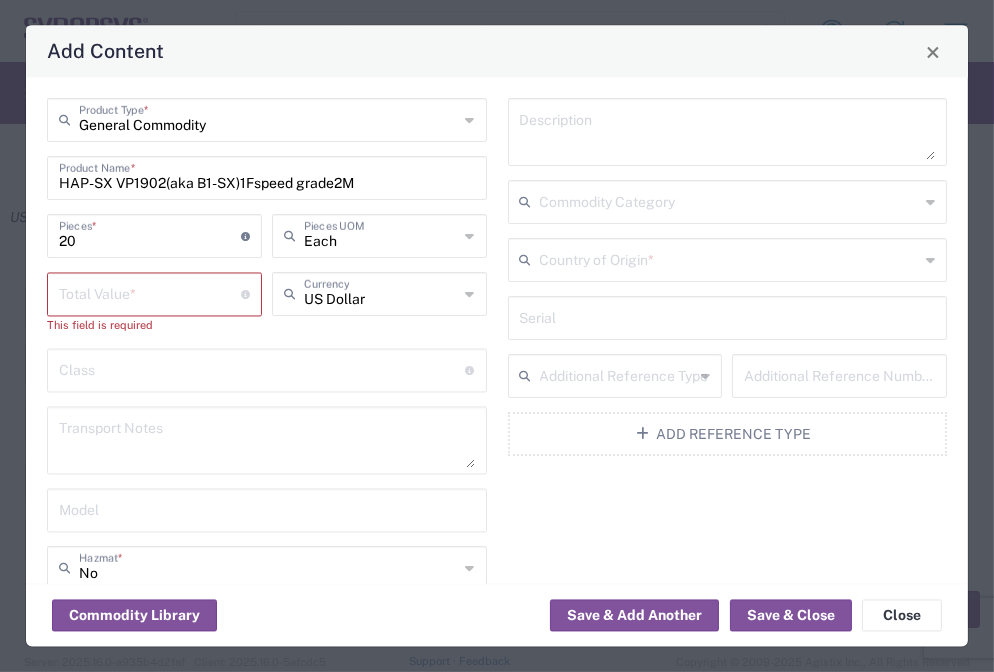 click at bounding box center (150, 293) 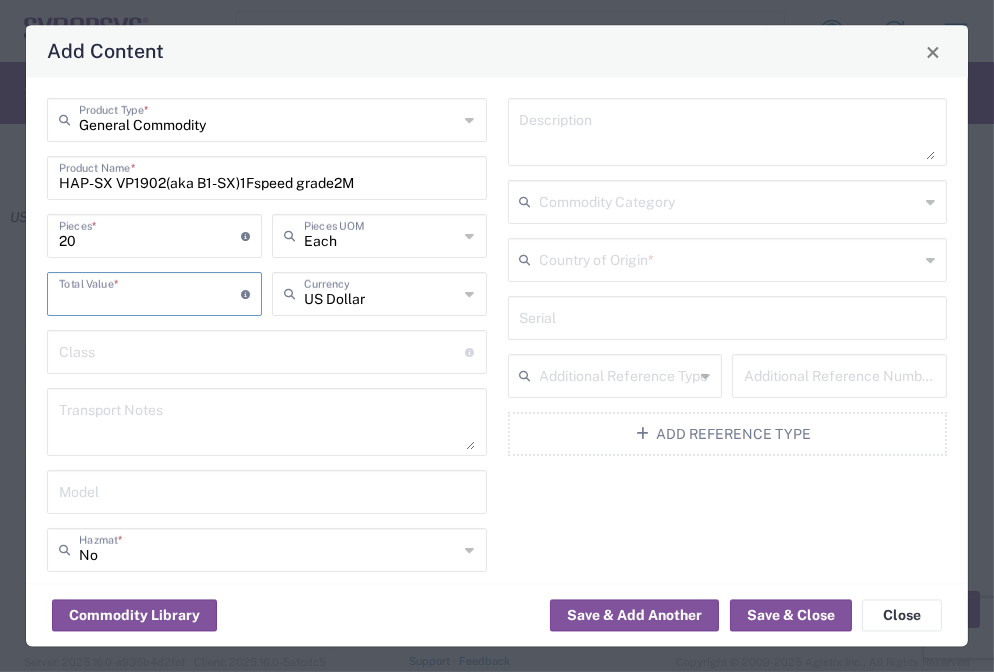 type on "[NUMBER]" 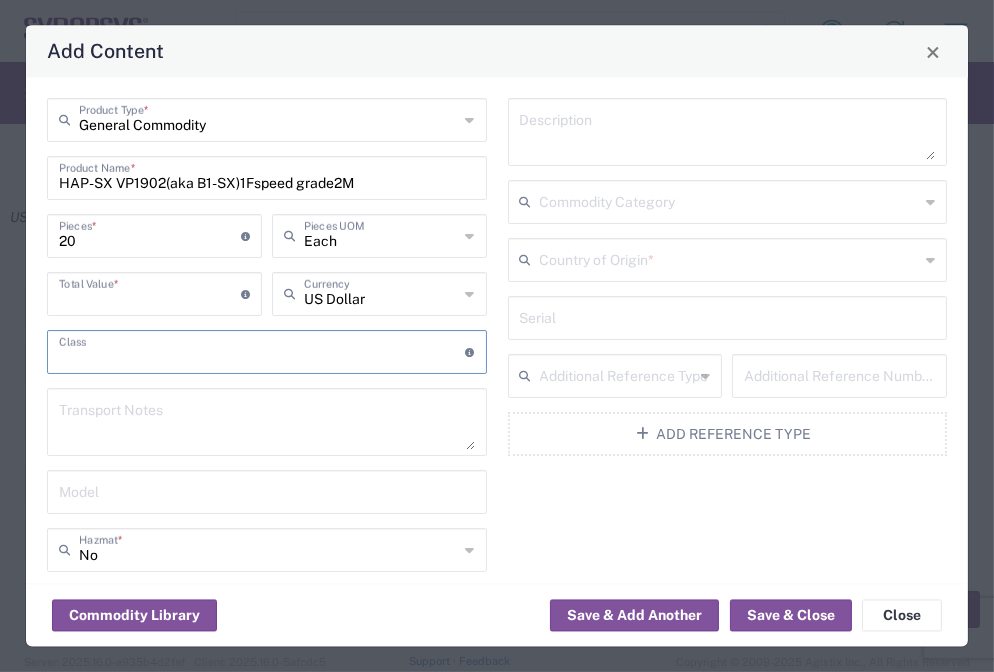 click at bounding box center [262, 351] 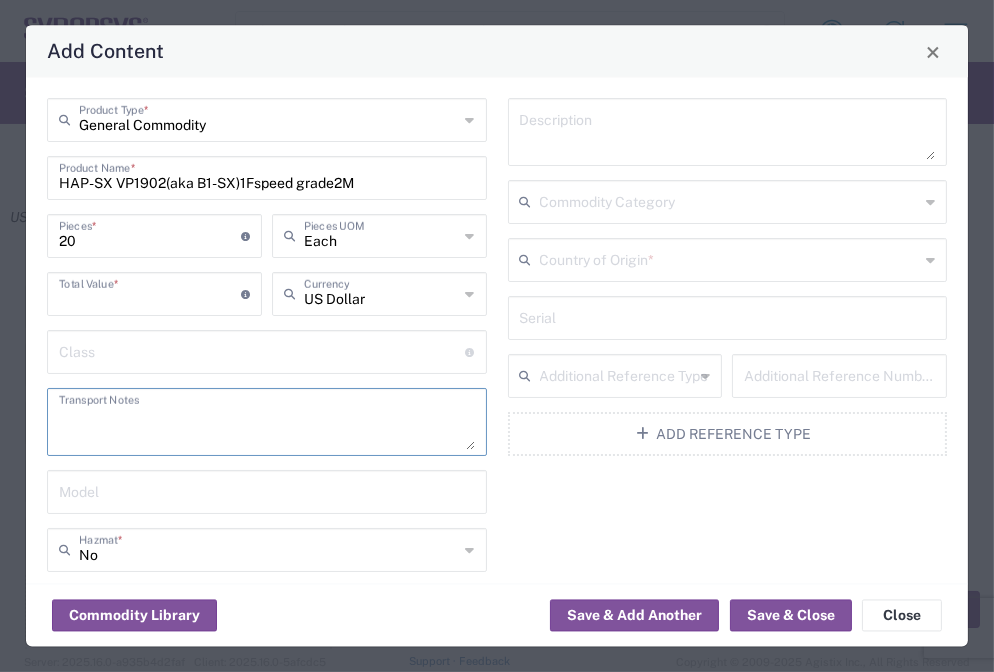 click at bounding box center [267, 423] 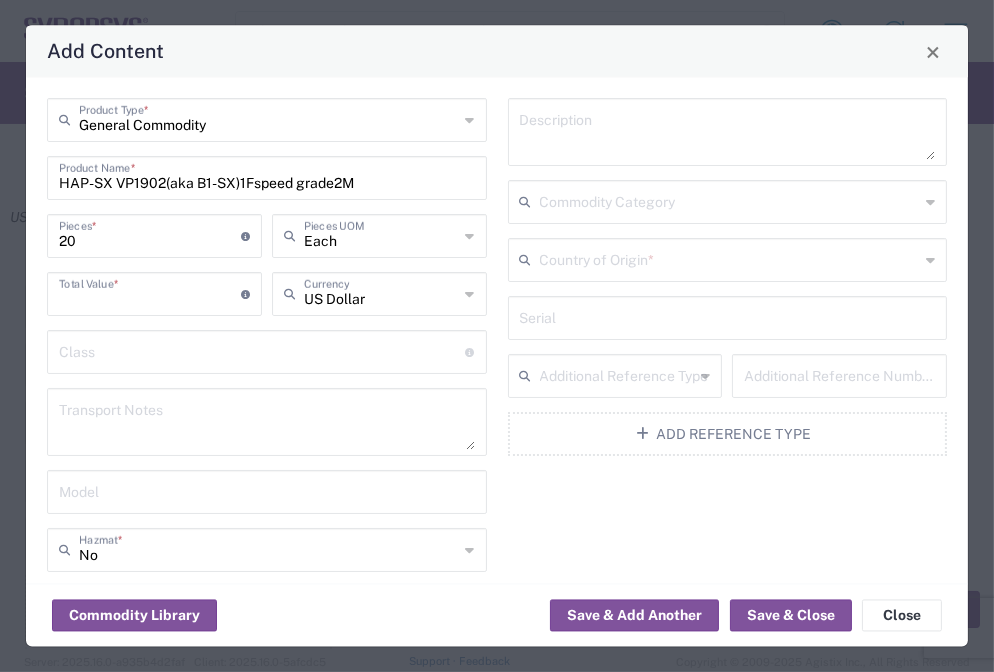 click at bounding box center (267, 423) 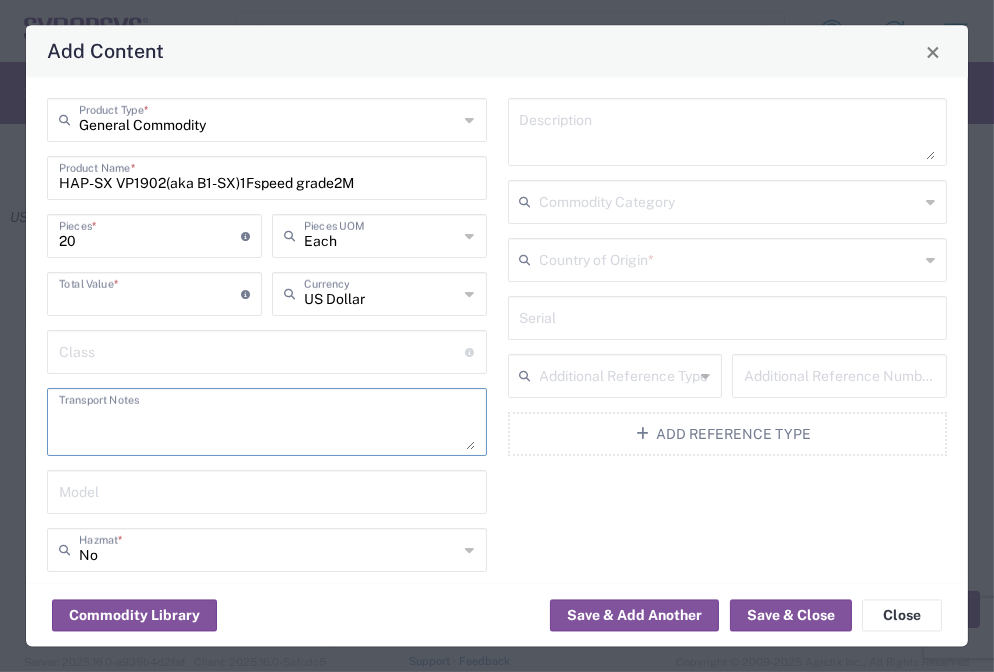 paste on "The shipment is transported by KWE using air freight." 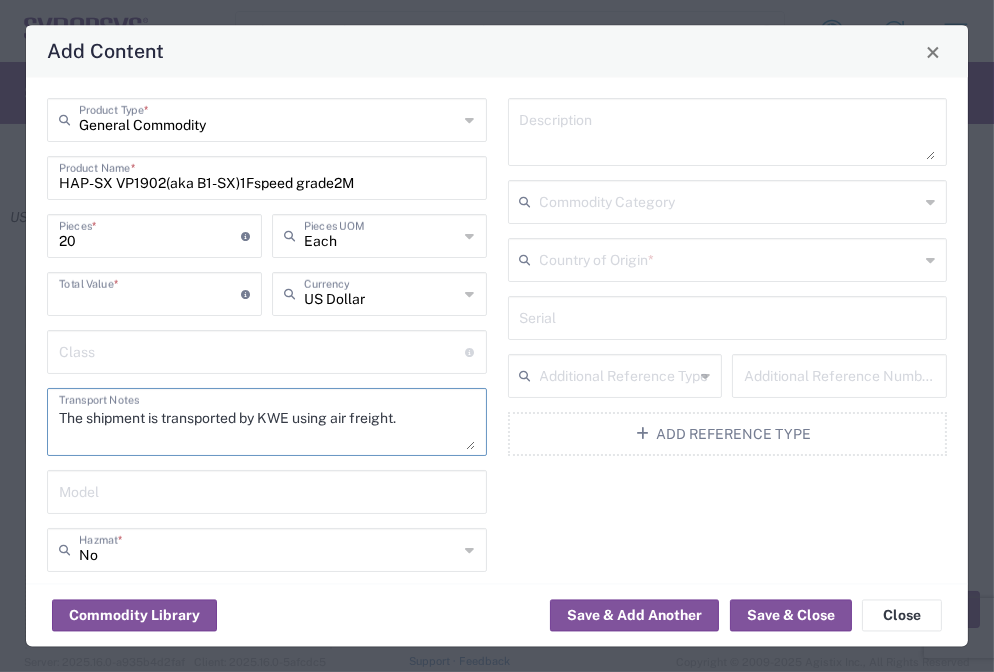 type on "The shipment is transported by KWE using air freight." 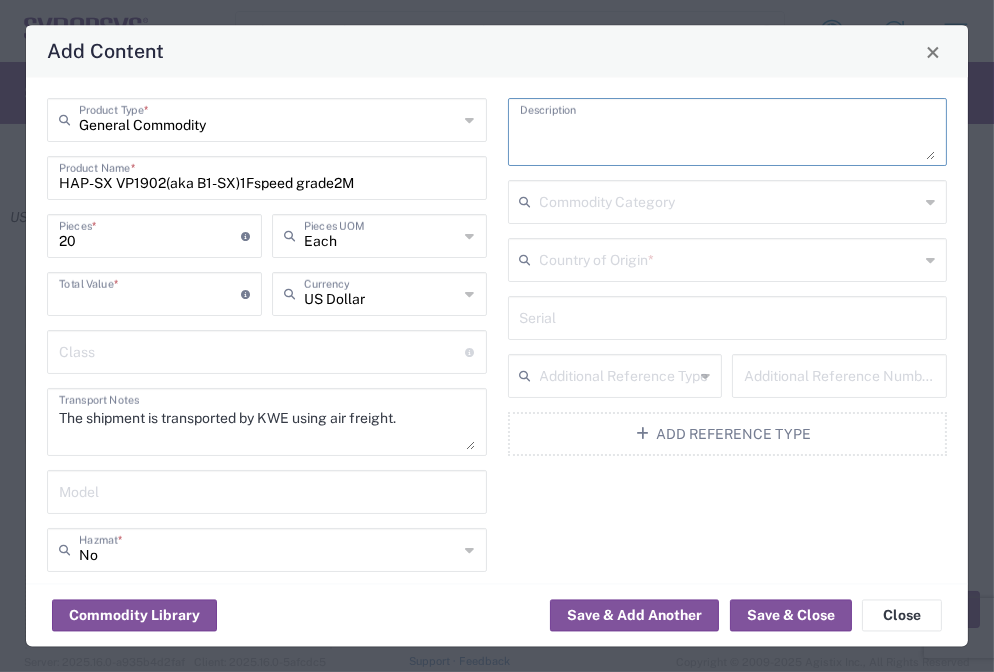 click at bounding box center [728, 133] 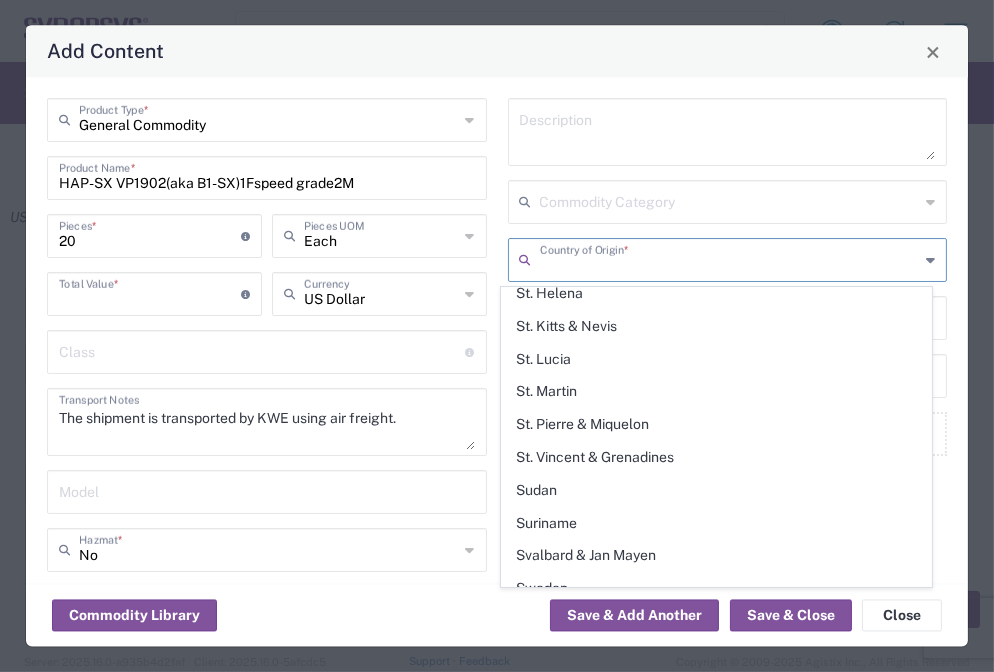 scroll, scrollTop: 6825, scrollLeft: 0, axis: vertical 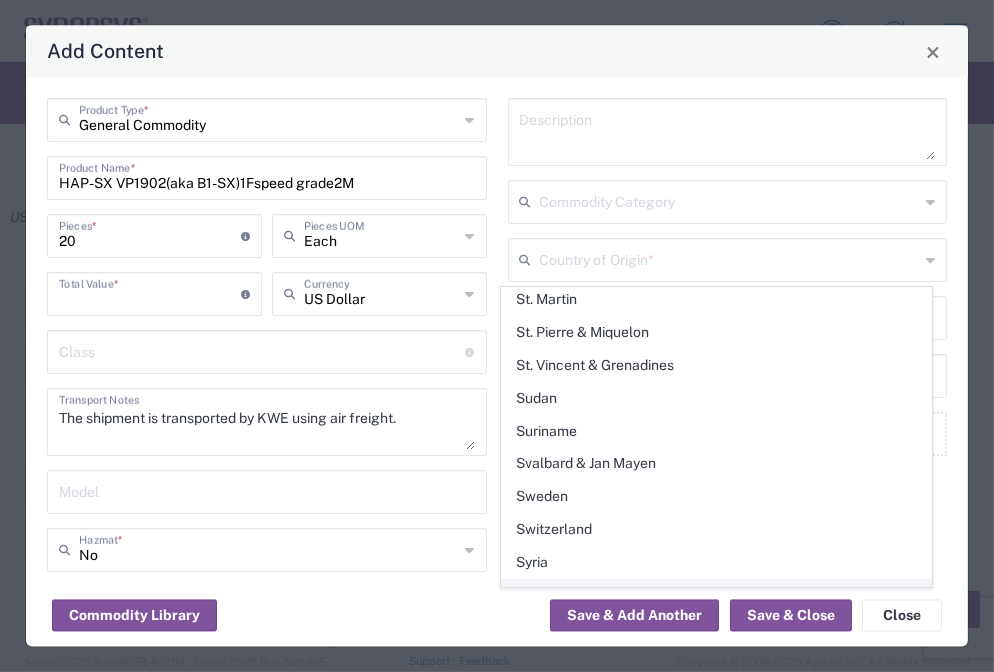 click on "Taiwan" 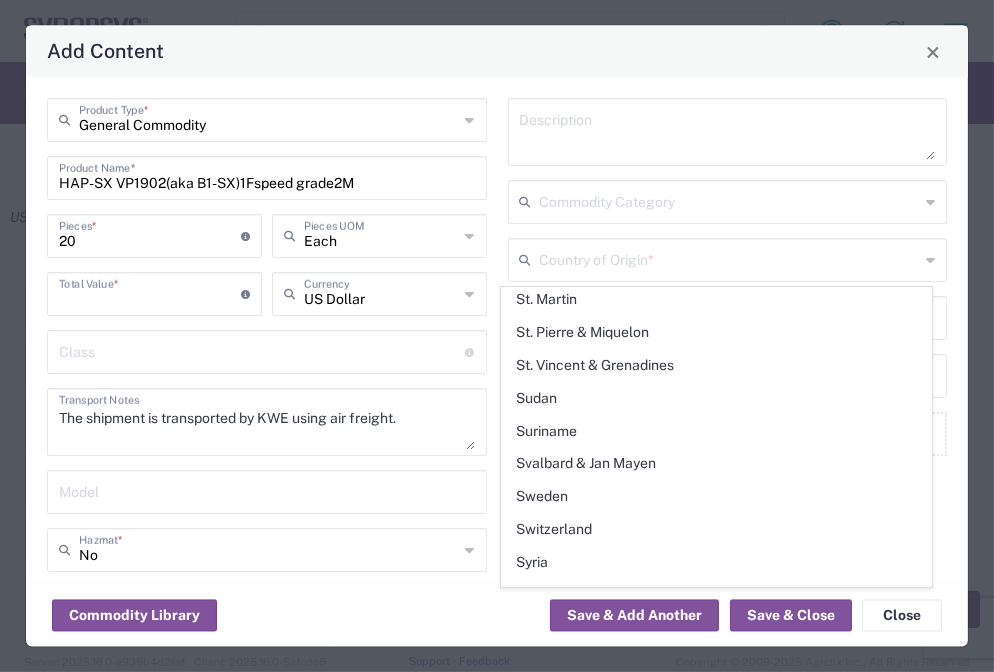 type on "Taiwan" 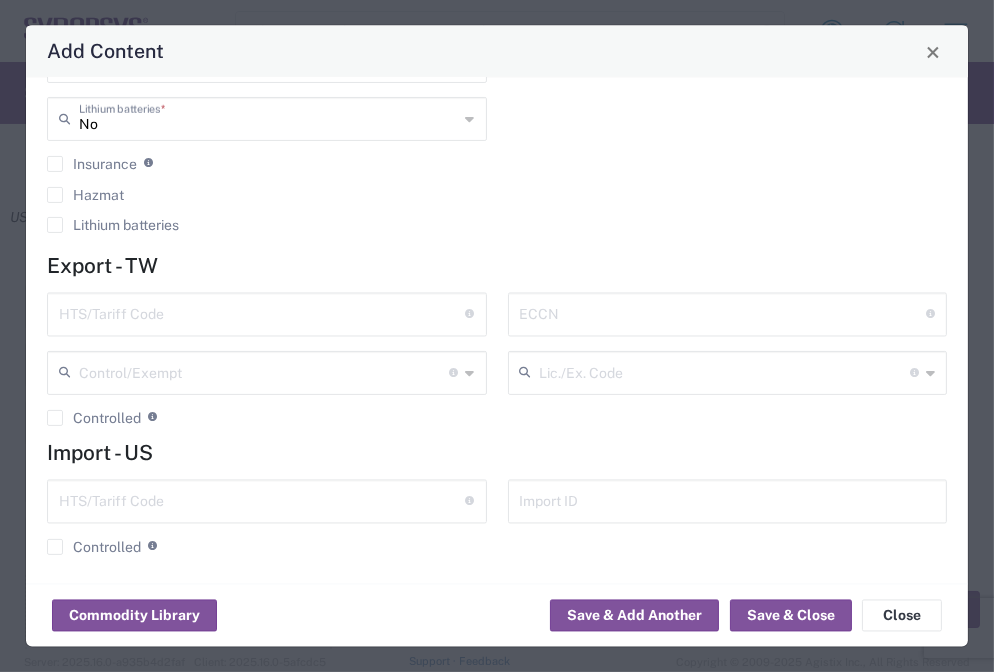 scroll, scrollTop: 494, scrollLeft: 0, axis: vertical 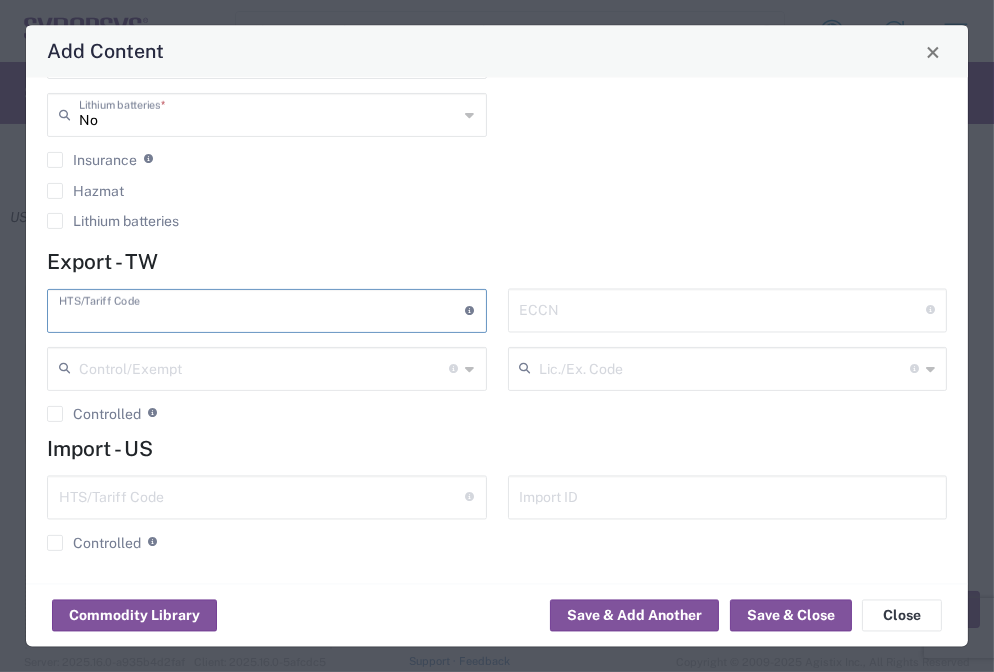 paste on "[NUMBER].[NUMBER]" 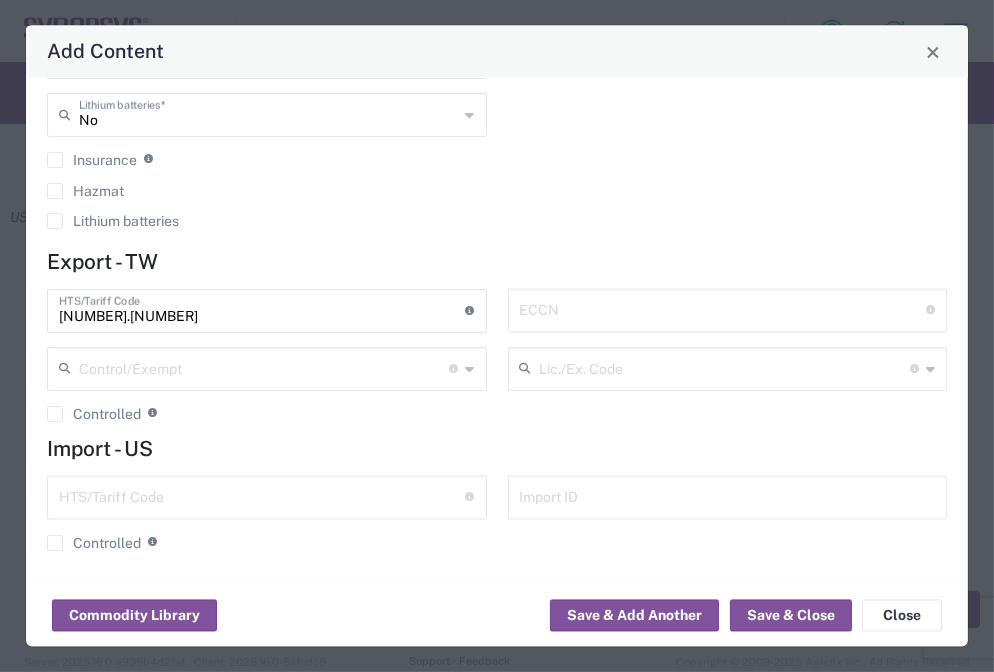 click on "[NUMBER].[NUMBER]" at bounding box center (262, 308) 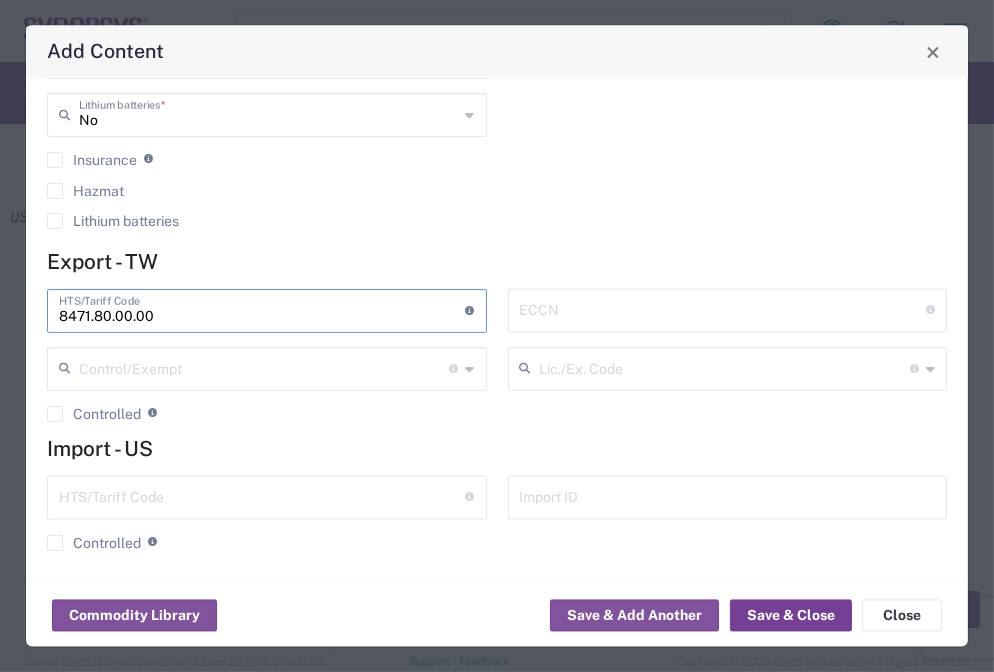 type on "8471.80.00.00" 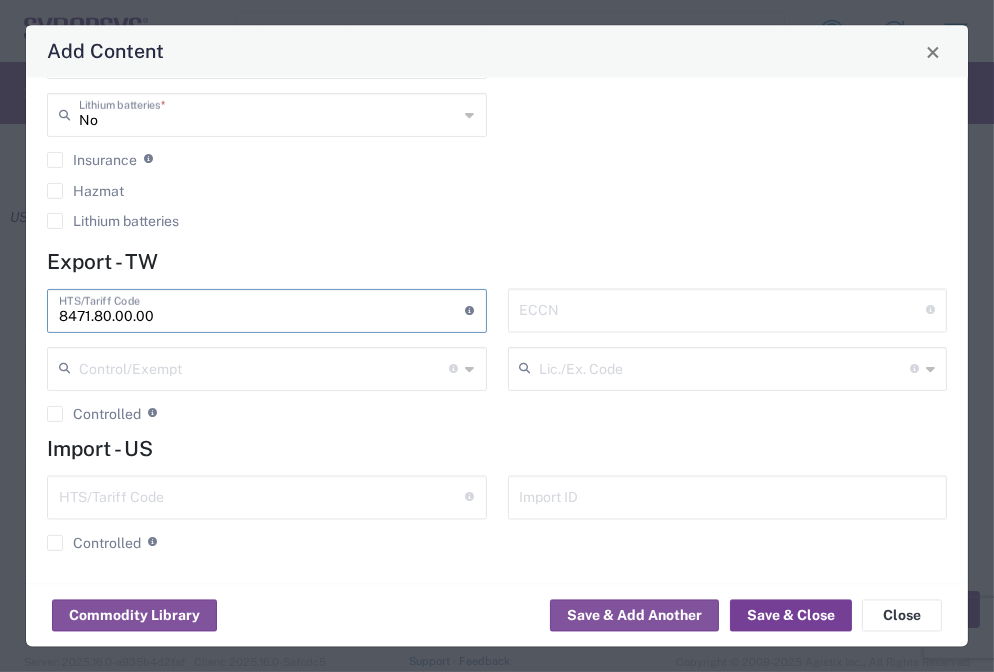 click on "Save & Close" 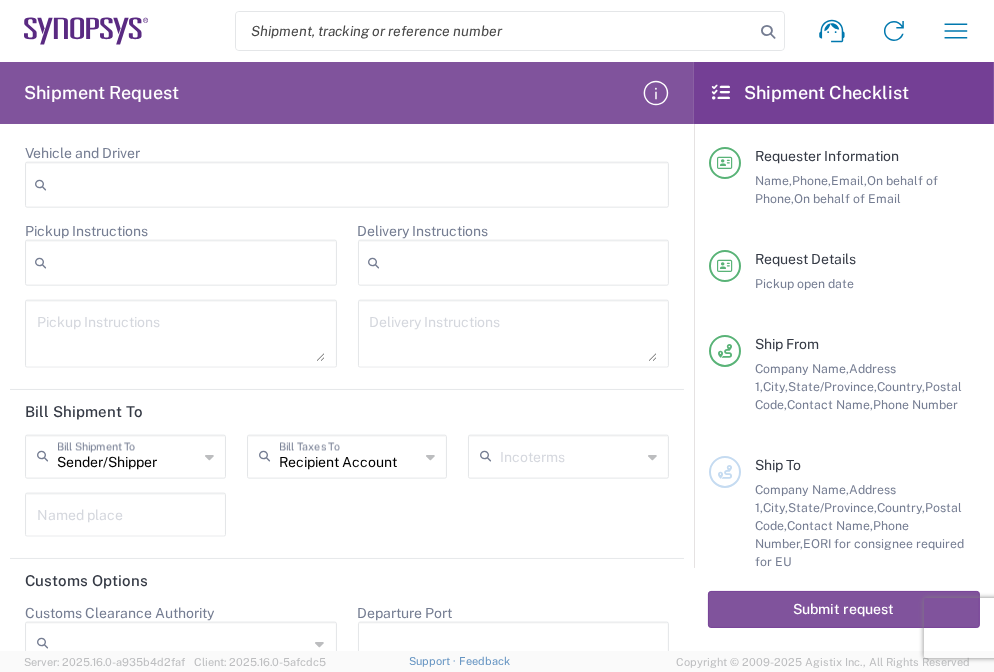 scroll, scrollTop: 2747, scrollLeft: 0, axis: vertical 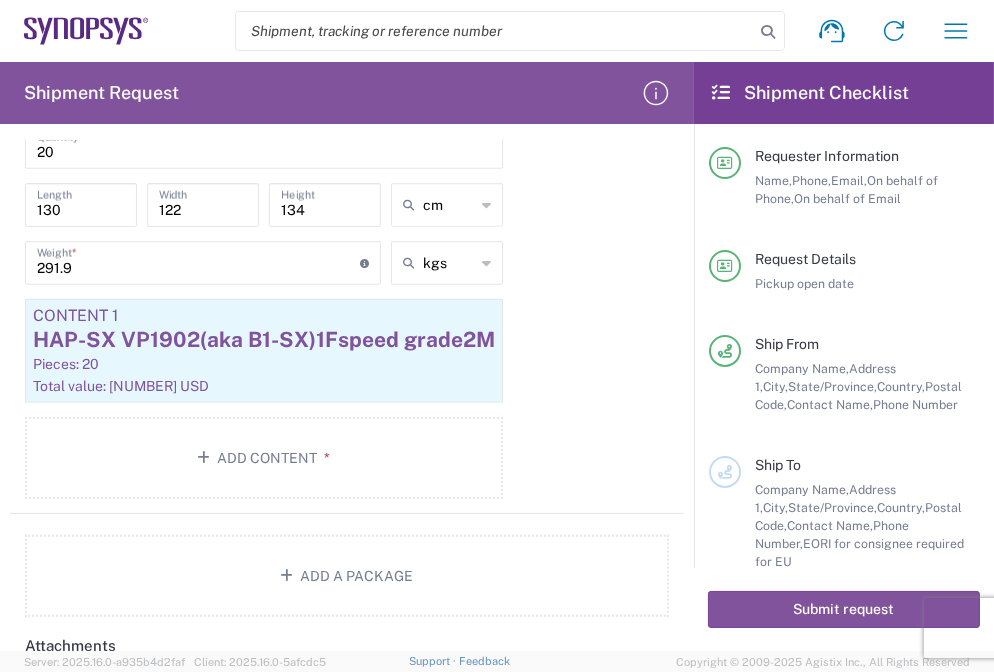 click on "Package 1  Pallet(s) Oversized (Not Stackable)  Type  * Material used to package goods Pallet(s) Oversized (Not Stackable) Bale(s) Basket(s) Bolt(s) Bottle(s) Buckets Bulk Bundle(s) Can(s) Cardboard Box(es) Carton(s) Case(s) Cask(s) Crate(s) Crating Bid Required Cylinder(s) Drum(s) (Fiberboard) Drum(s) (Metal) Drum(s) (Plastic) Envelope Large Box Loose Agricultrural Product Medium Box Naked Cargo (UnPackaged) Pail(s) PAK Pallet(s) Oversized (Stackable) Pallet(s) Standard (Not Stackable) Pallet(s) Standard (Stackable) Rack Roll(s) Skid(s) Slipsheet Small Box Tube Vendor Packaging Xtreme Half Stack Your Packaging  Carton Count  Number of boxes on the pallet [NUMBER]  Quantity  *  Length   Width   Height  cm in cm ft  Weight  * Total weight of package(s) in pounds or kilograms kgs lbs kgs Content 1 HAP-SX VP1902(aka B1-SX)1Fspeed grade2M Pieces: [NUMBER]  Total value: [NUMBER] USD  Add Content *" 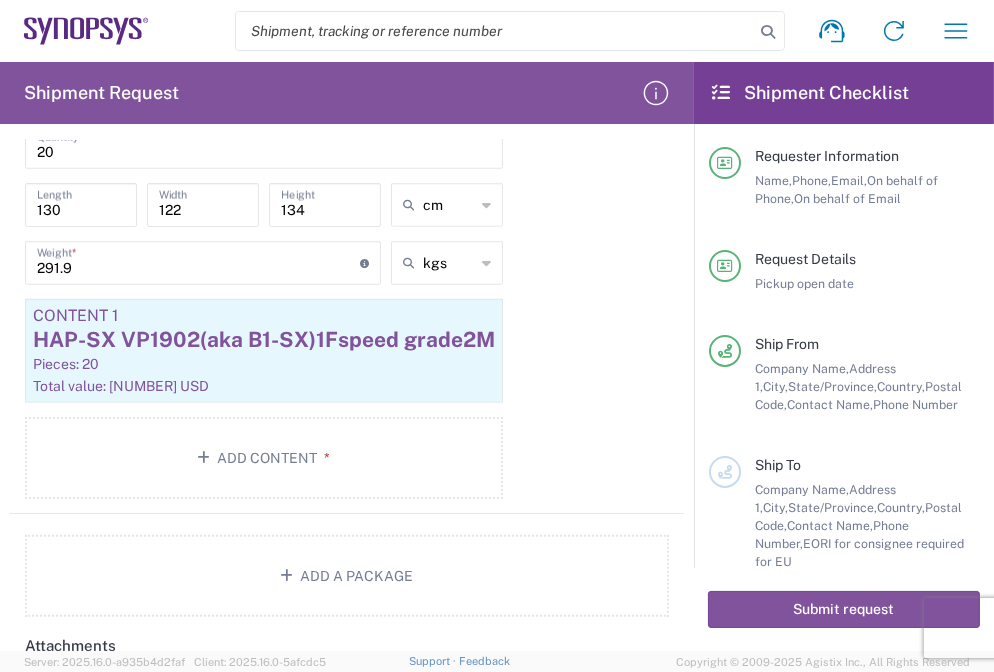 drag, startPoint x: 467, startPoint y: 558, endPoint x: 683, endPoint y: 422, distance: 255.2489 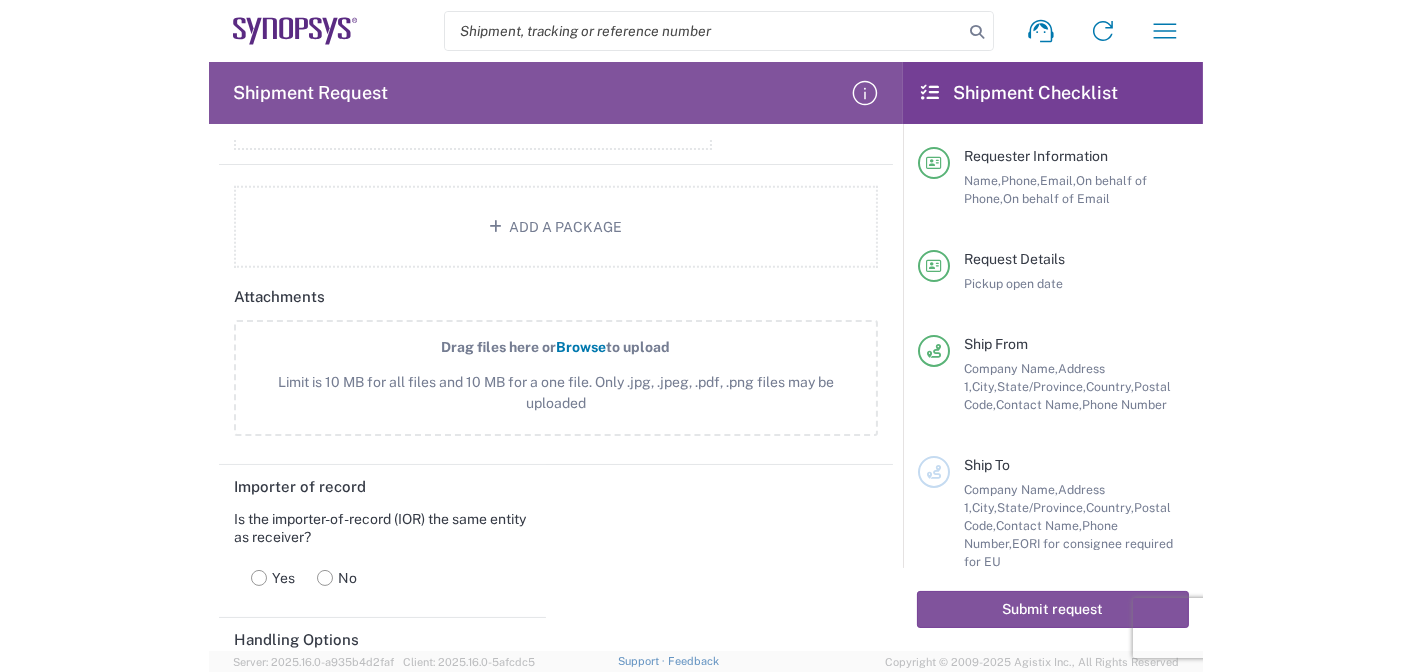 scroll, scrollTop: 2227, scrollLeft: 0, axis: vertical 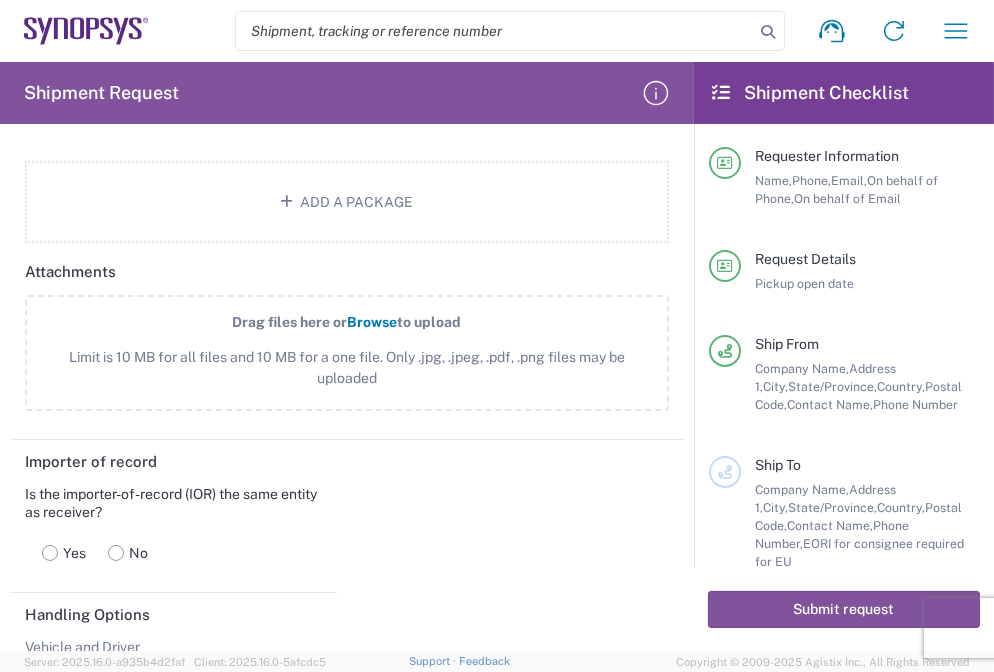 click on "Drag files here or   Browse  to upload Limit is 10 MB for all files and 10 MB for a one file. Only .jpg, .jpeg, .pdf, .png files may be uploaded" 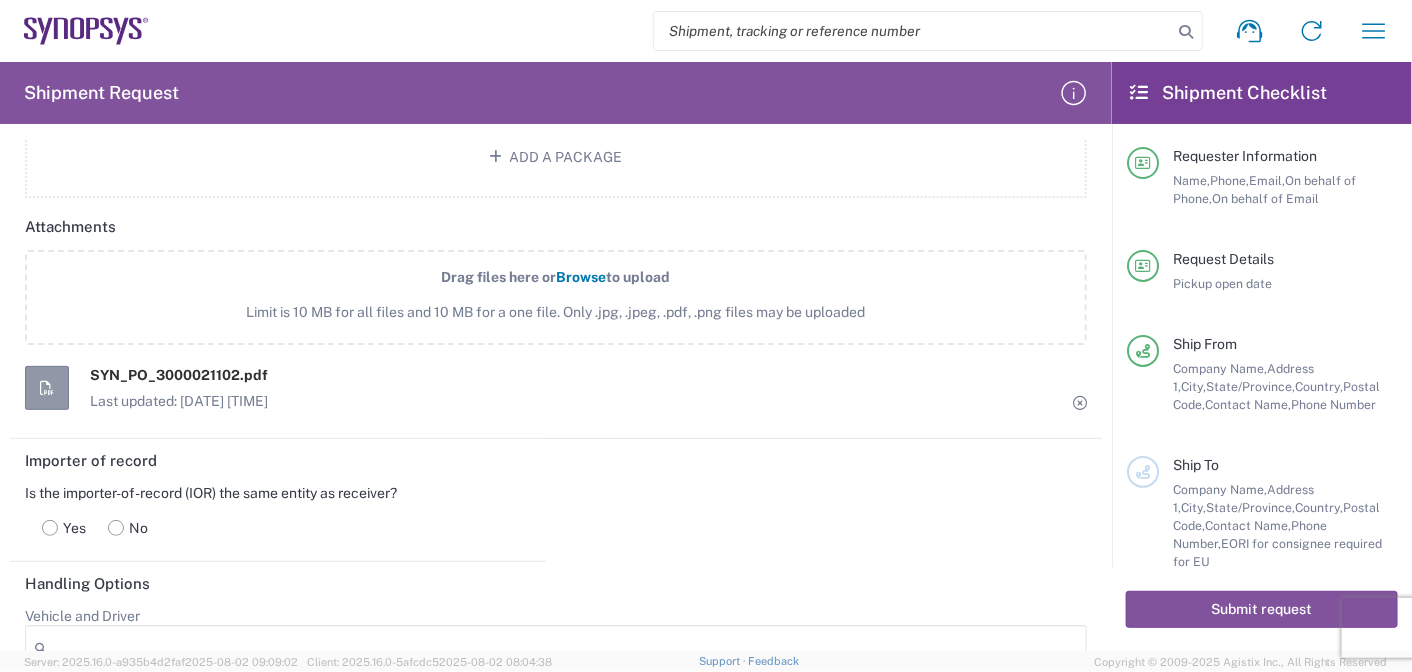 scroll, scrollTop: 2183, scrollLeft: 0, axis: vertical 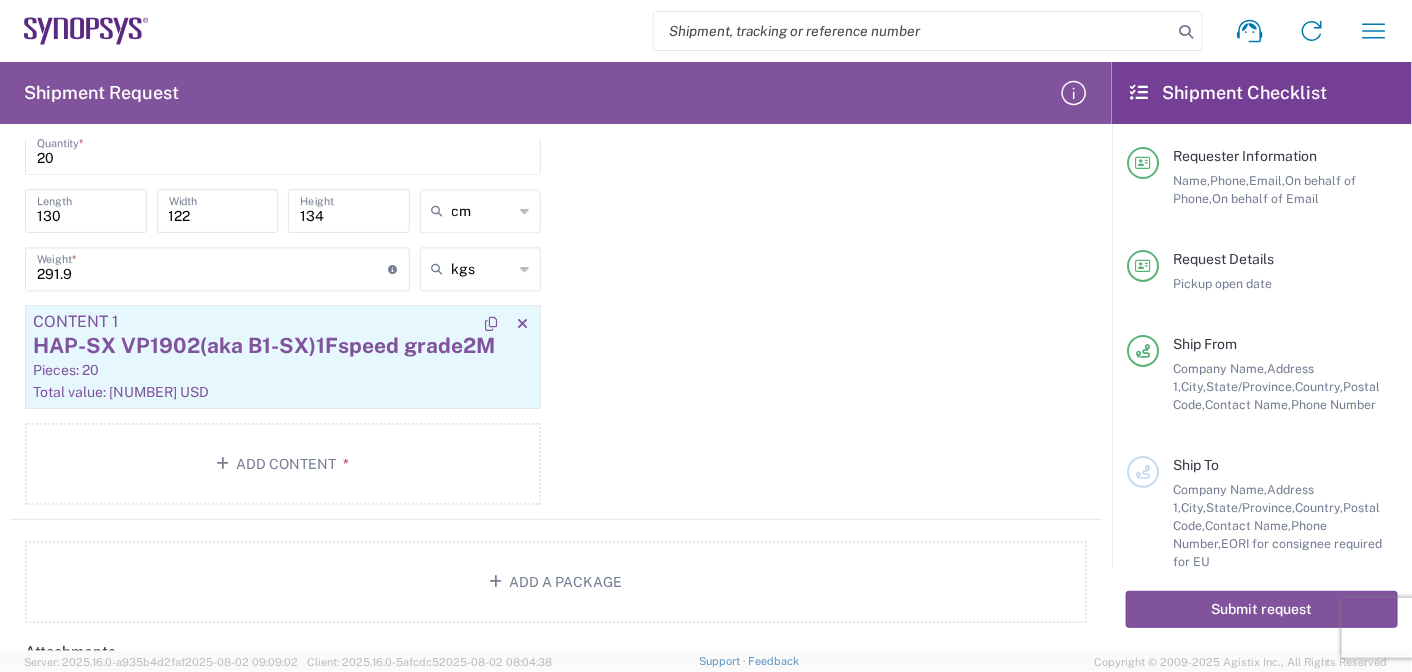 click on "HAP-SX VP1902(aka B1-SX)1Fspeed grade2M" 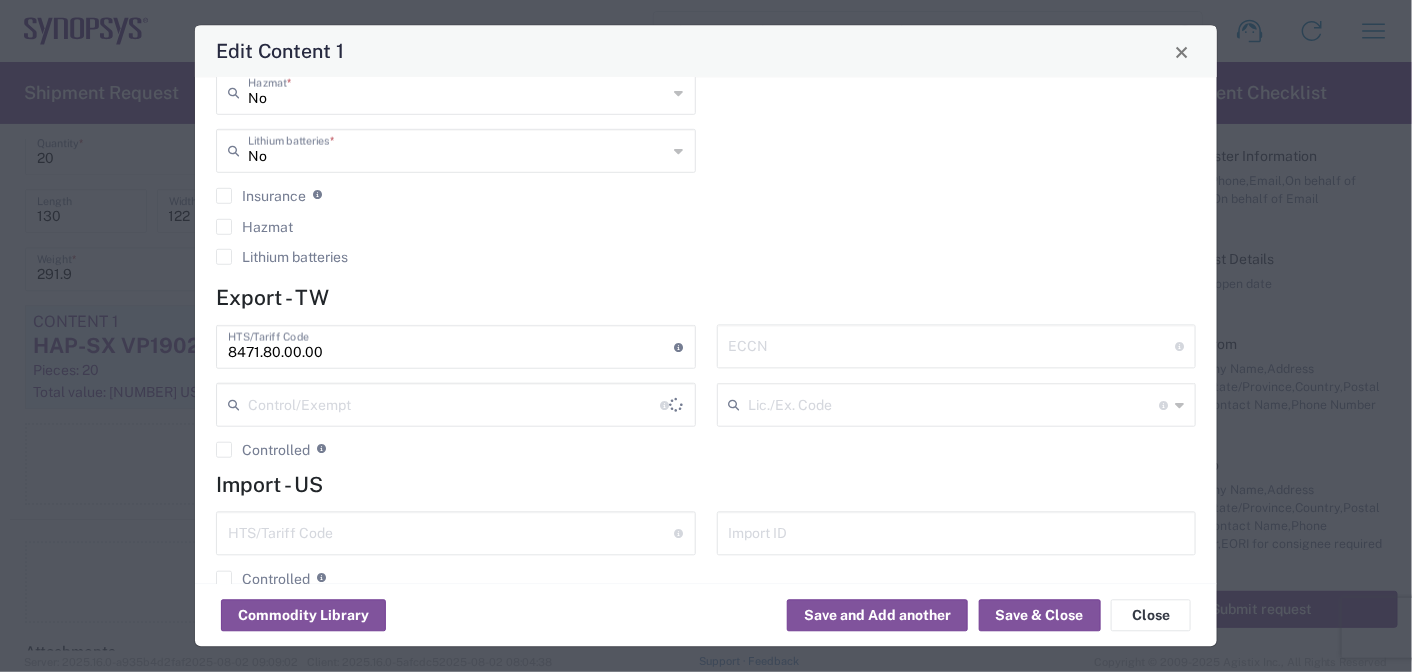 scroll, scrollTop: 494, scrollLeft: 0, axis: vertical 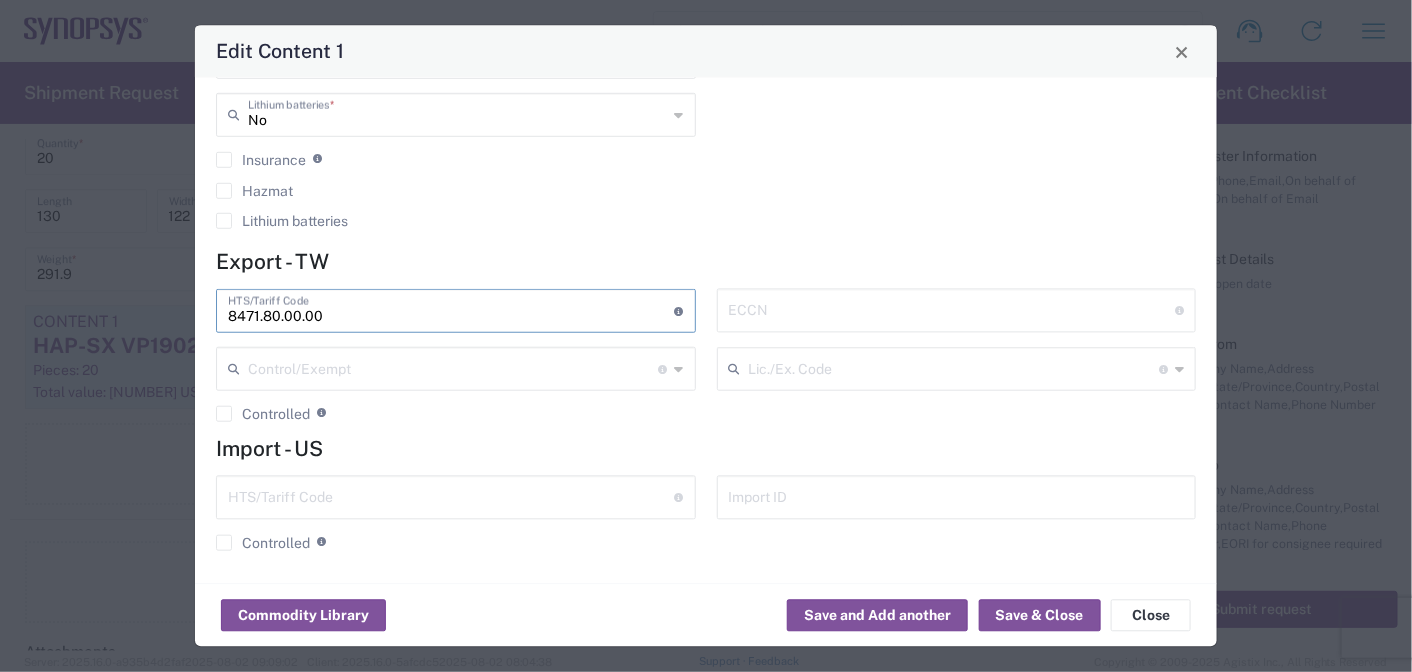 click on "8471.80.00.00" at bounding box center (451, 309) 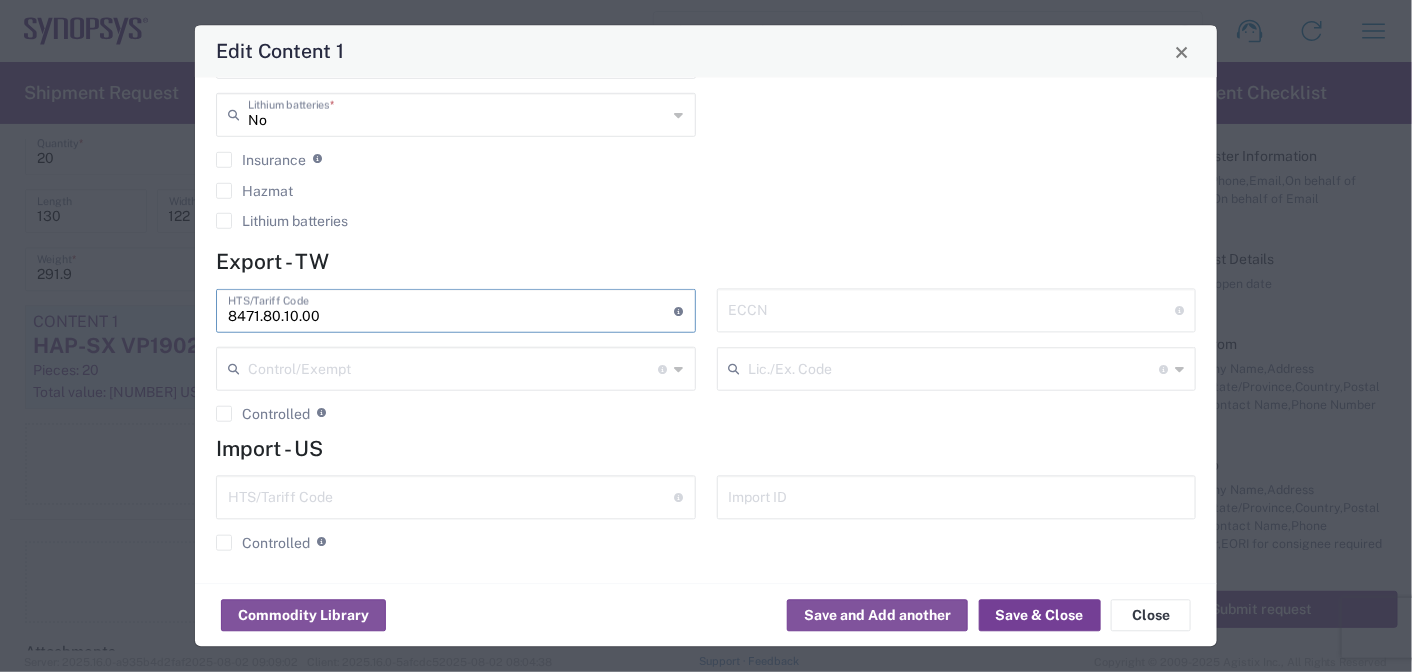 type on "8471.80.10.00" 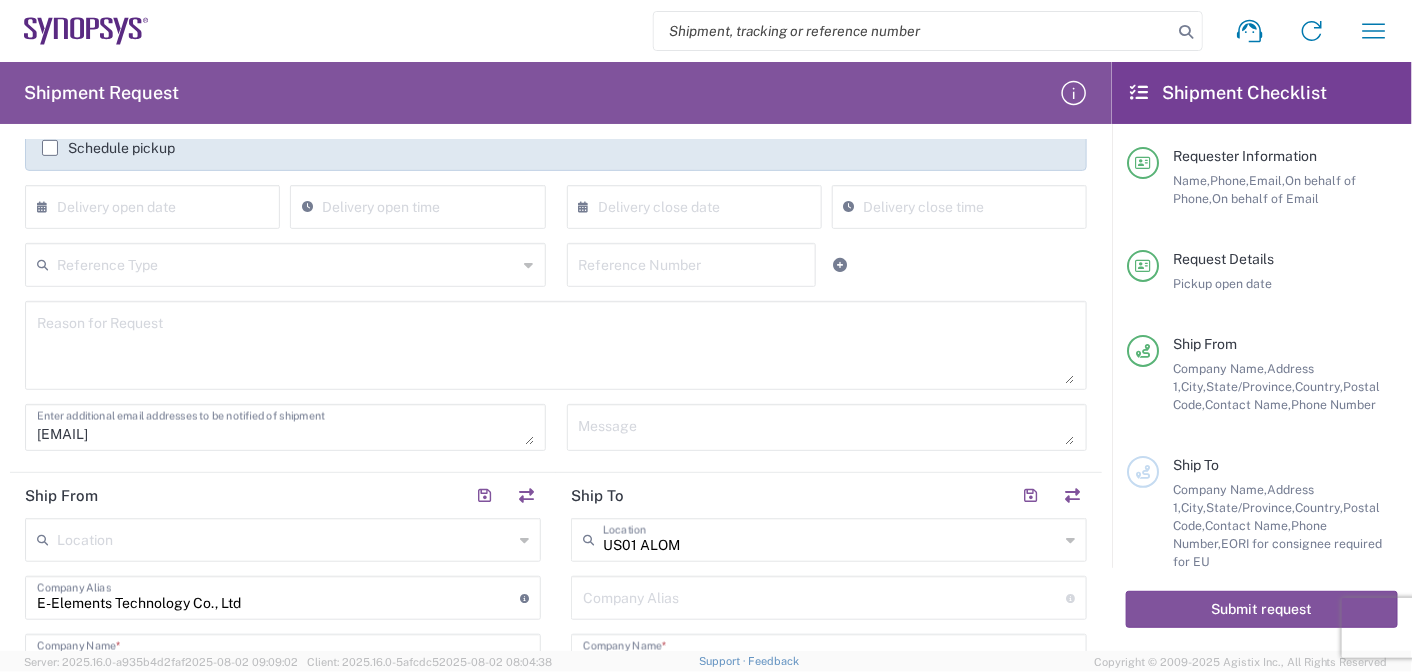 scroll, scrollTop: 203, scrollLeft: 0, axis: vertical 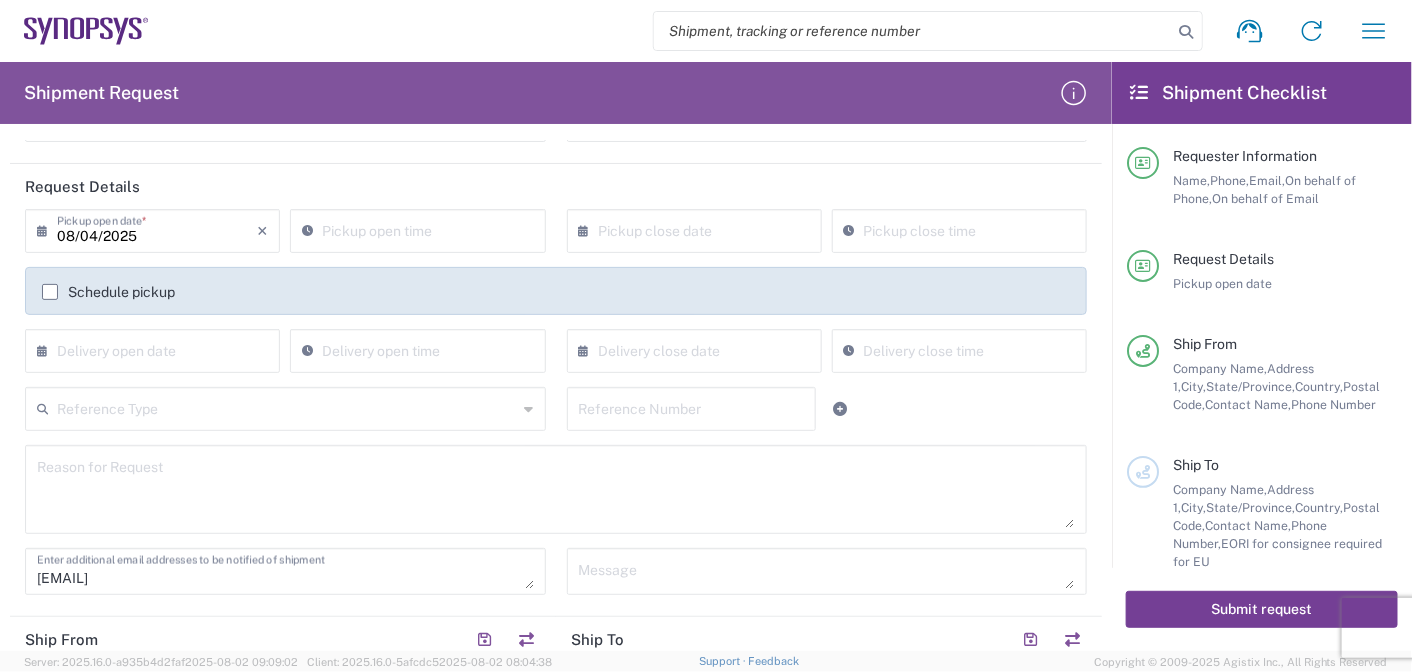 click on "Submit request" 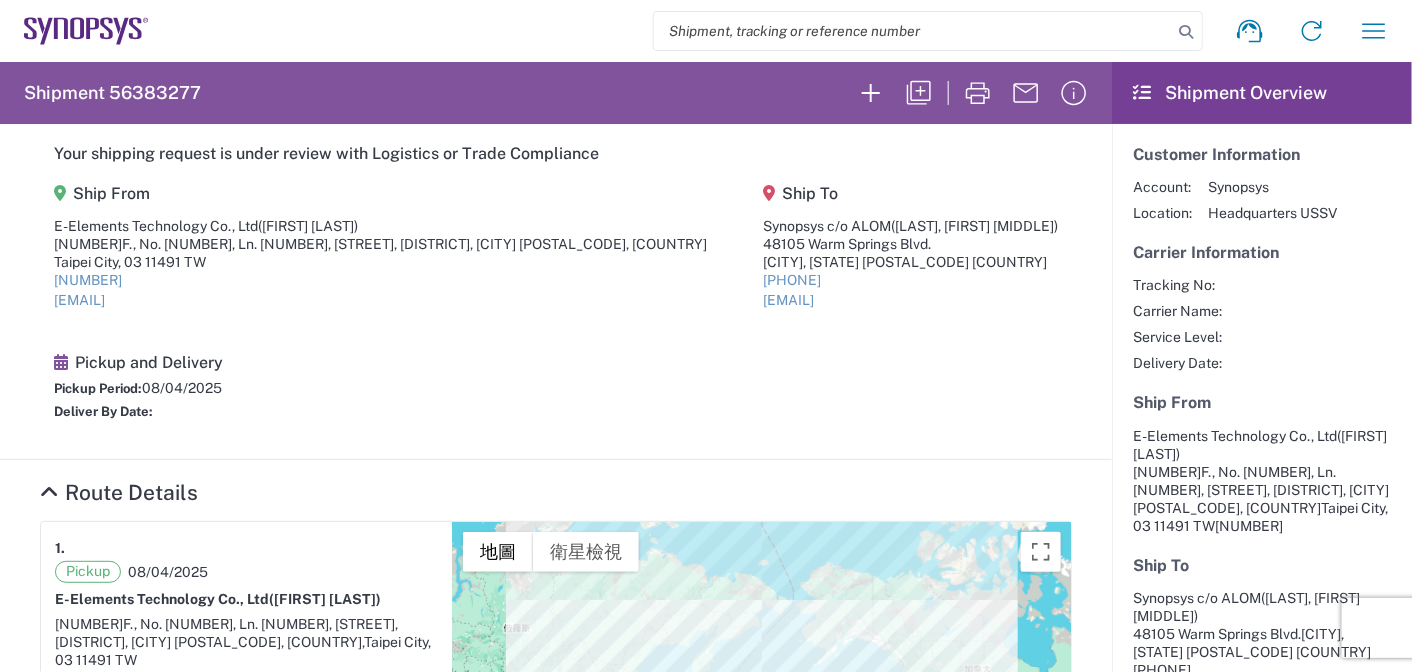 click on "Ship From  E-Elements Technology Co., Ltd  ([FIRST] [LAST]) [NUMBER]F., No. [NUMBER], Ln. [NUMBER], [STREET], [DISTRICT], [CITY] [POSTAL_CODE], [COUNTRY] [CITY], [NUMBER] [POSTAL_CODE] [COUNTRY] [PHONE] [EMAIL] Ship To  Synopsys c/o ALOM  ([FIRST] [LAST]) [NUMBER] [STREET] [CITY], [STATE] [POSTAL_CODE] [COUNTRY] [PHONE] [EMAIL] Pickup and Delivery Pickup Period:  [DATE] Deliver By Date:" 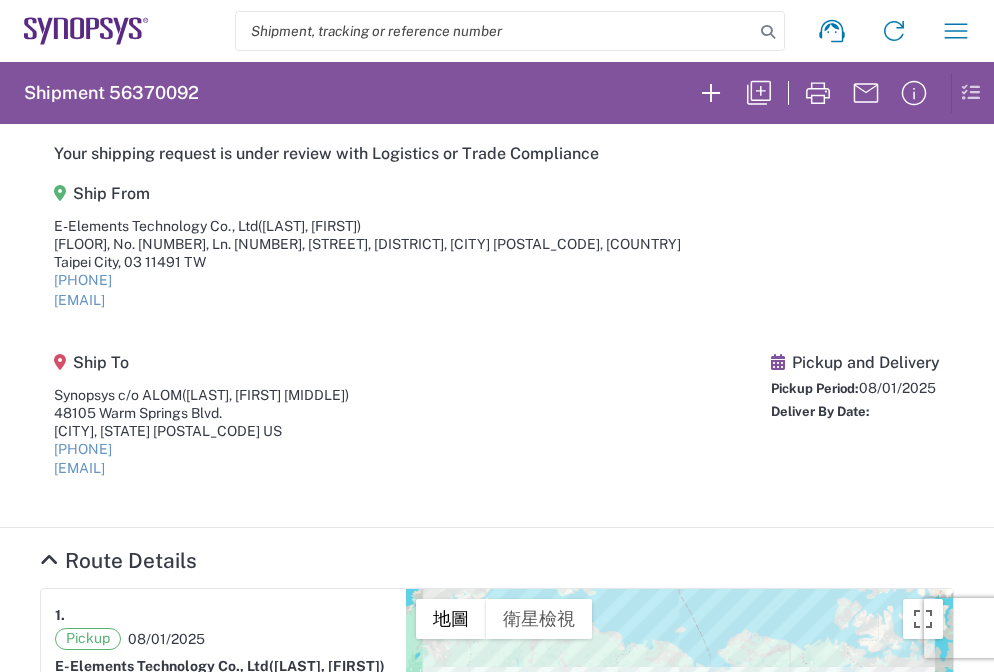 scroll, scrollTop: 0, scrollLeft: 0, axis: both 